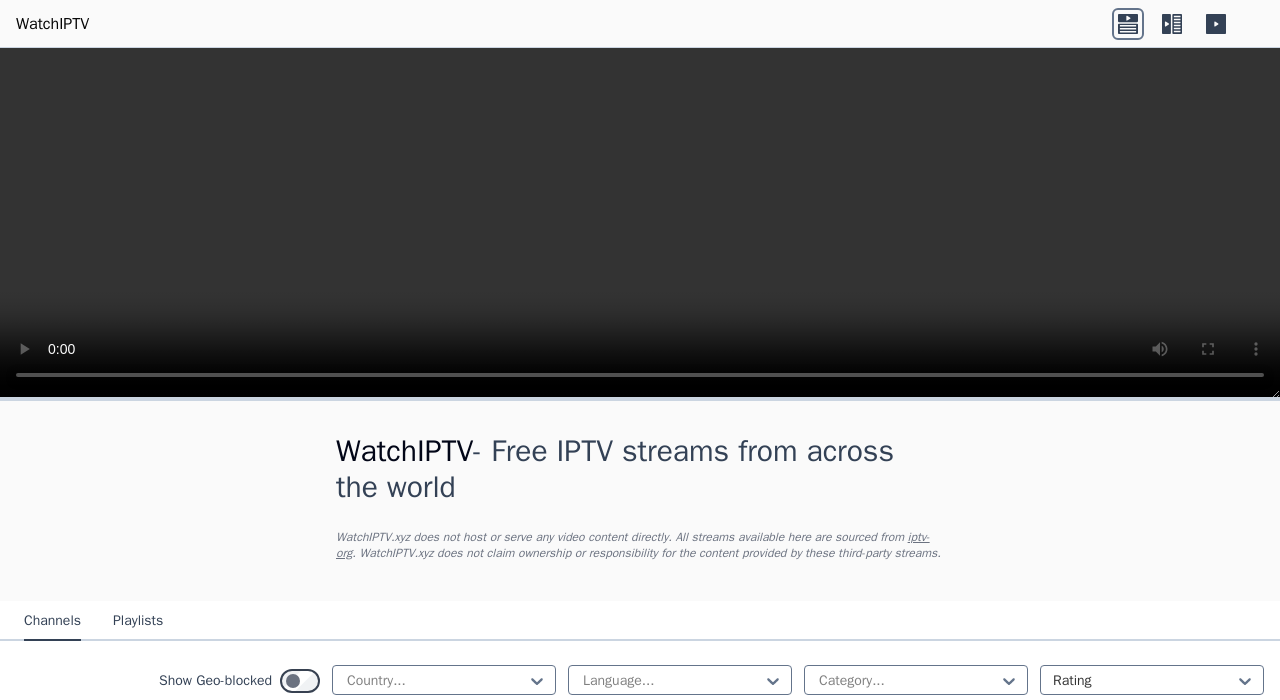 scroll, scrollTop: 0, scrollLeft: 0, axis: both 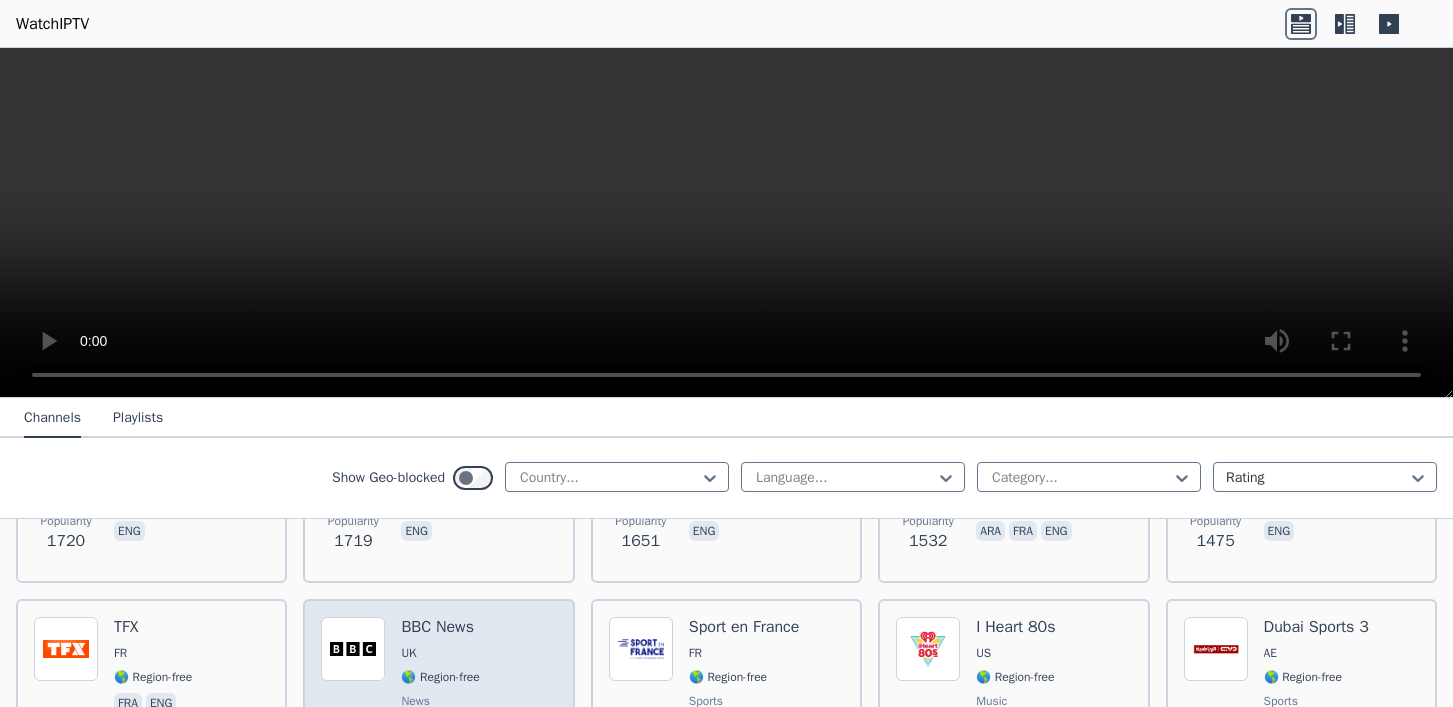 click on "BBC News UK 🌎 Region-free news eng" at bounding box center (440, 689) 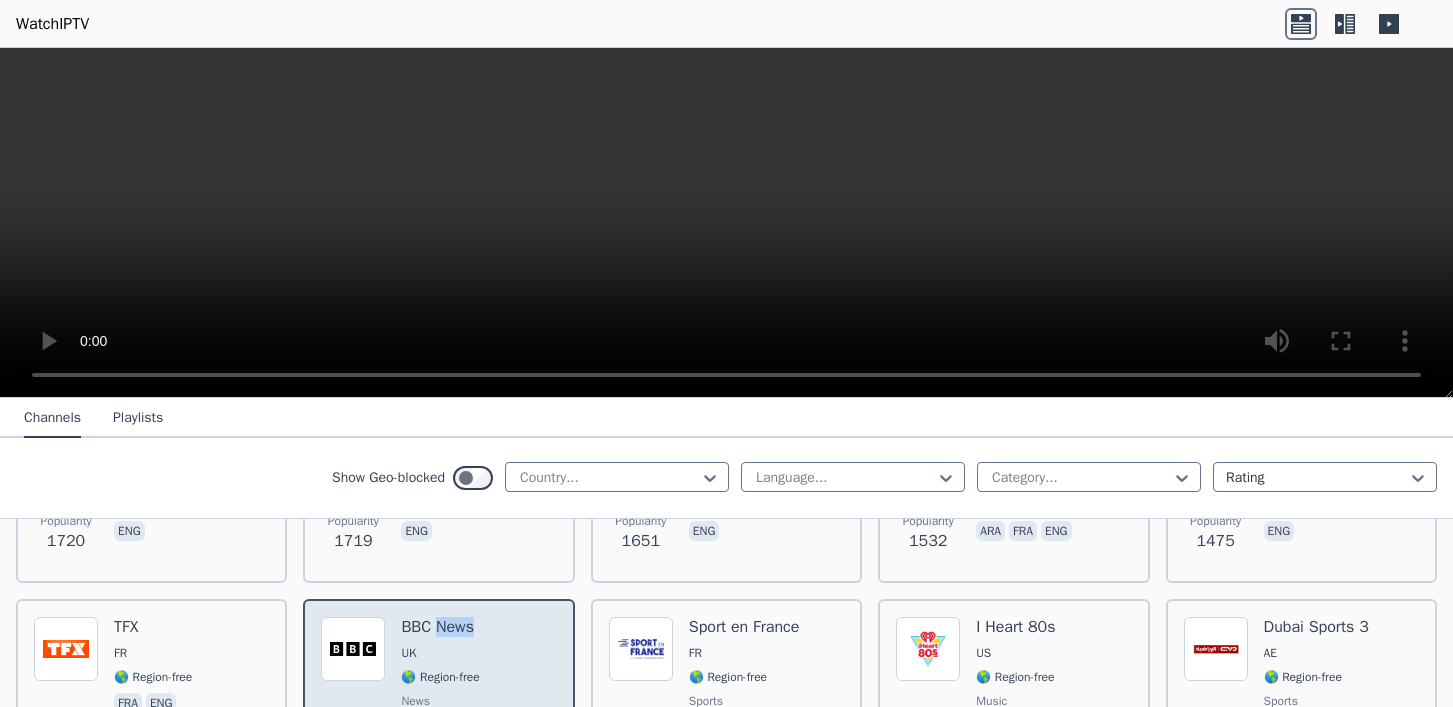 click on "BBC News UK 🌎 Region-free news eng" at bounding box center [440, 689] 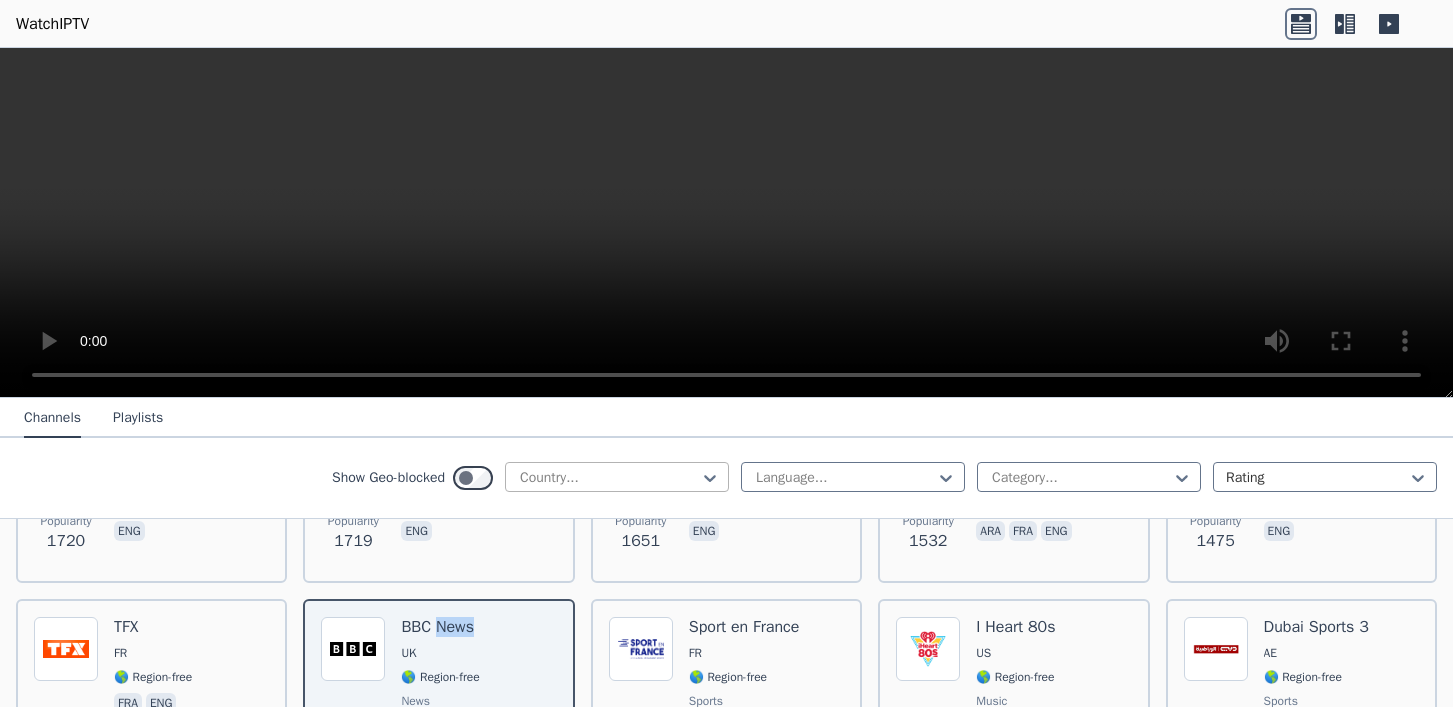 click at bounding box center (609, 478) 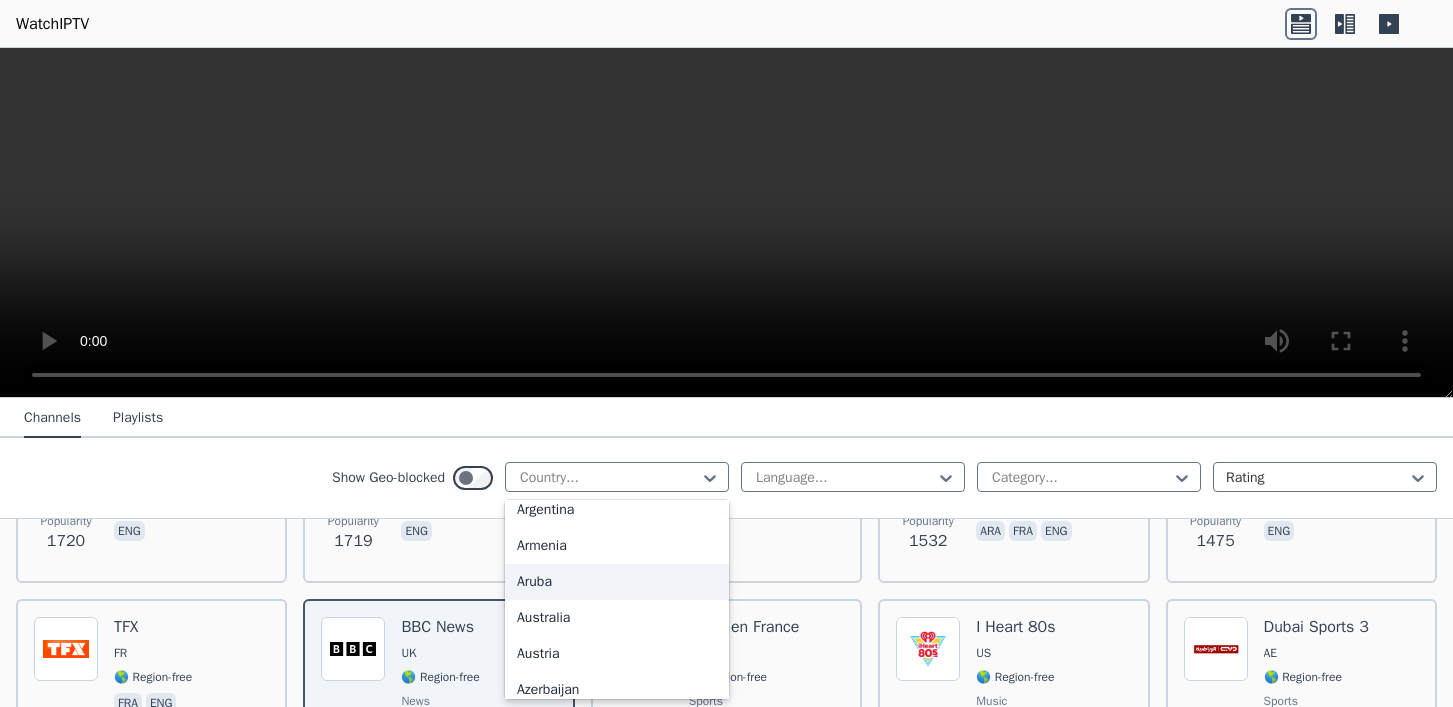 scroll, scrollTop: 342, scrollLeft: 0, axis: vertical 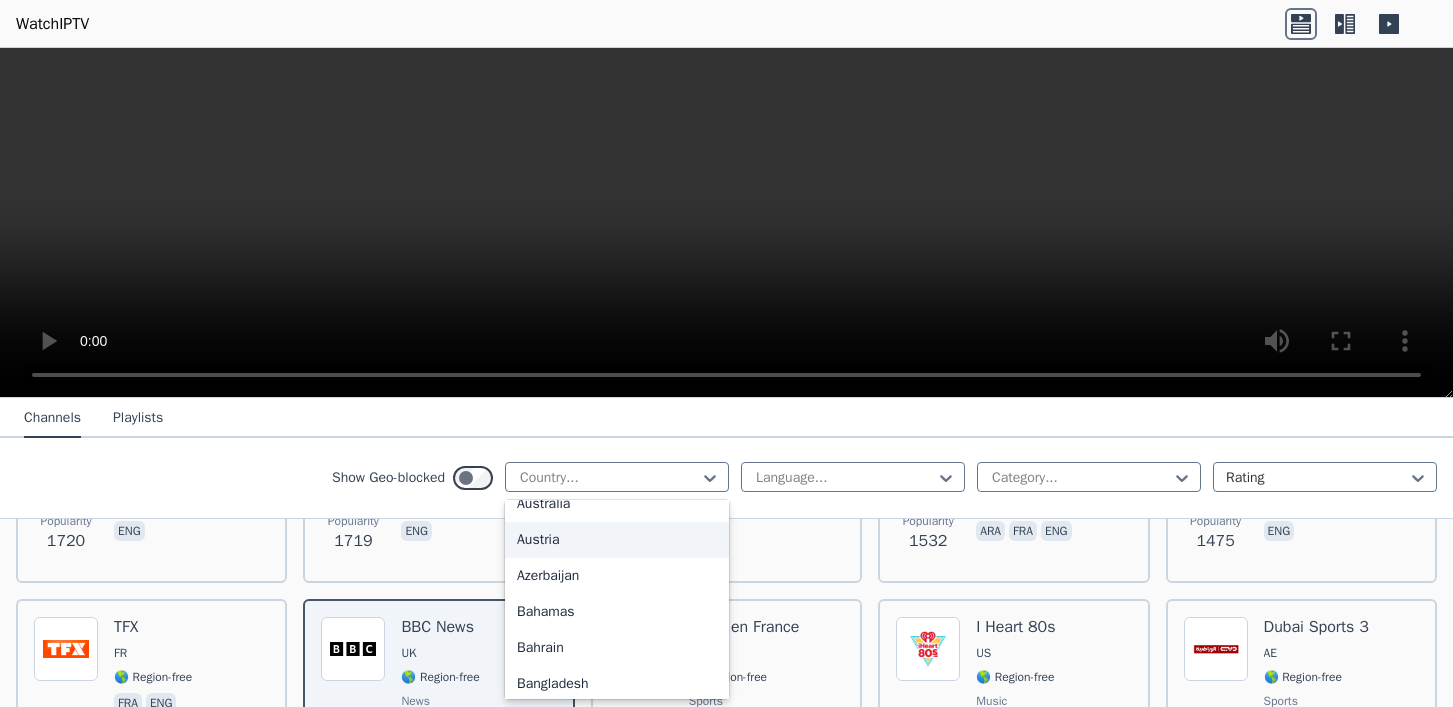 click on "Austria" at bounding box center [617, 540] 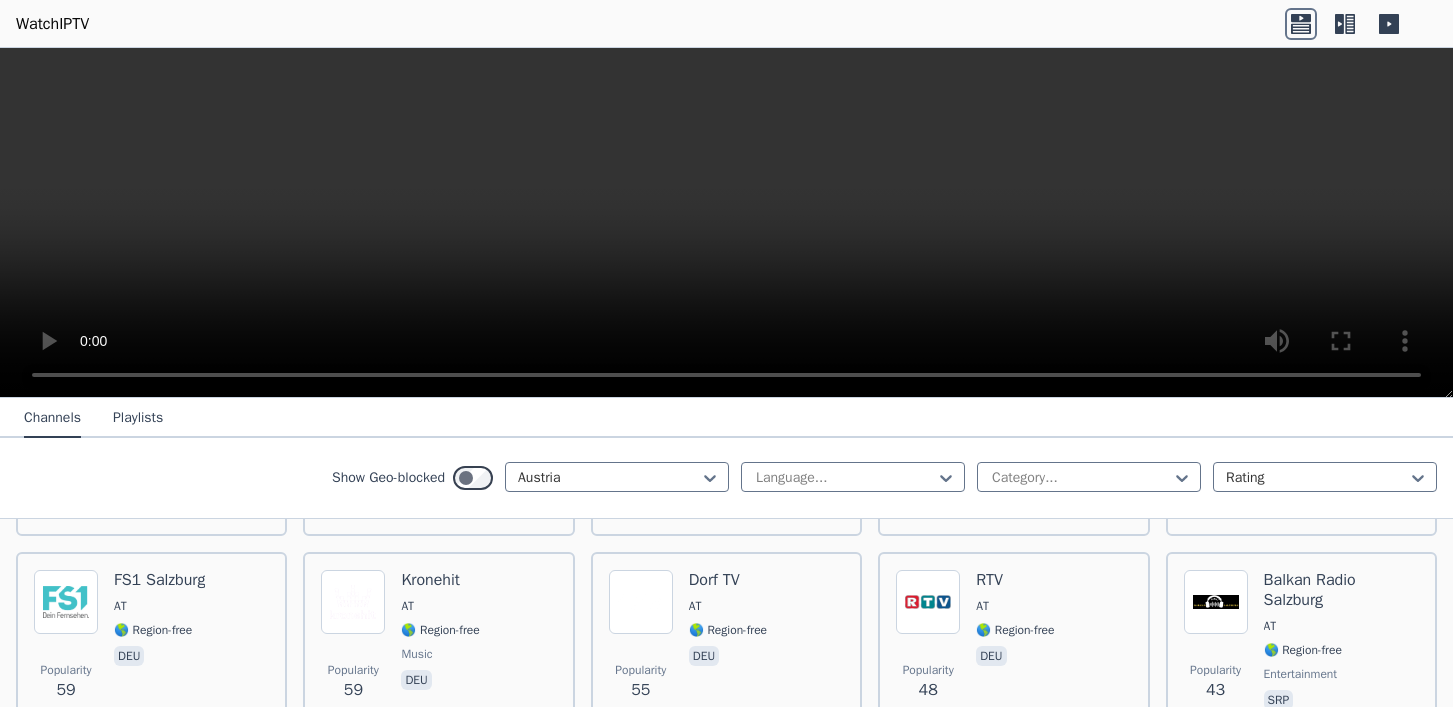 scroll, scrollTop: 456, scrollLeft: 0, axis: vertical 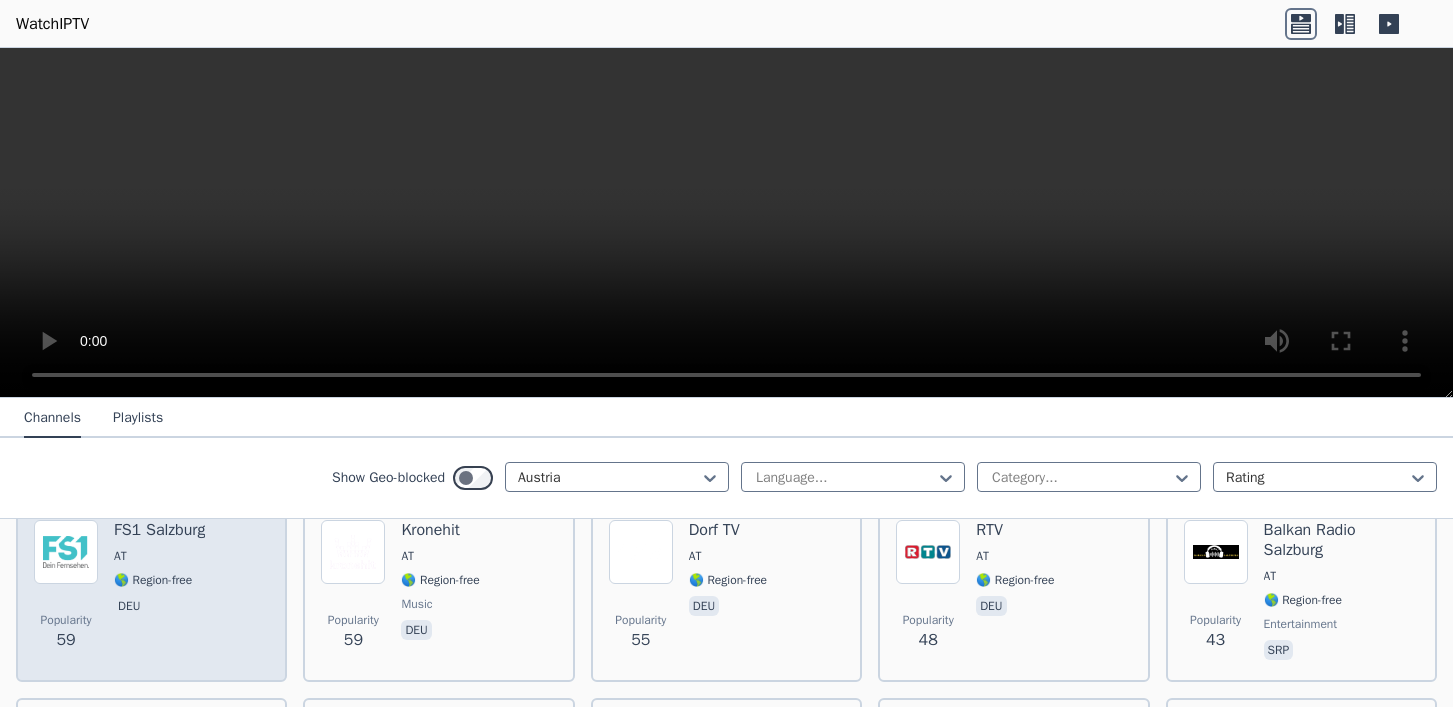 click on "FS1 Salzburg AT 🌎 Region-free deu" at bounding box center [159, 592] 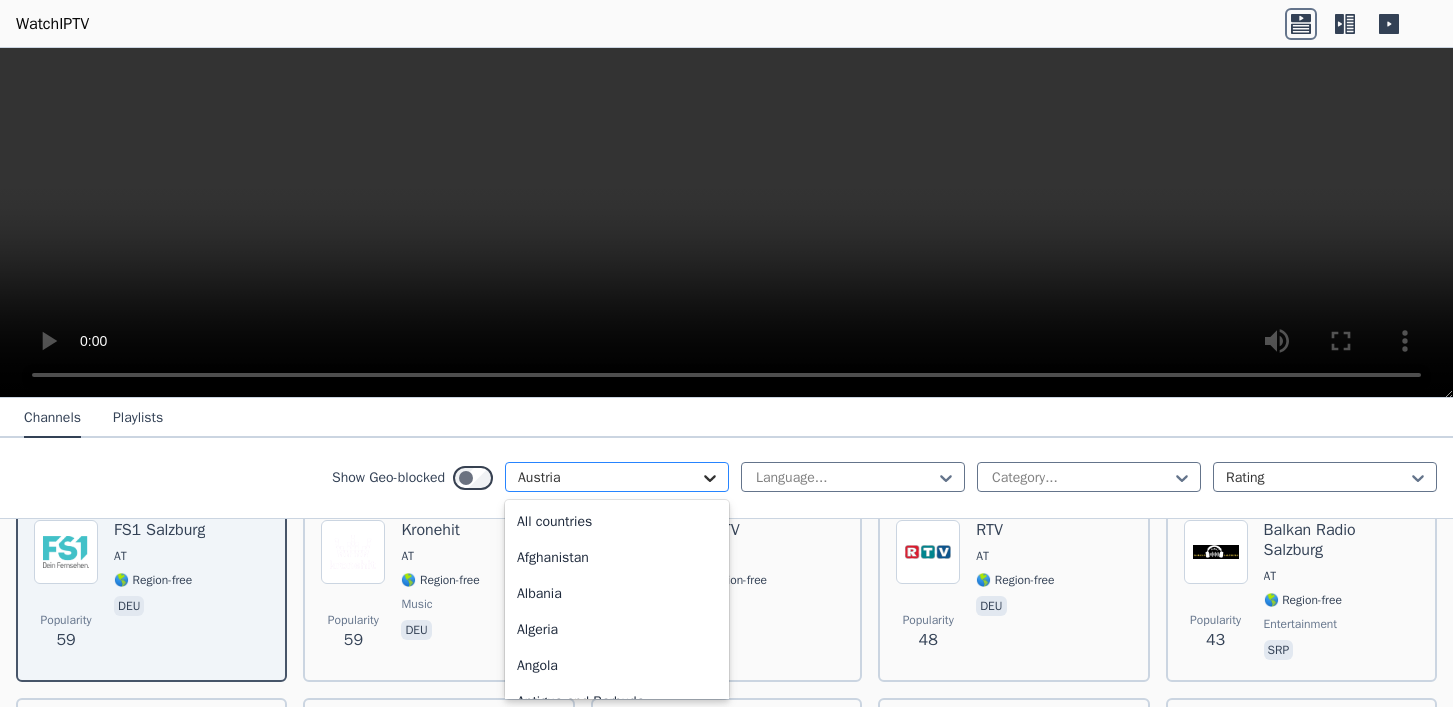 click 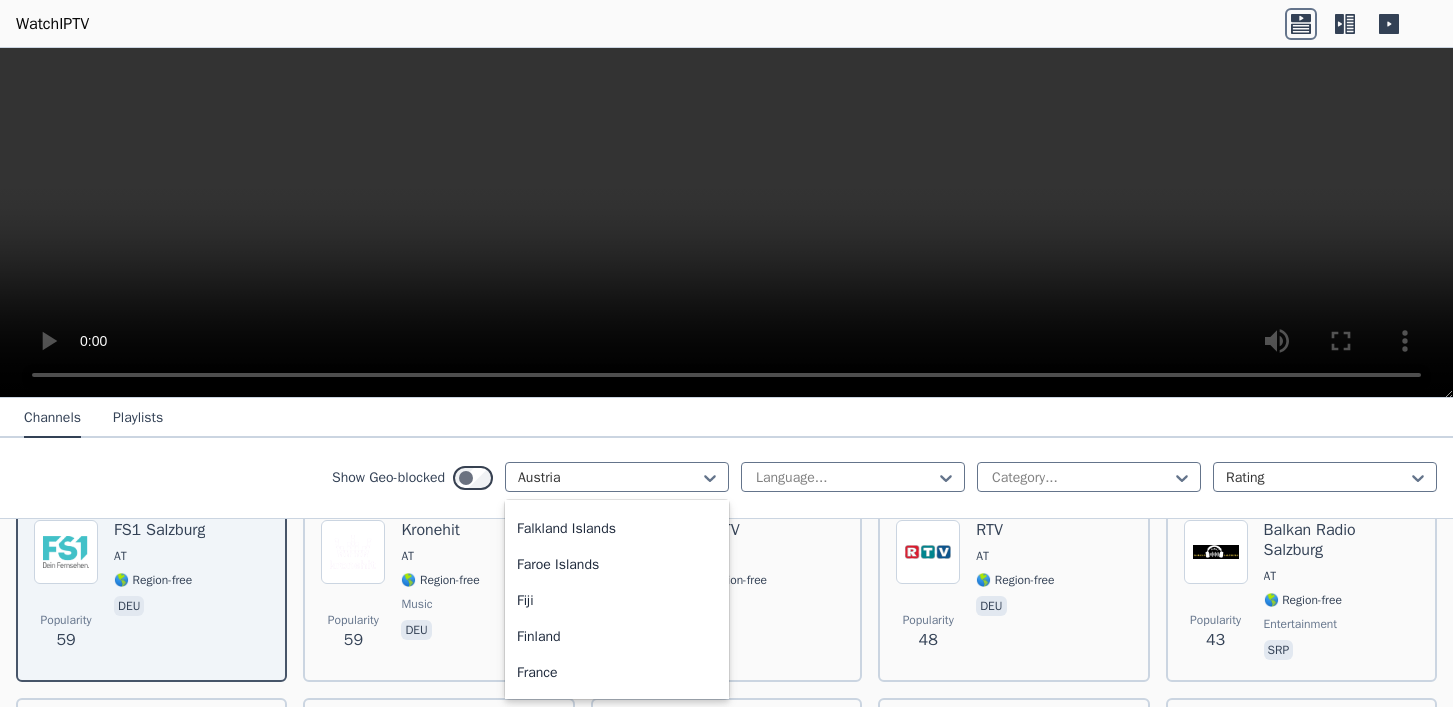 scroll, scrollTop: 2779, scrollLeft: 0, axis: vertical 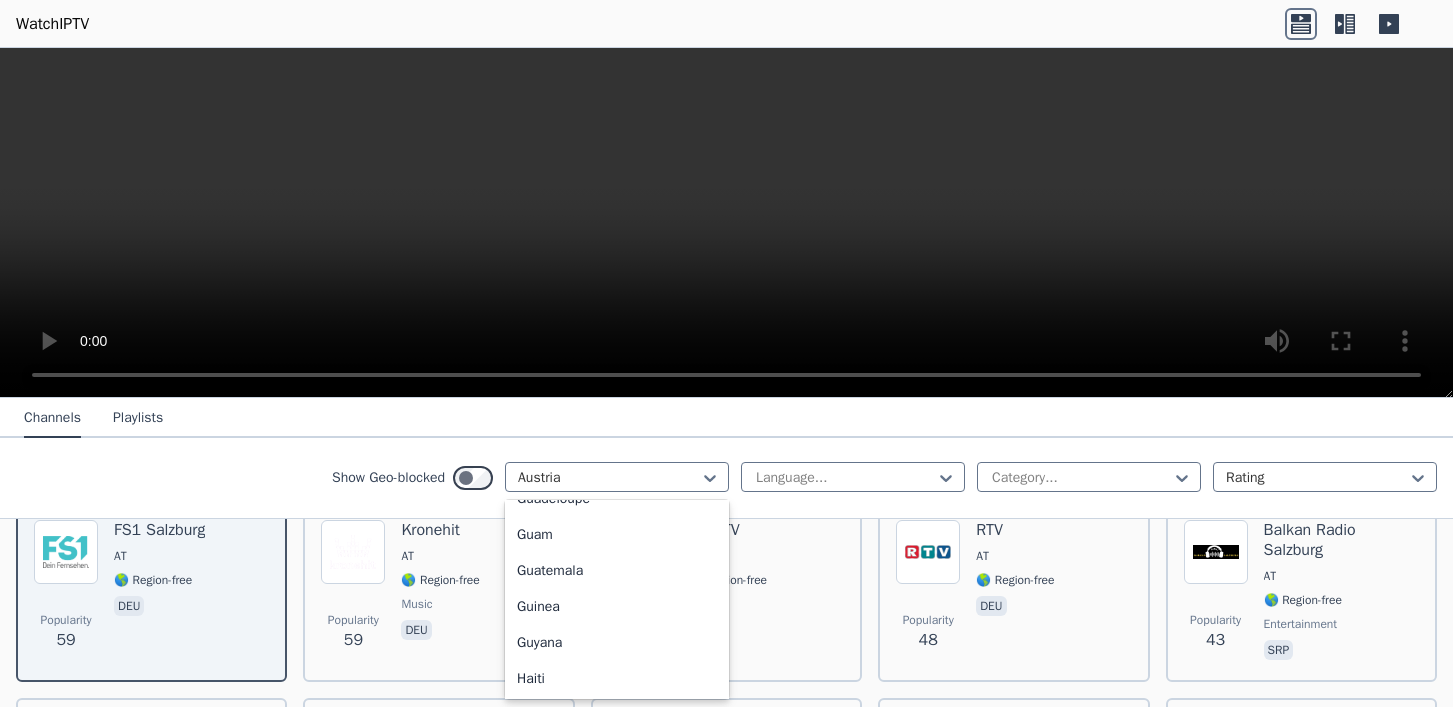 click on "Germany" at bounding box center [617, 319] 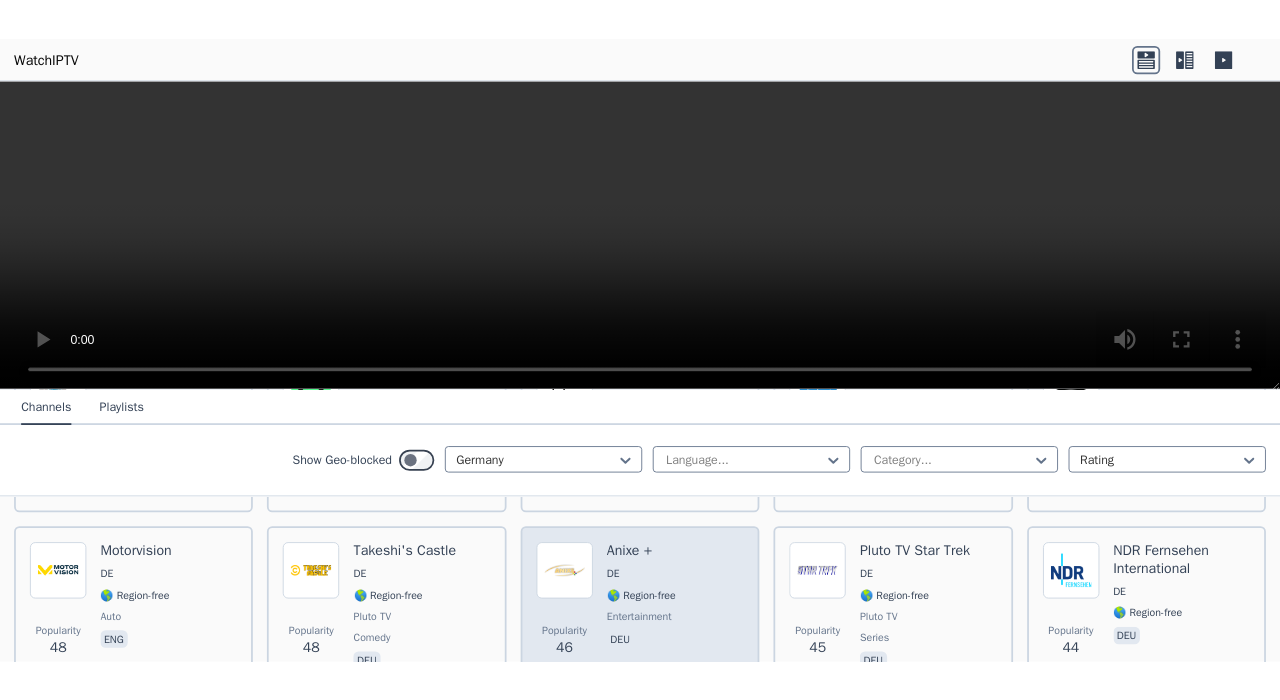 scroll, scrollTop: 2850, scrollLeft: 0, axis: vertical 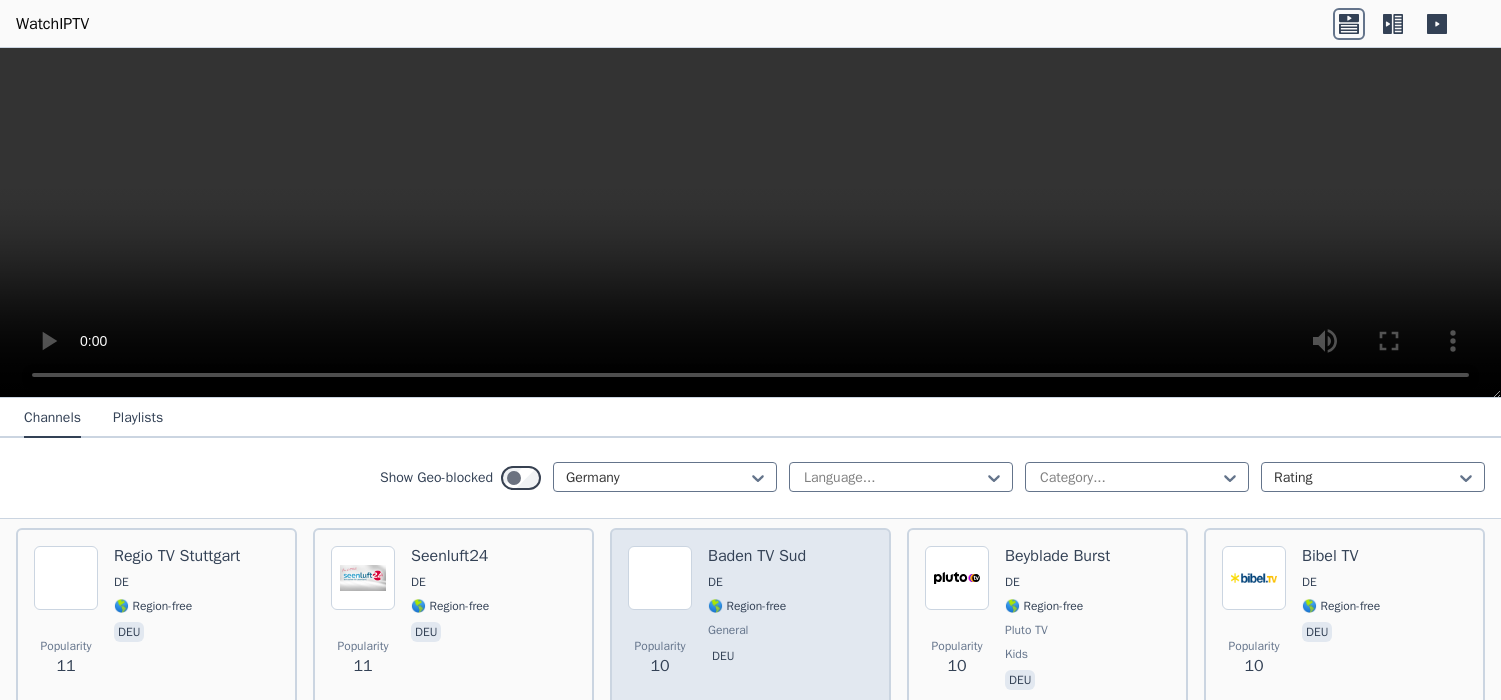 click on "Baden TV Sud" at bounding box center (757, 556) 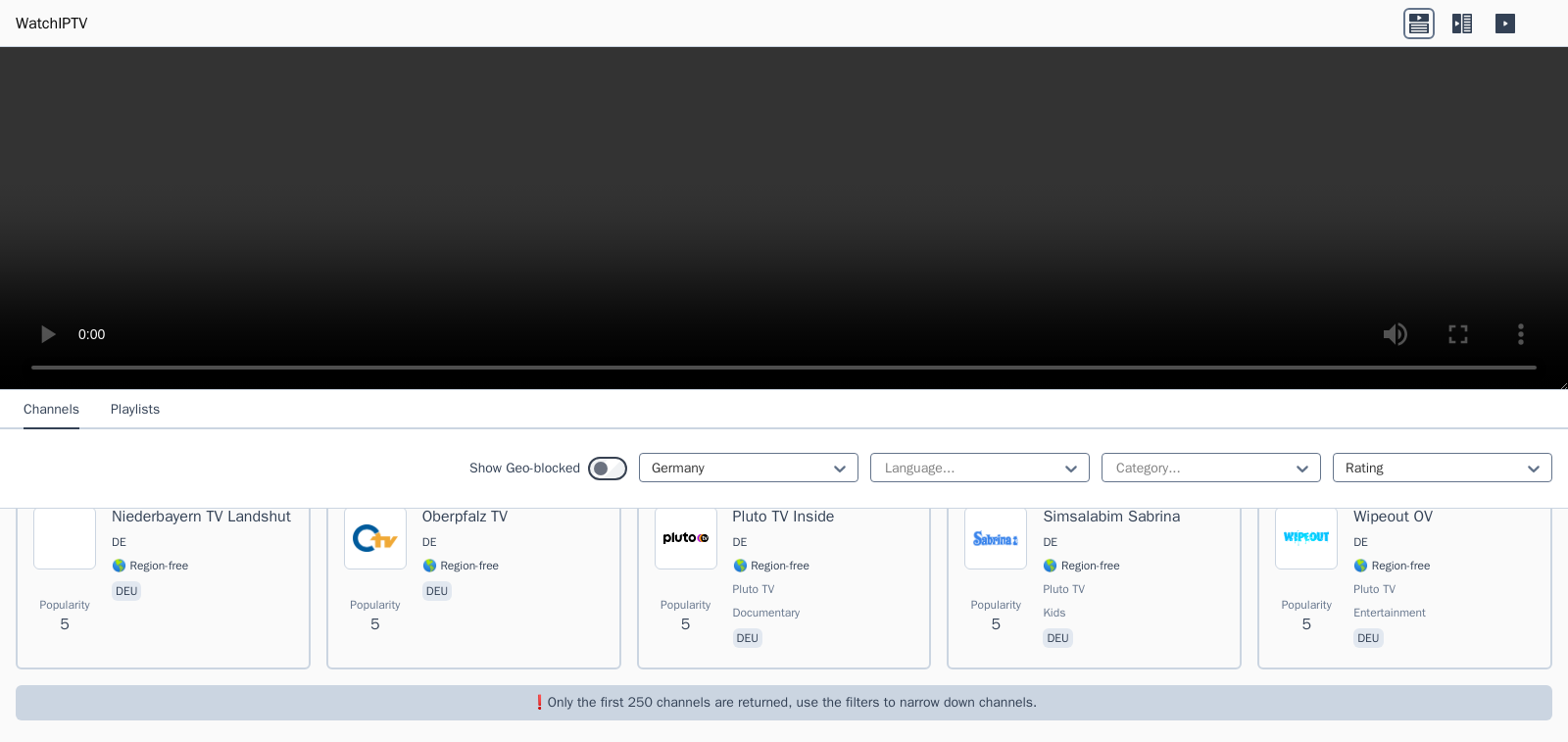 scroll, scrollTop: 10050, scrollLeft: 0, axis: vertical 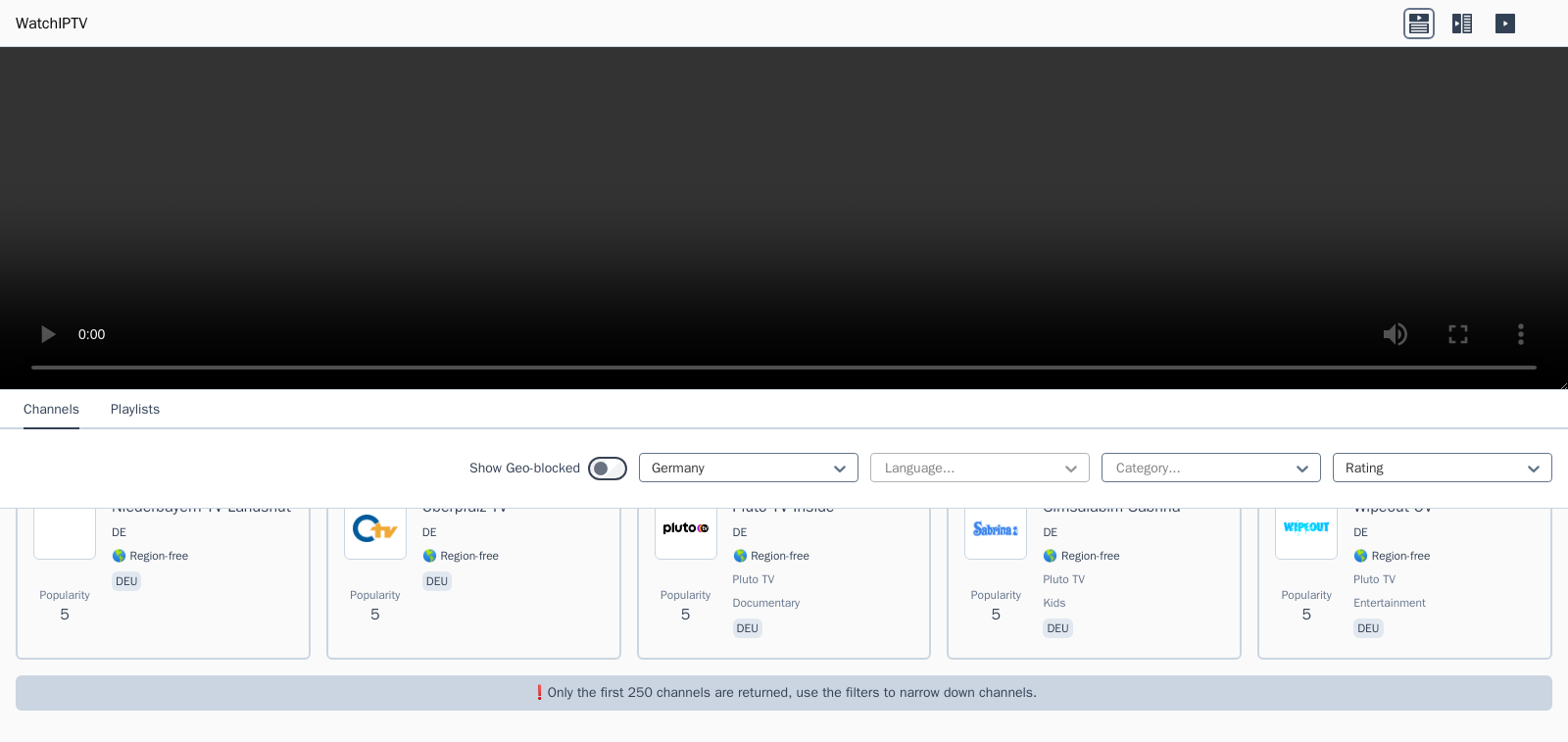 click 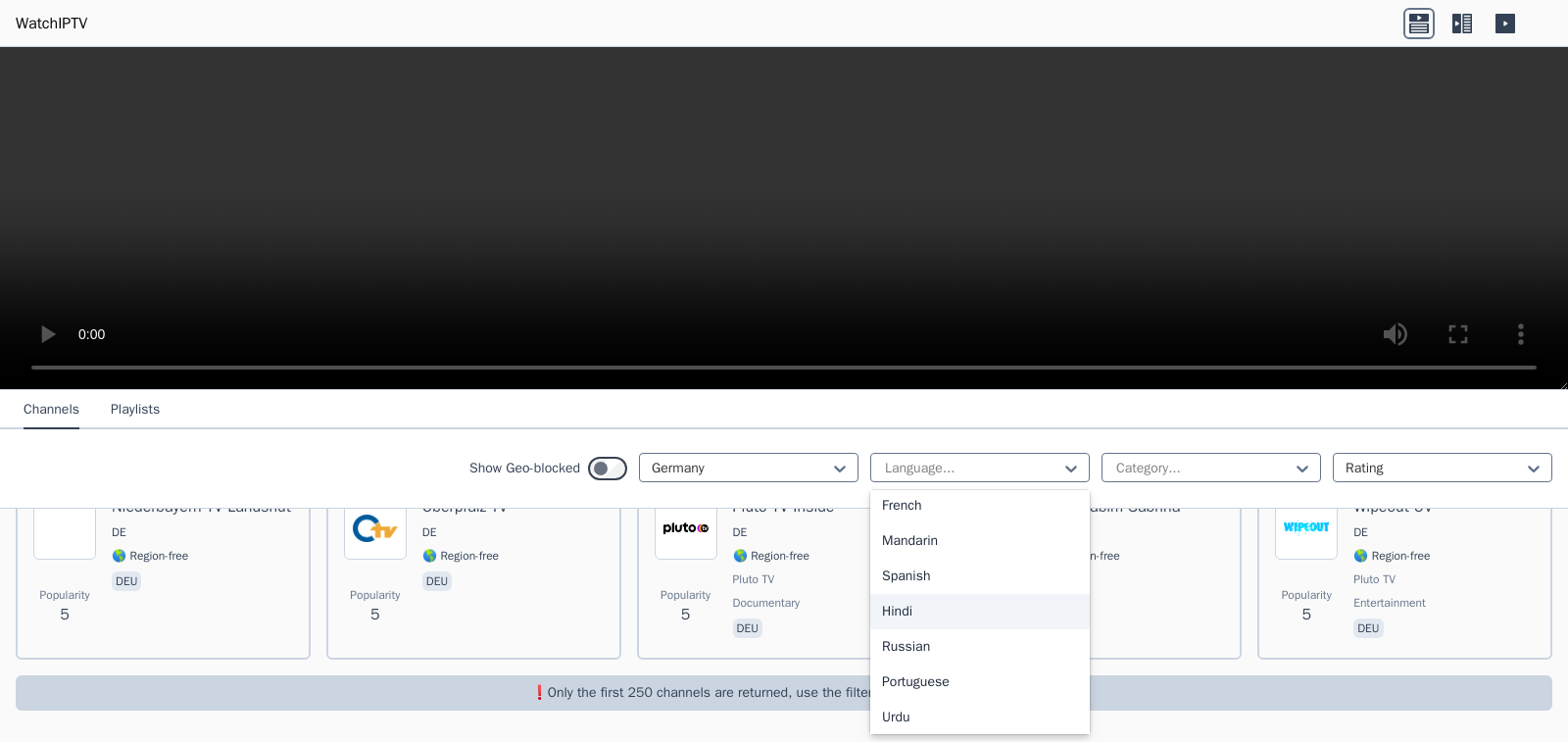 scroll, scrollTop: 0, scrollLeft: 0, axis: both 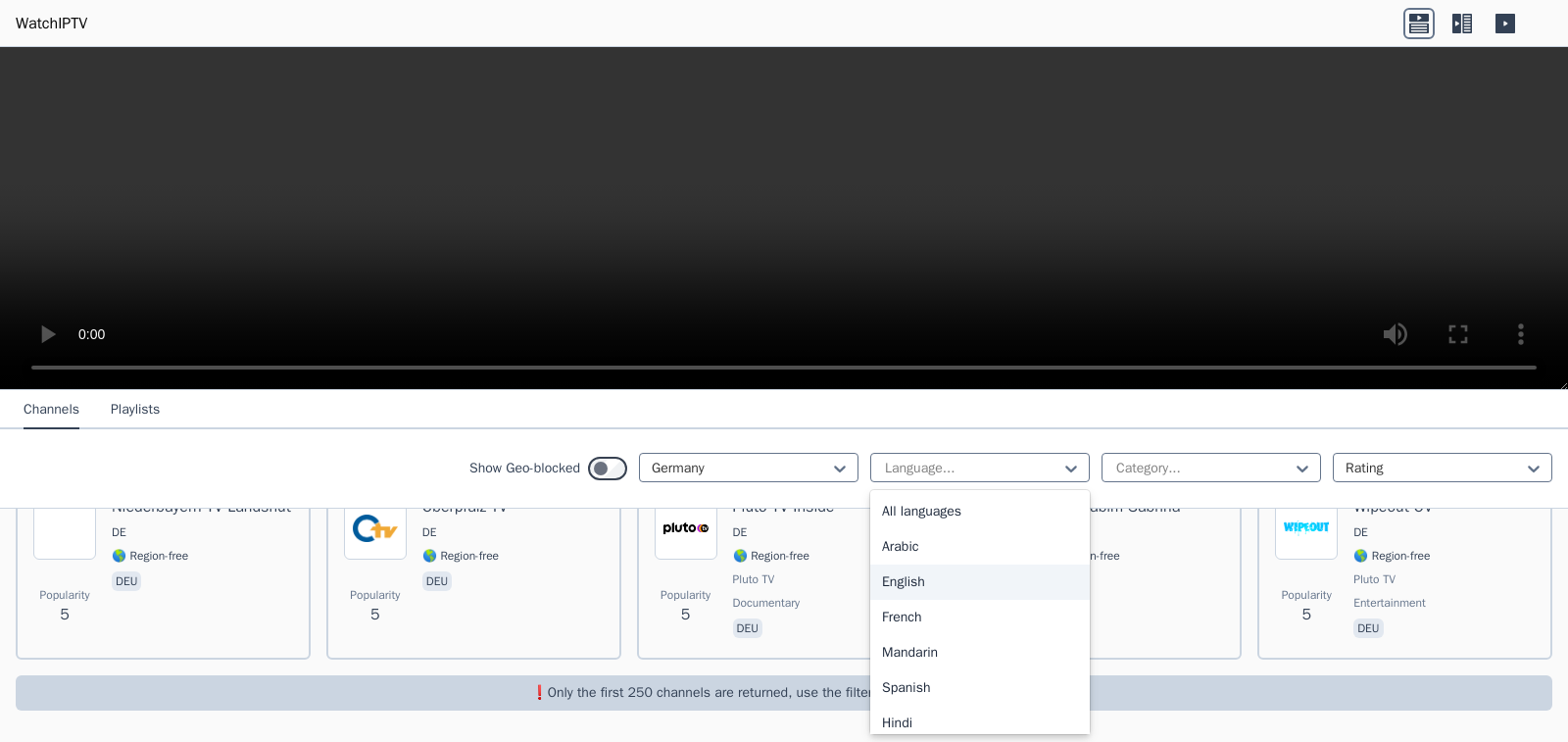 click on "English" at bounding box center (980, 582) 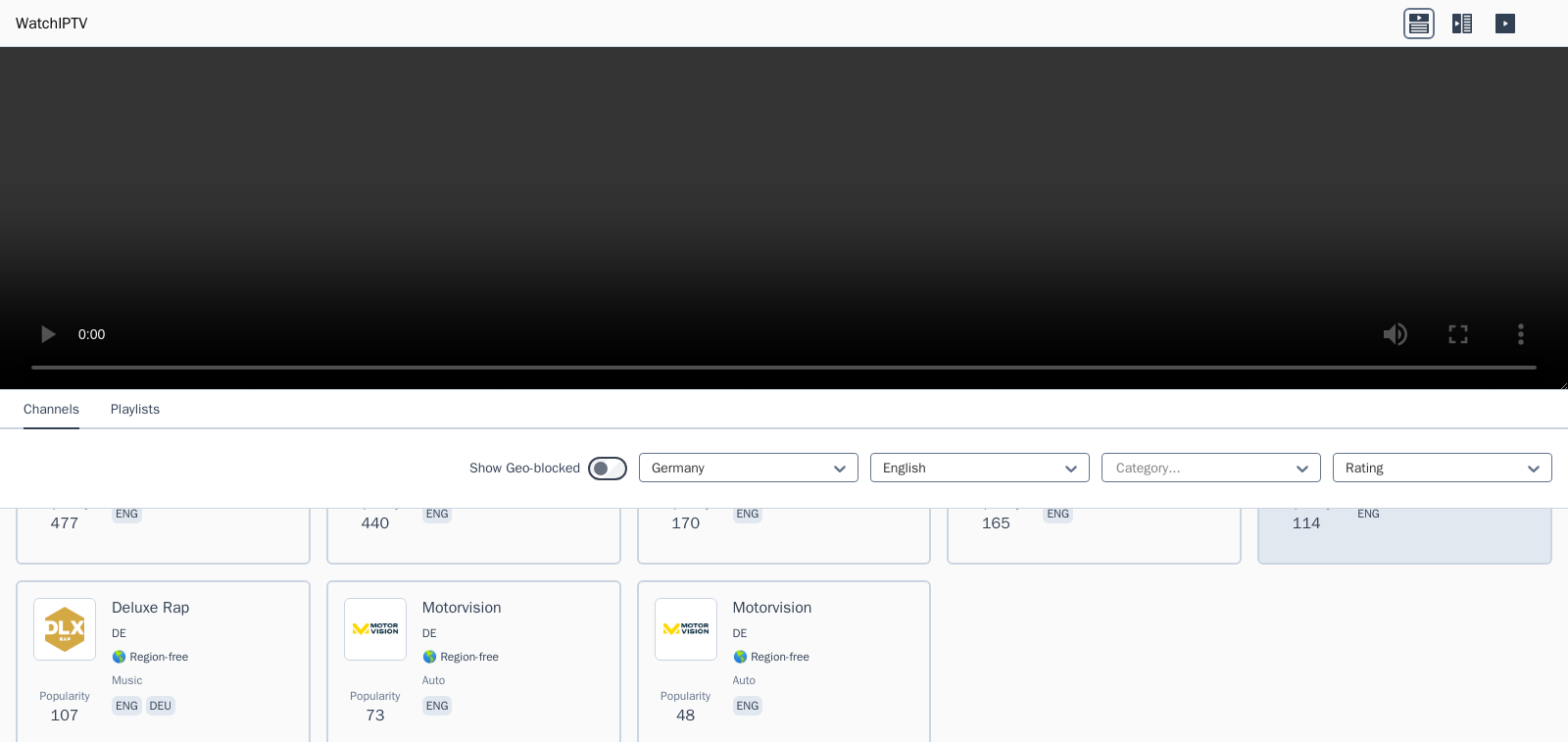 scroll, scrollTop: 432, scrollLeft: 0, axis: vertical 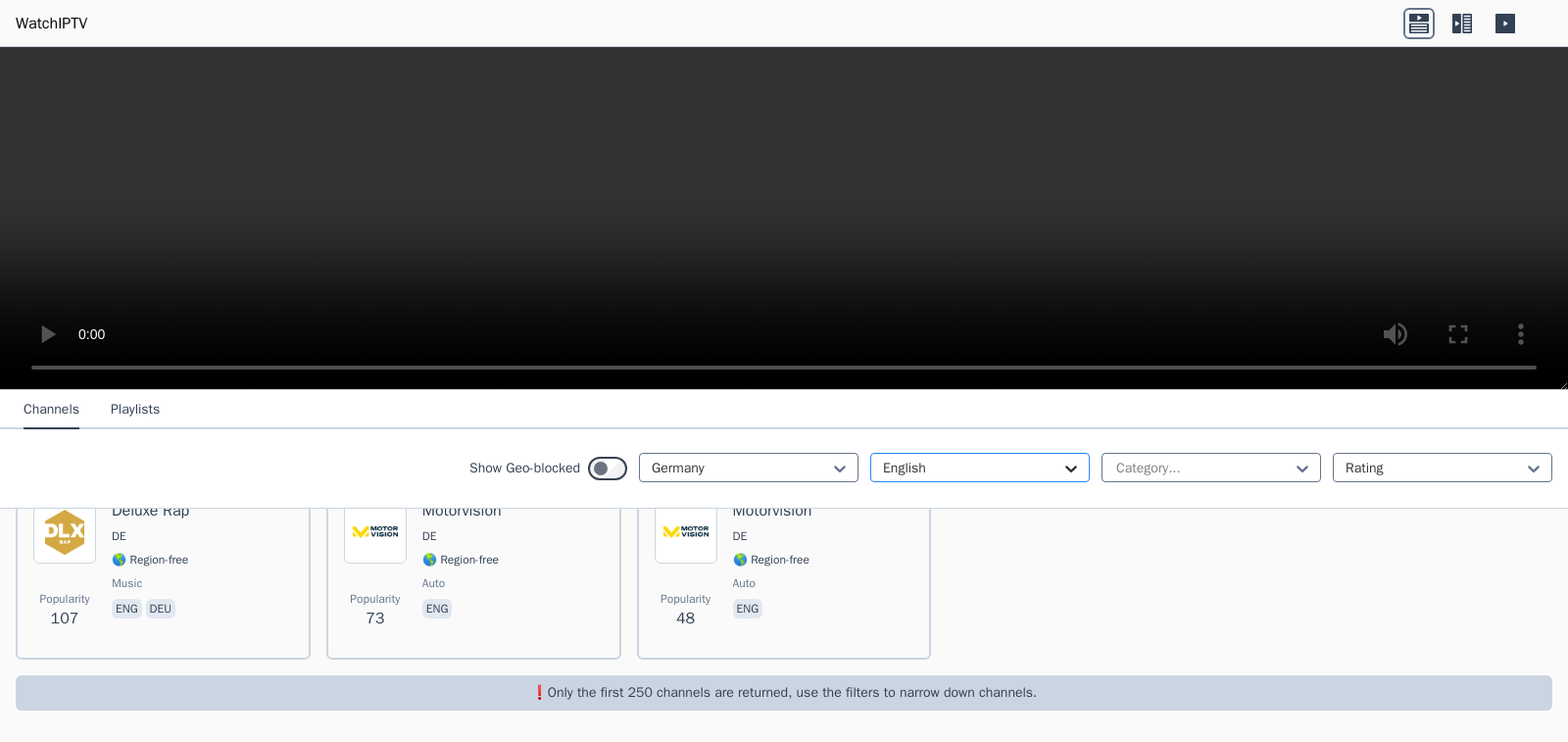 click 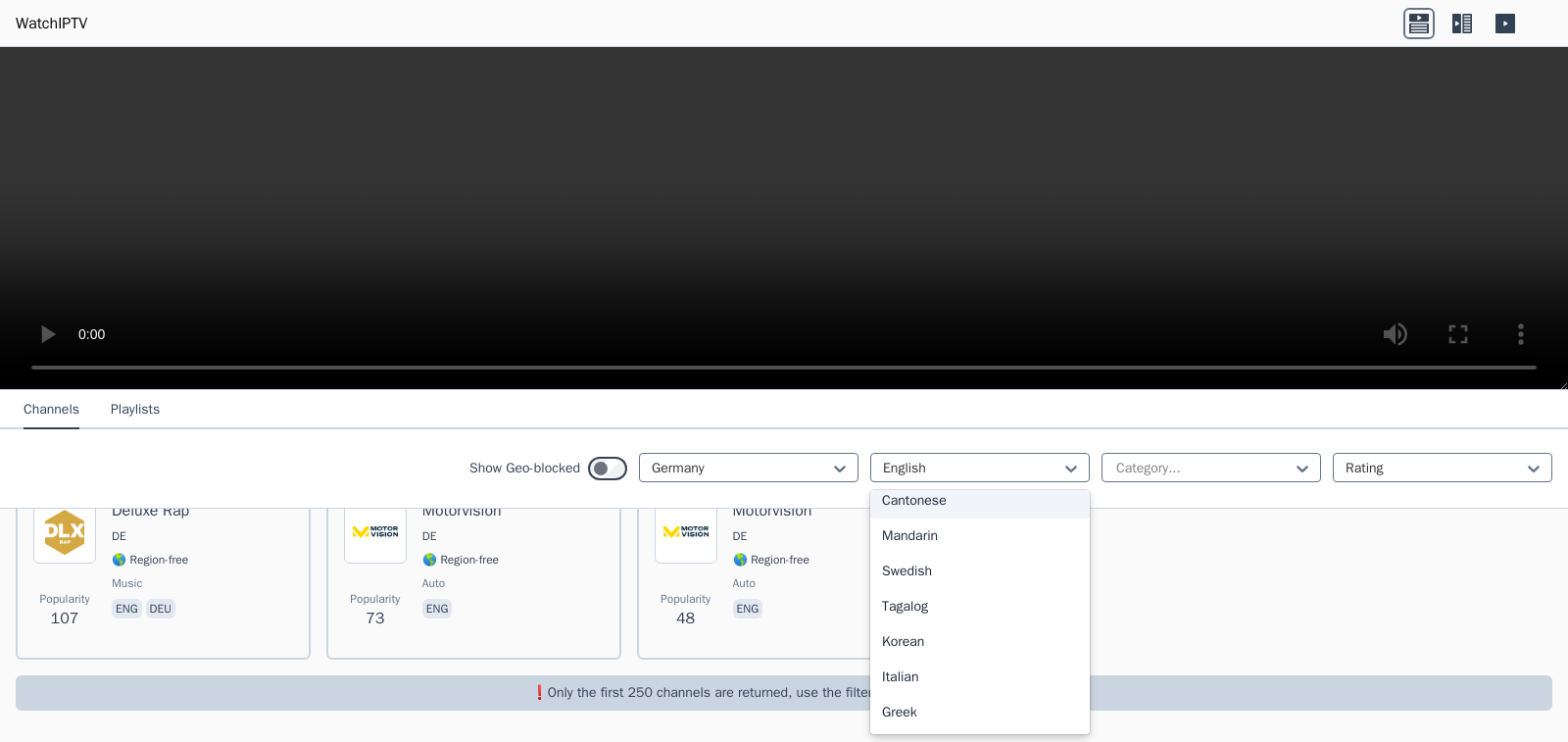 scroll, scrollTop: 626, scrollLeft: 0, axis: vertical 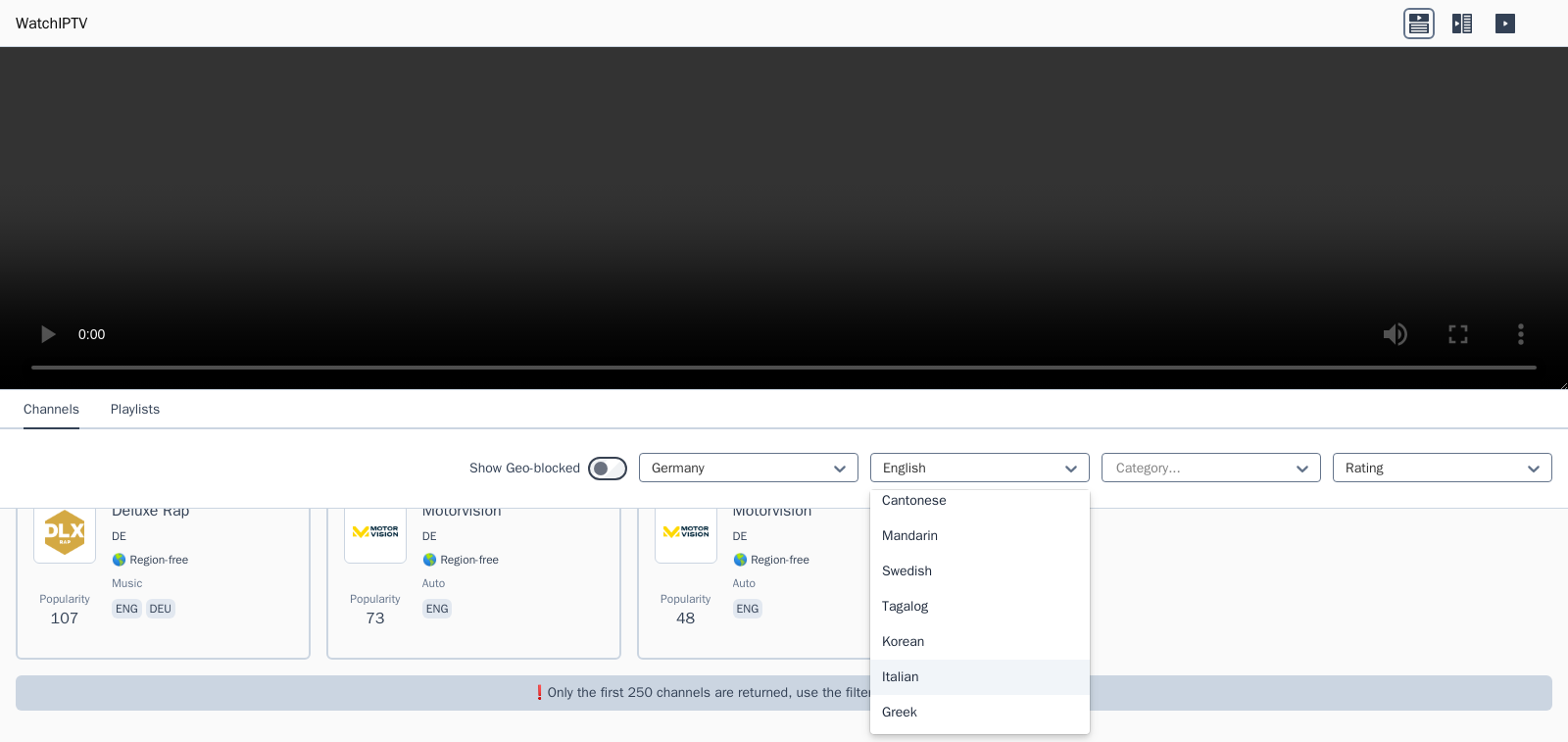 click on "Italian" at bounding box center [980, 677] 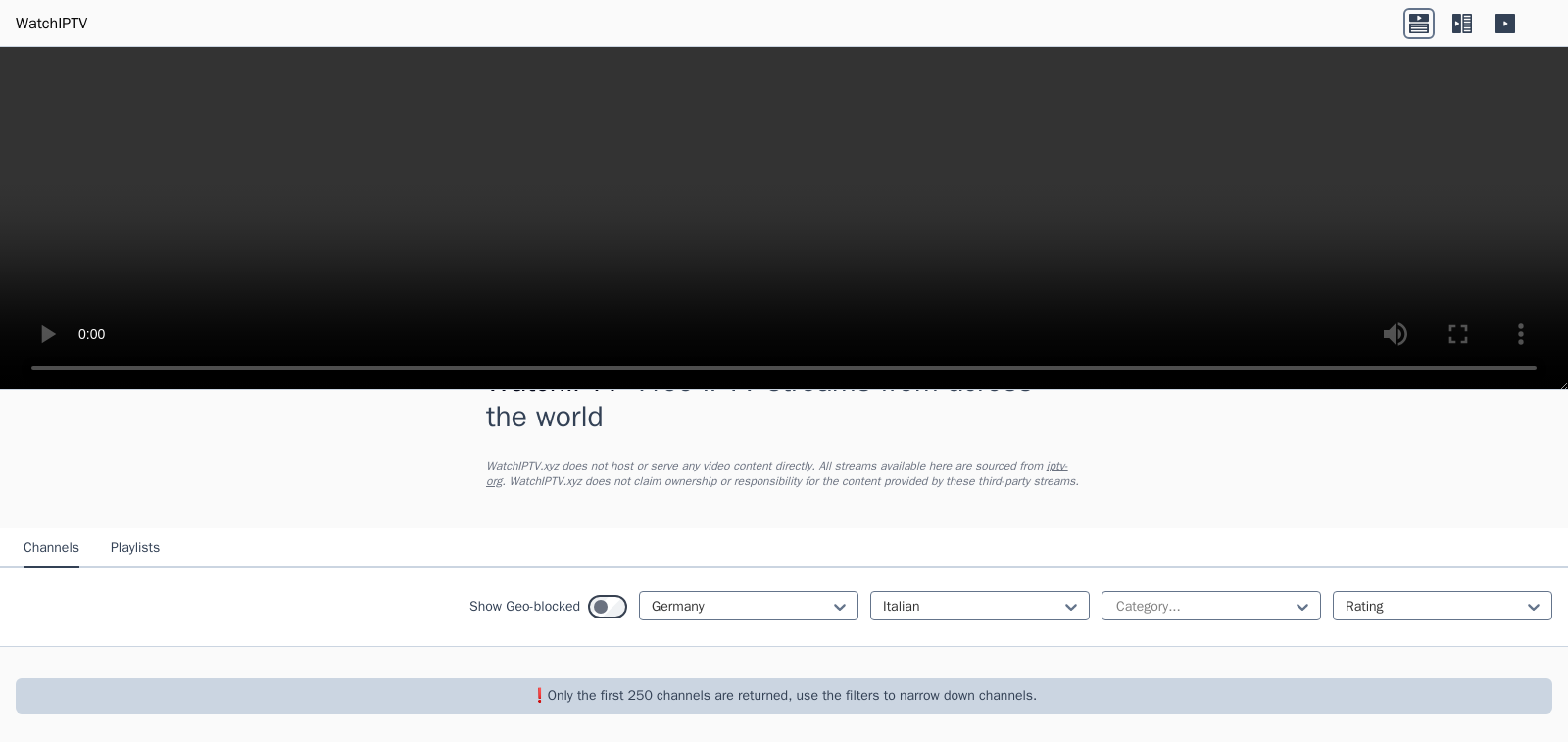 scroll, scrollTop: 64, scrollLeft: 0, axis: vertical 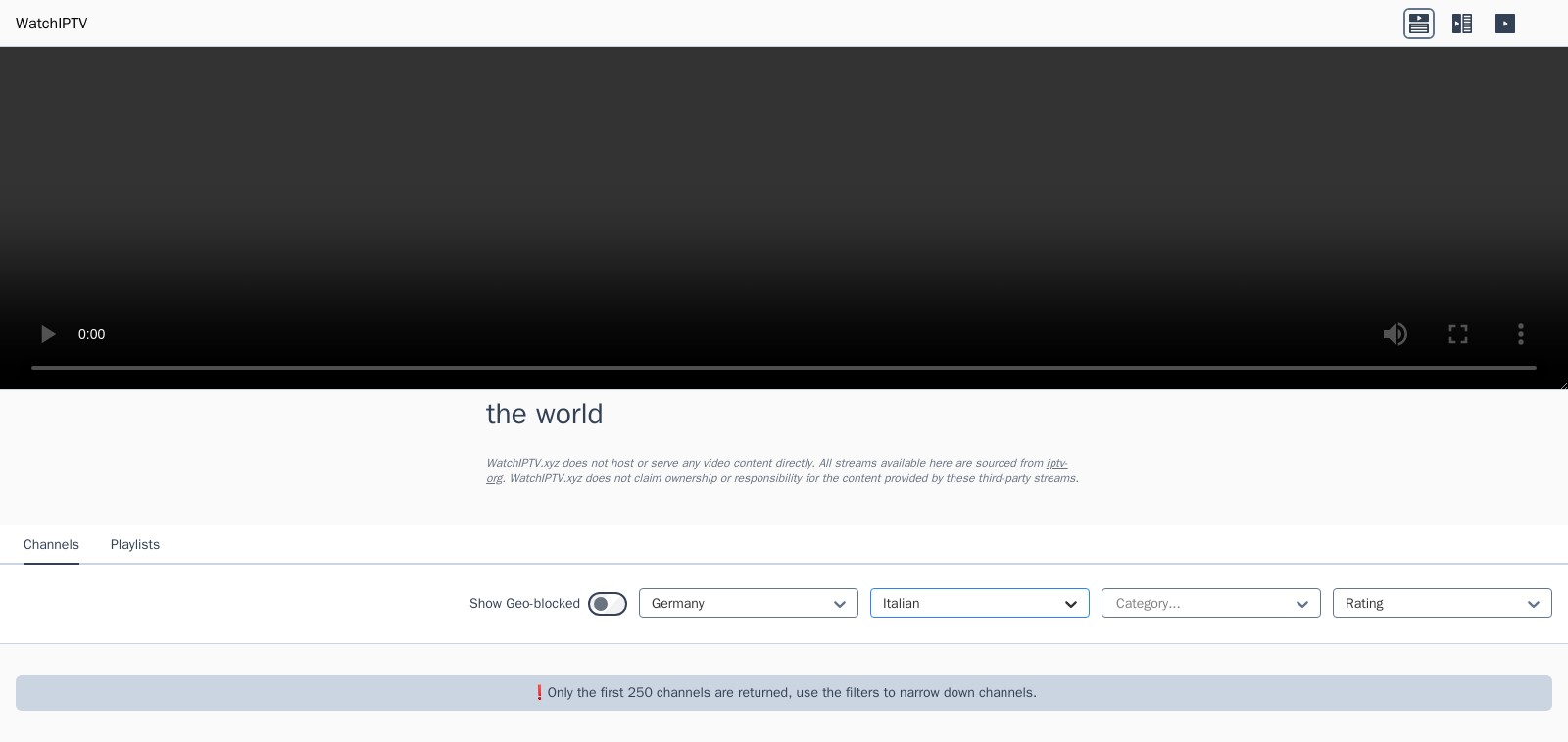 click 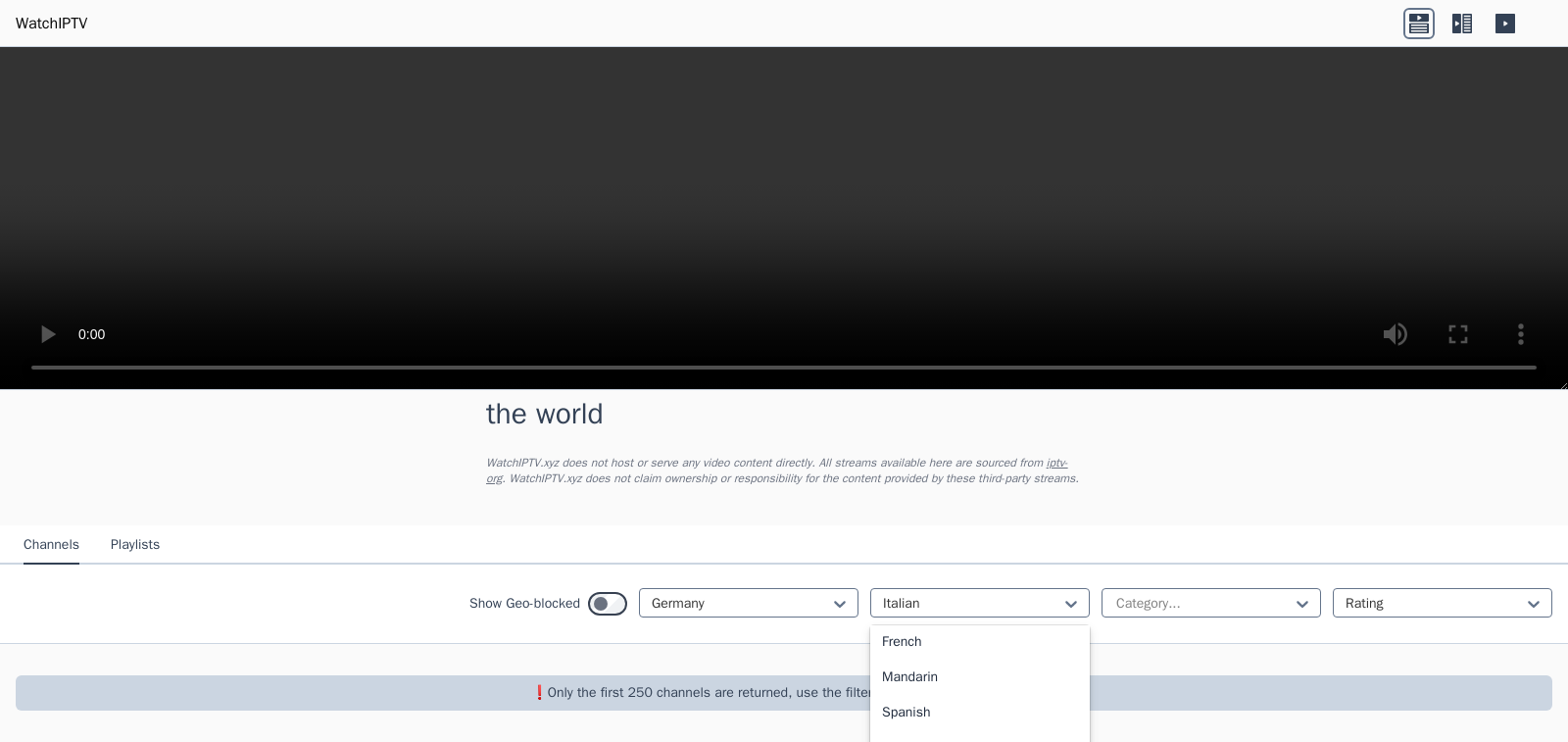 scroll, scrollTop: 112, scrollLeft: 0, axis: vertical 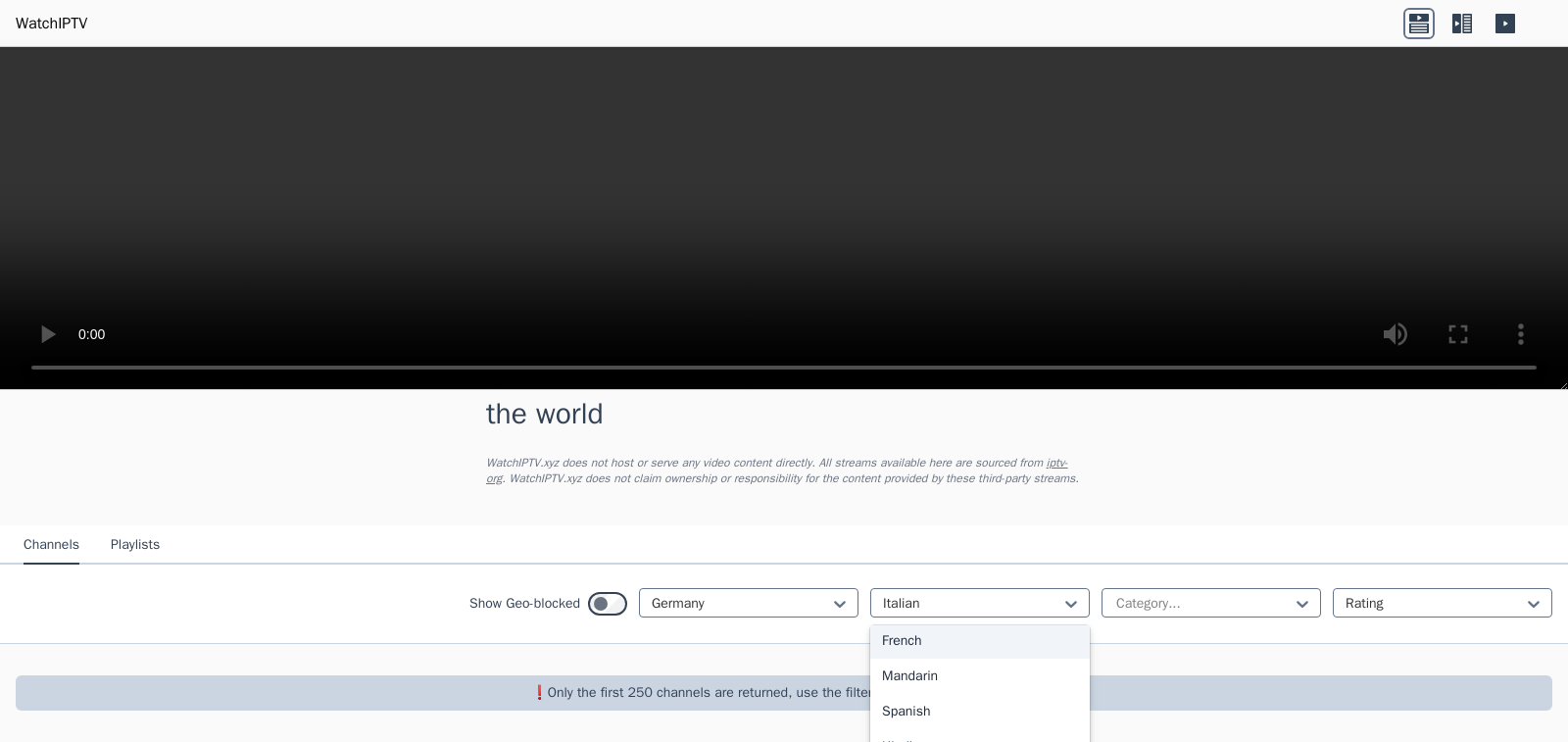 click on "French" at bounding box center [980, 641] 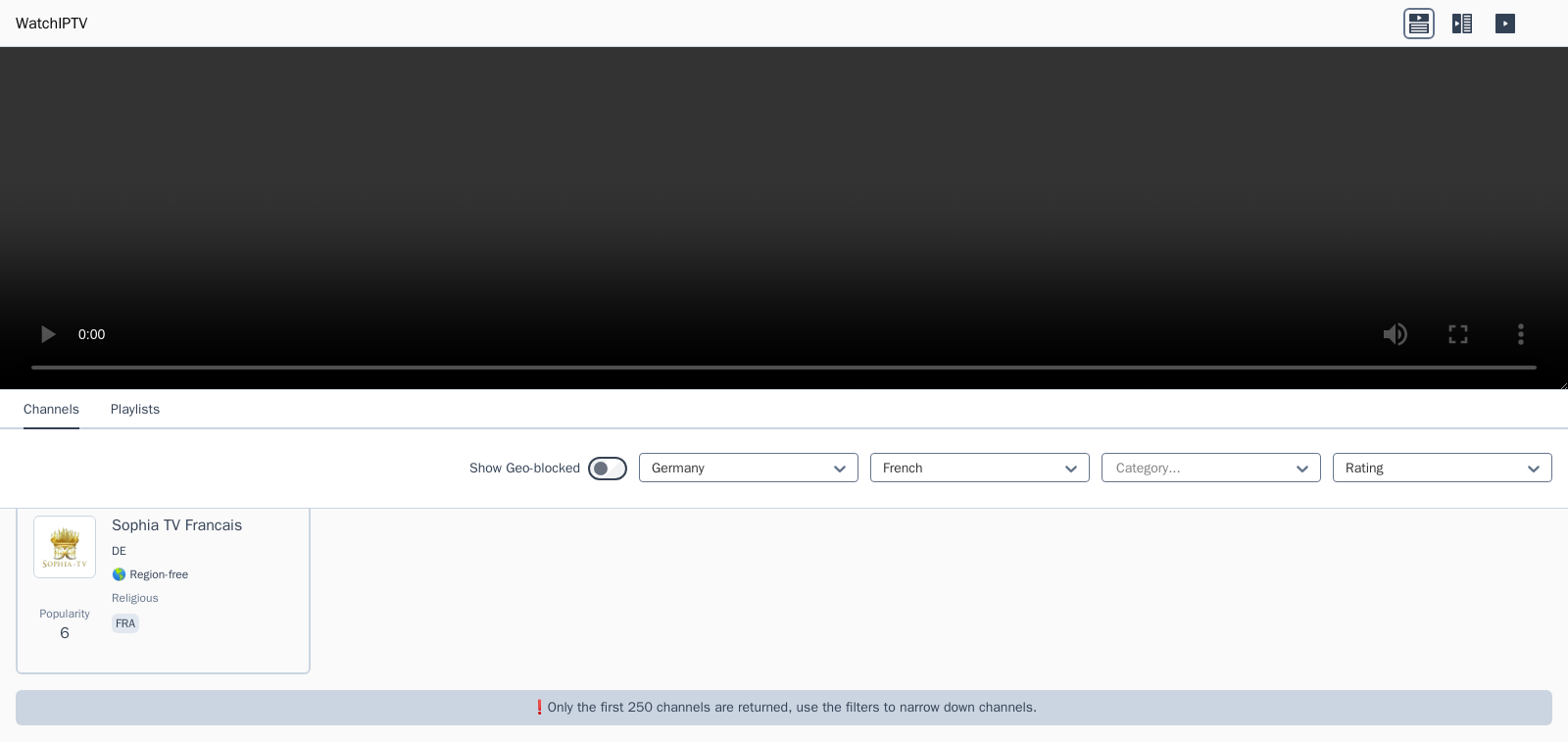 scroll, scrollTop: 240, scrollLeft: 0, axis: vertical 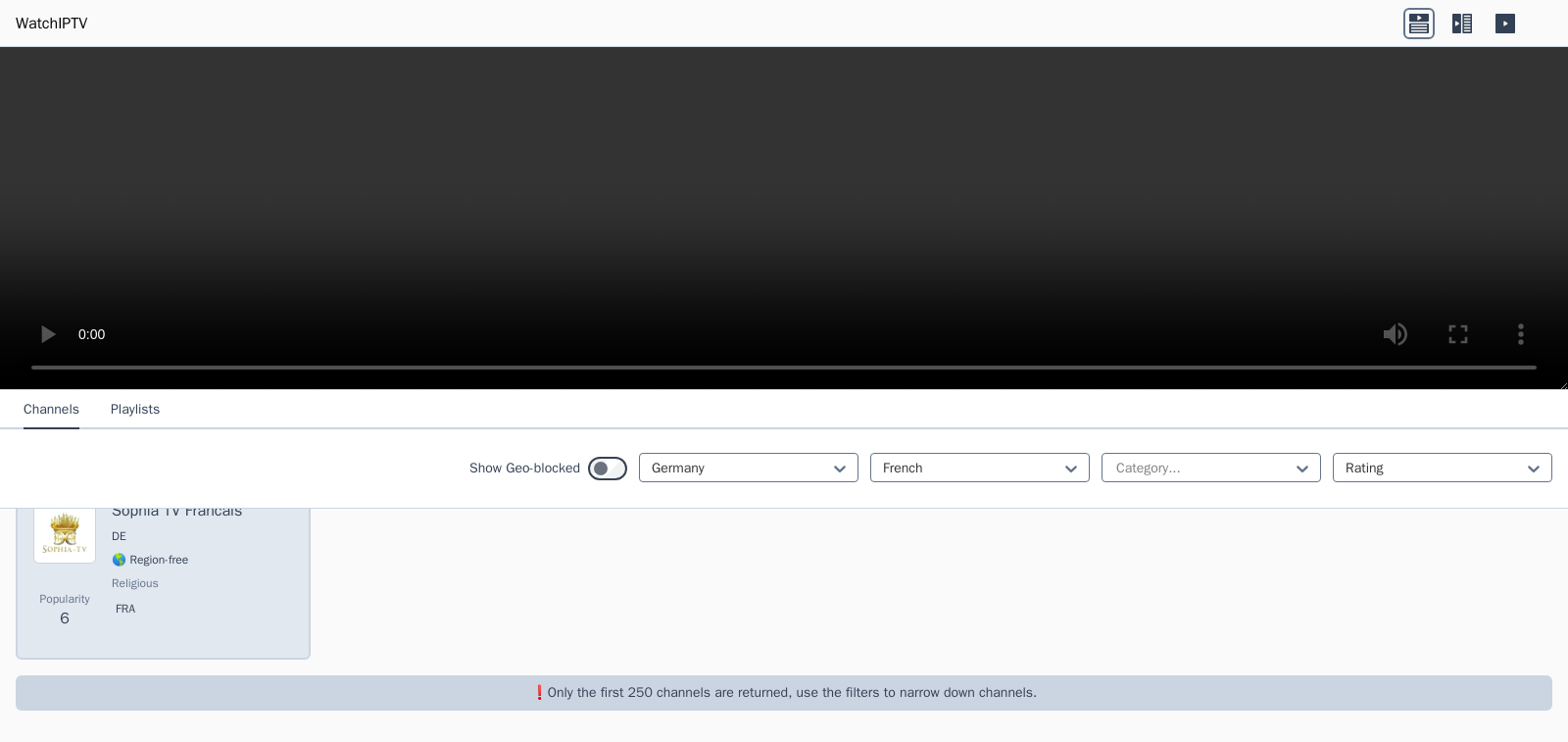 click on "DE" at bounding box center (176, 536) 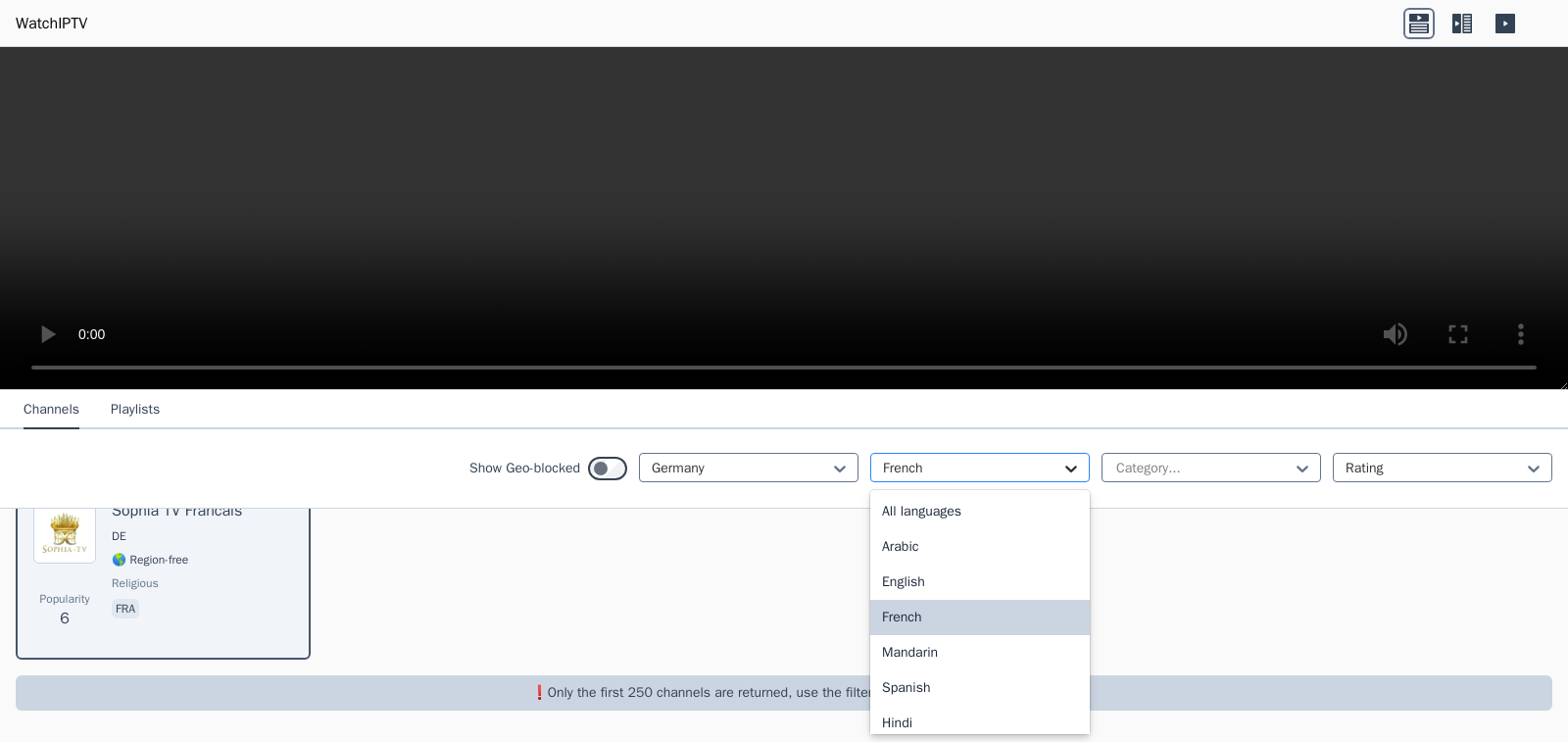 click 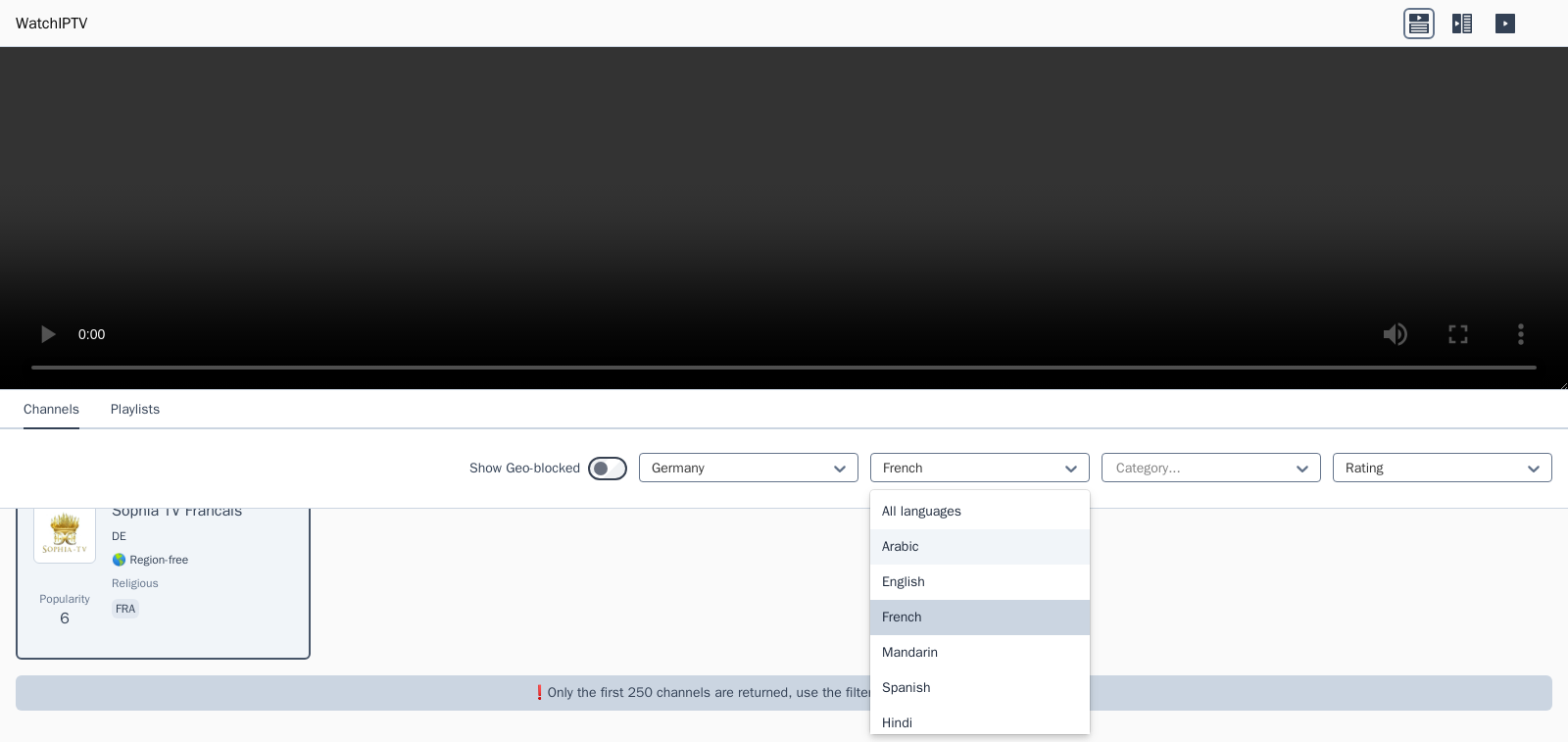 scroll, scrollTop: 112, scrollLeft: 0, axis: vertical 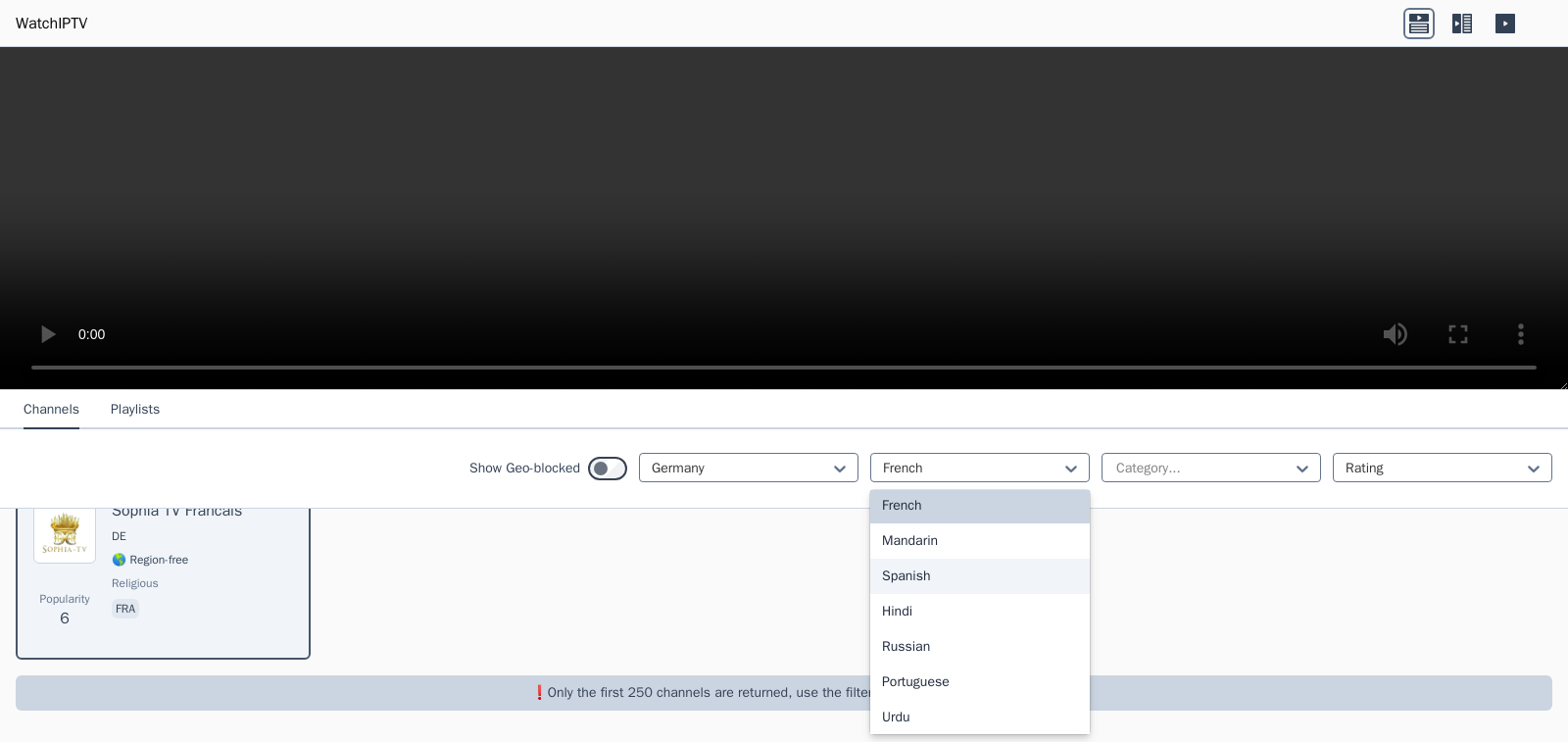 click on "Spanish" at bounding box center [980, 576] 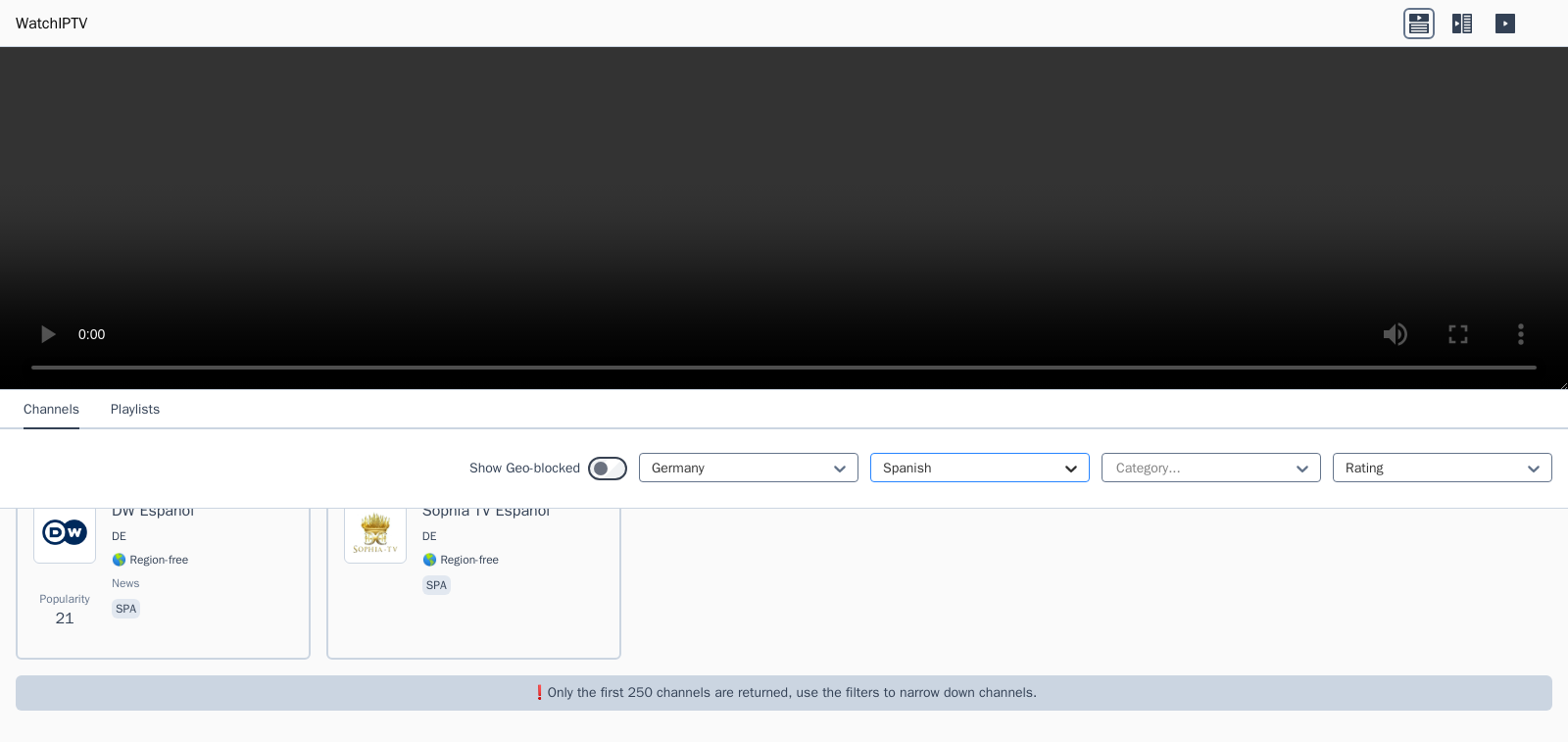 click 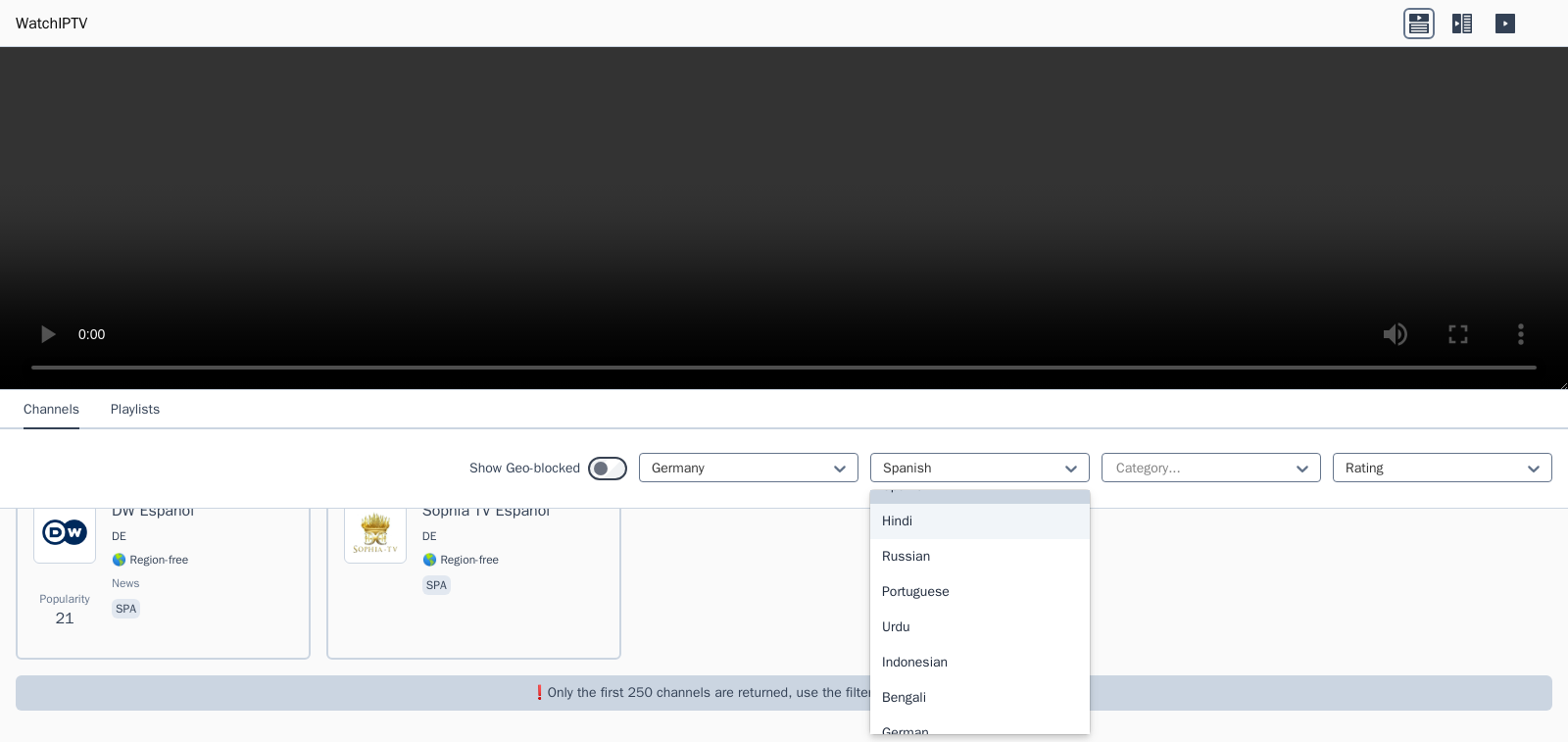 scroll, scrollTop: 223, scrollLeft: 0, axis: vertical 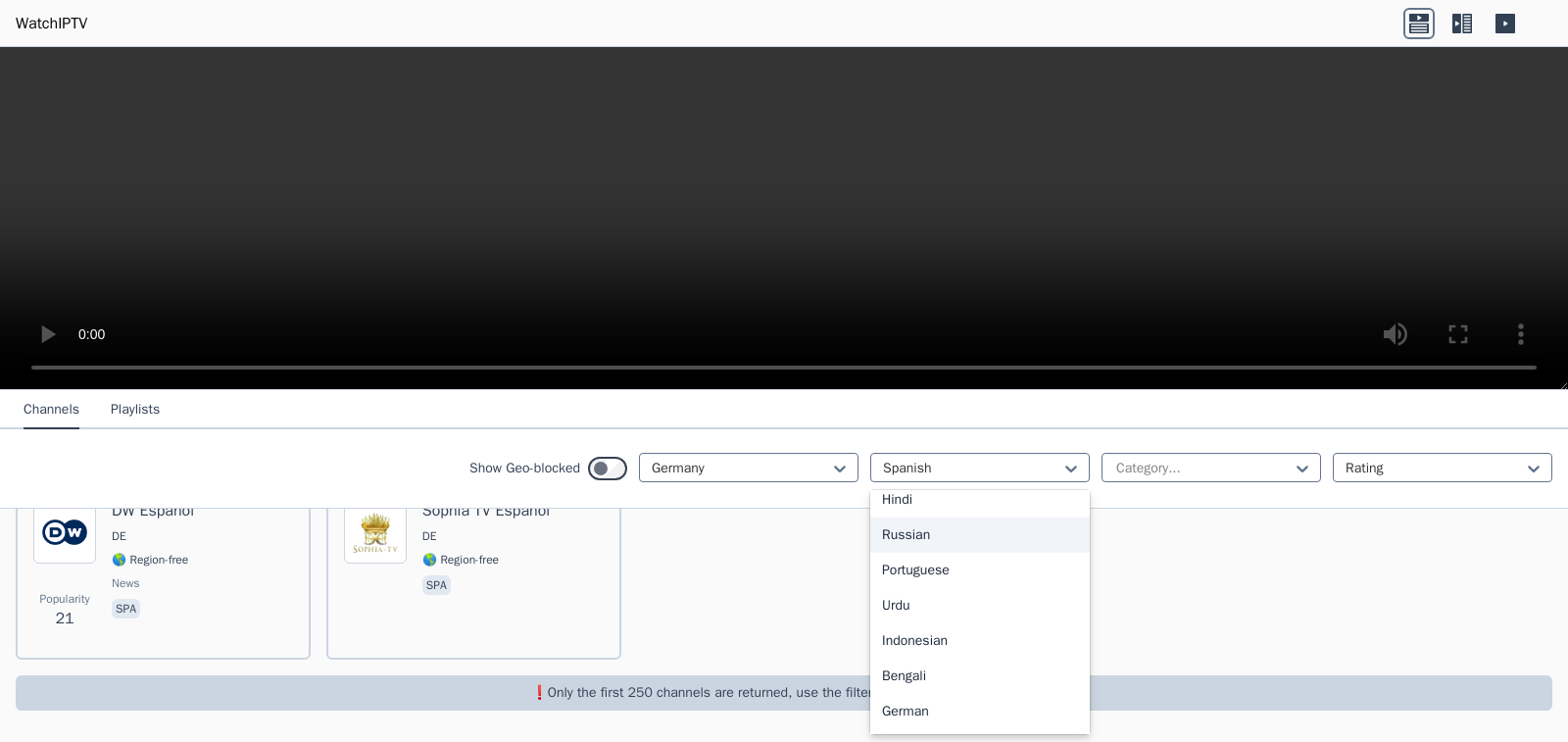 click on "Russian" at bounding box center (980, 535) 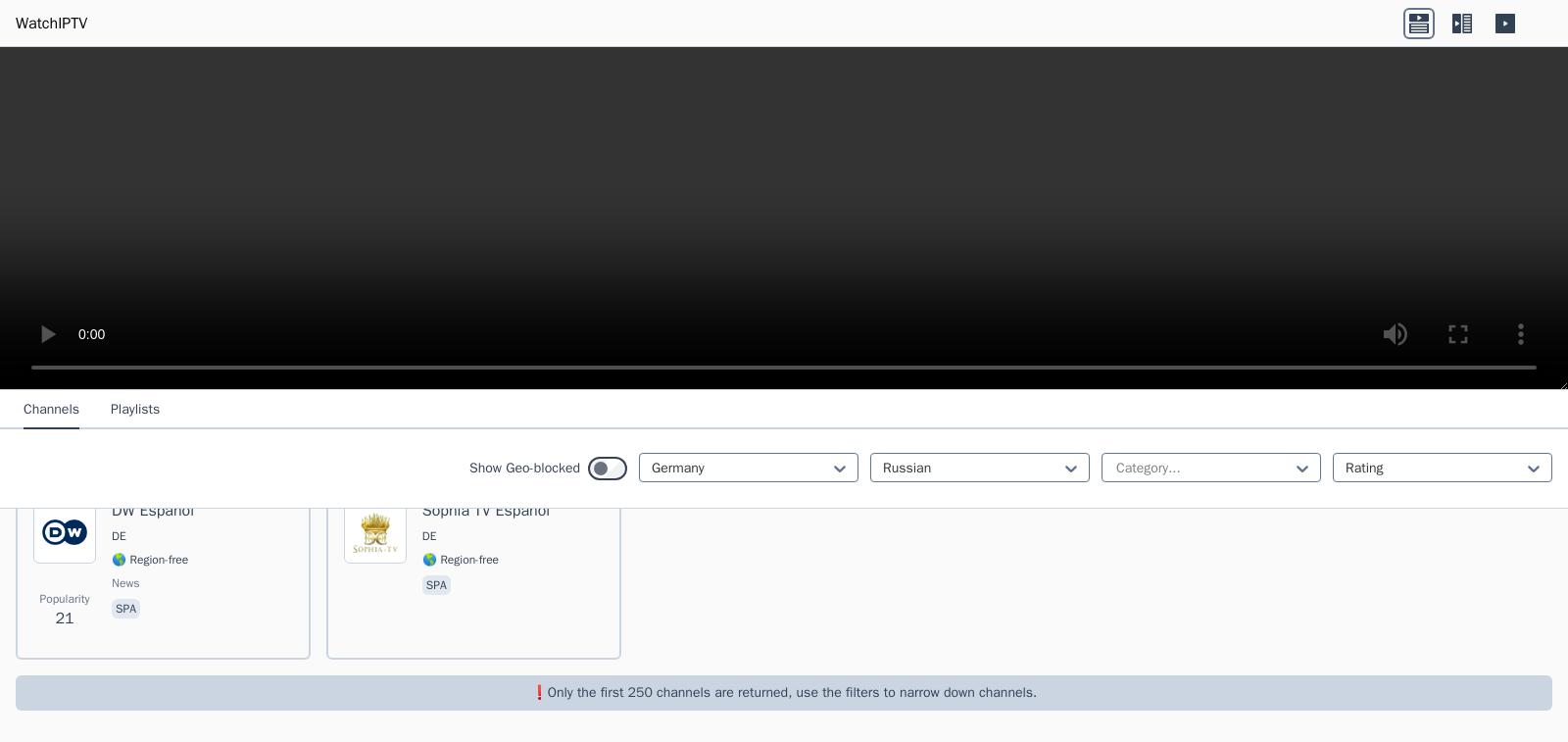 scroll, scrollTop: 64, scrollLeft: 0, axis: vertical 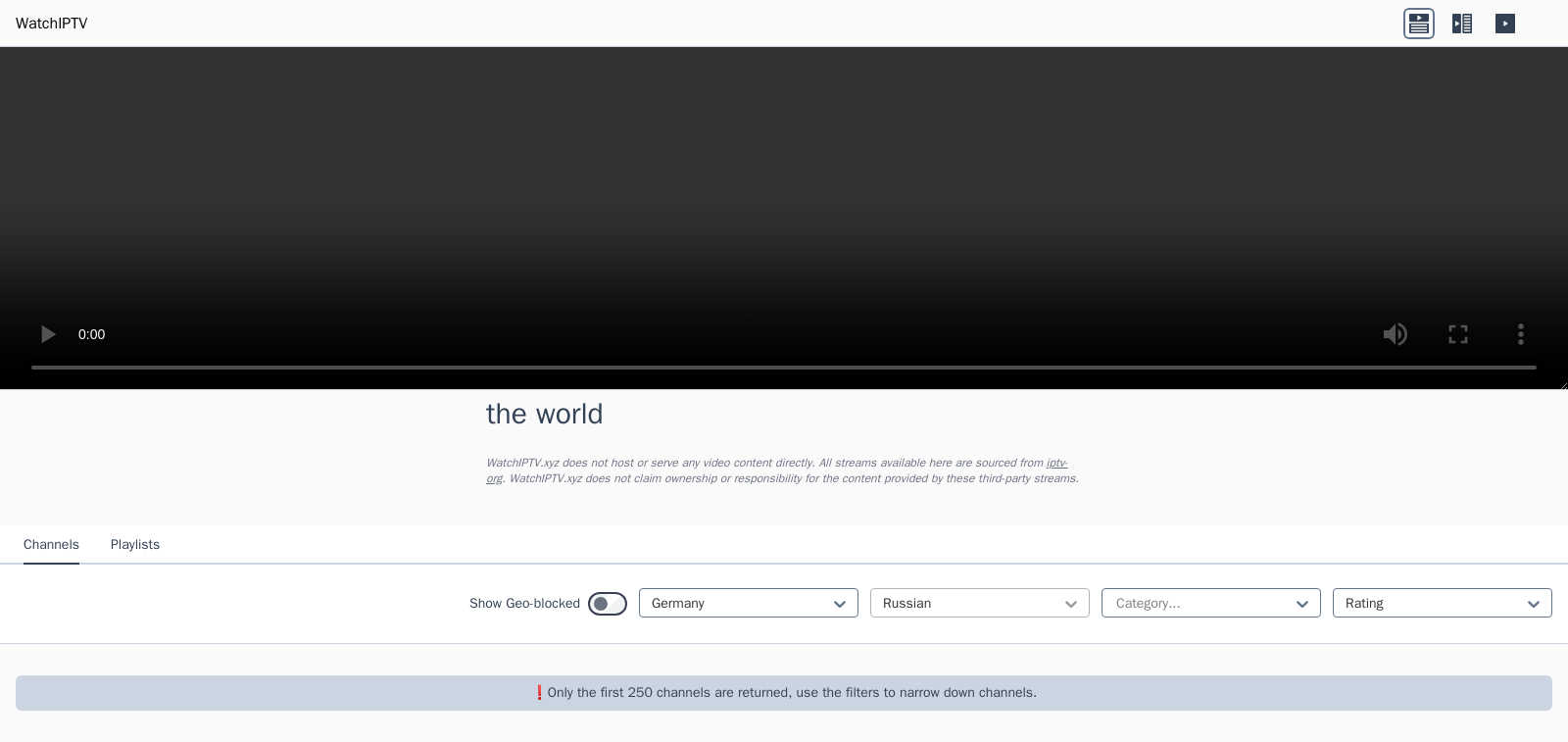 click 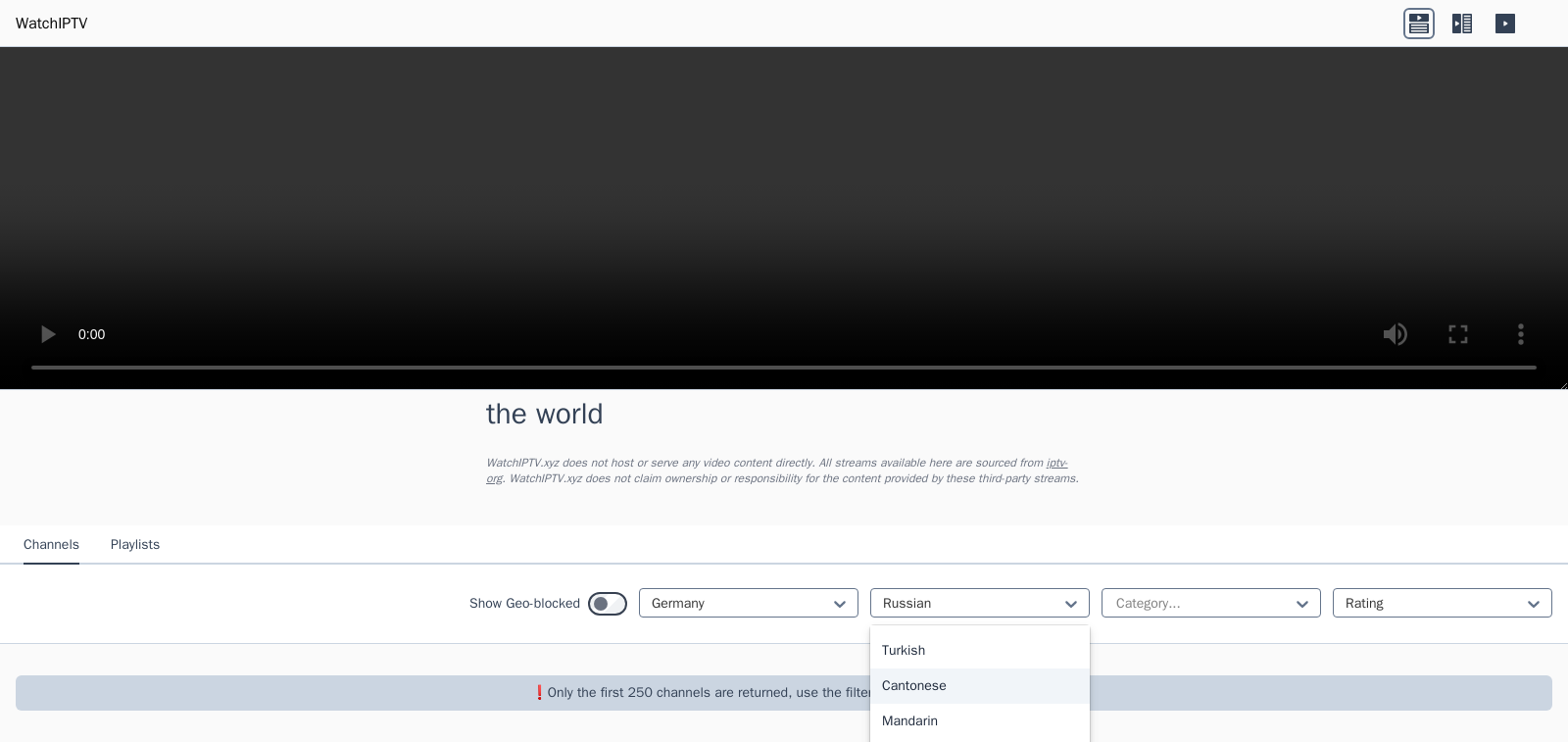 scroll, scrollTop: 576, scrollLeft: 0, axis: vertical 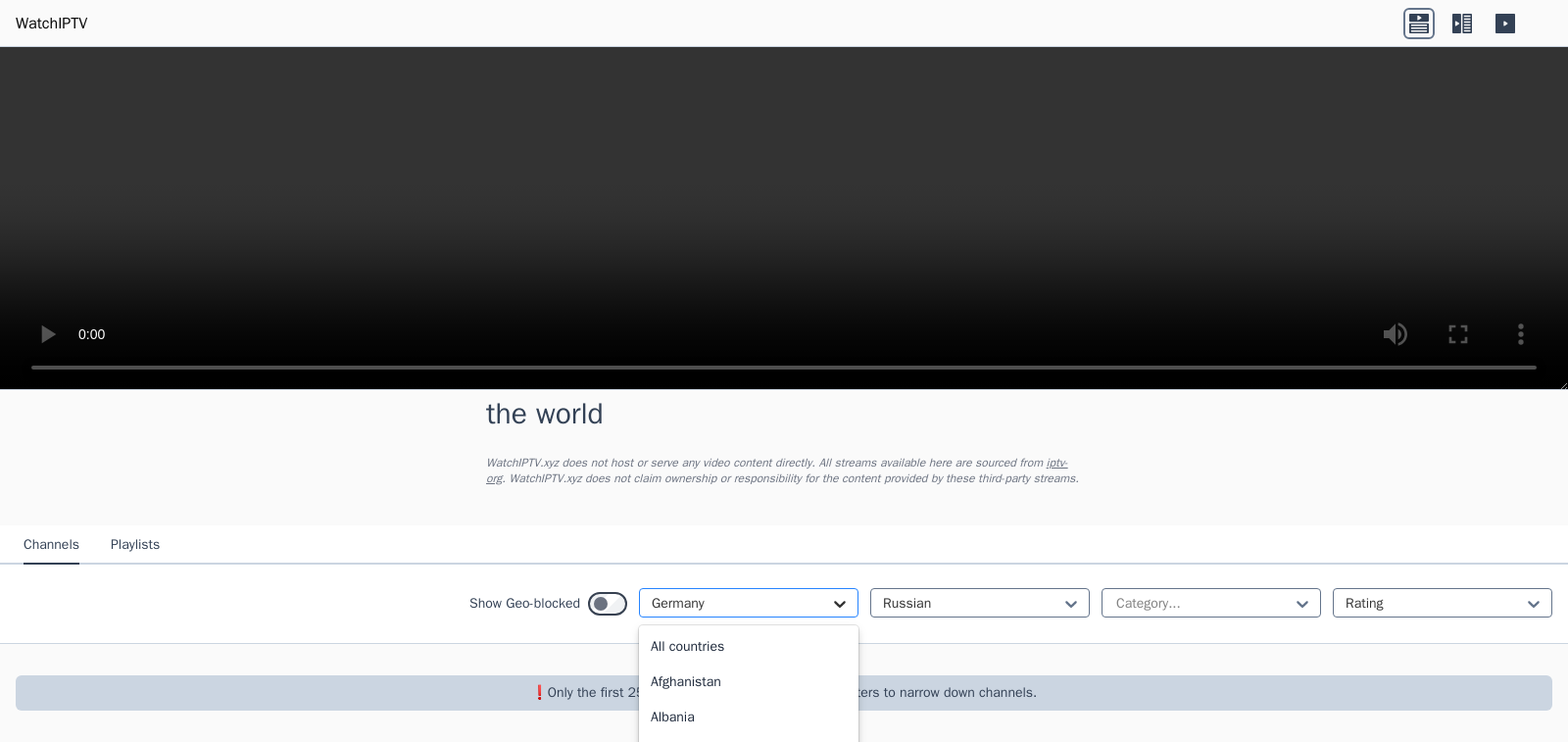 click 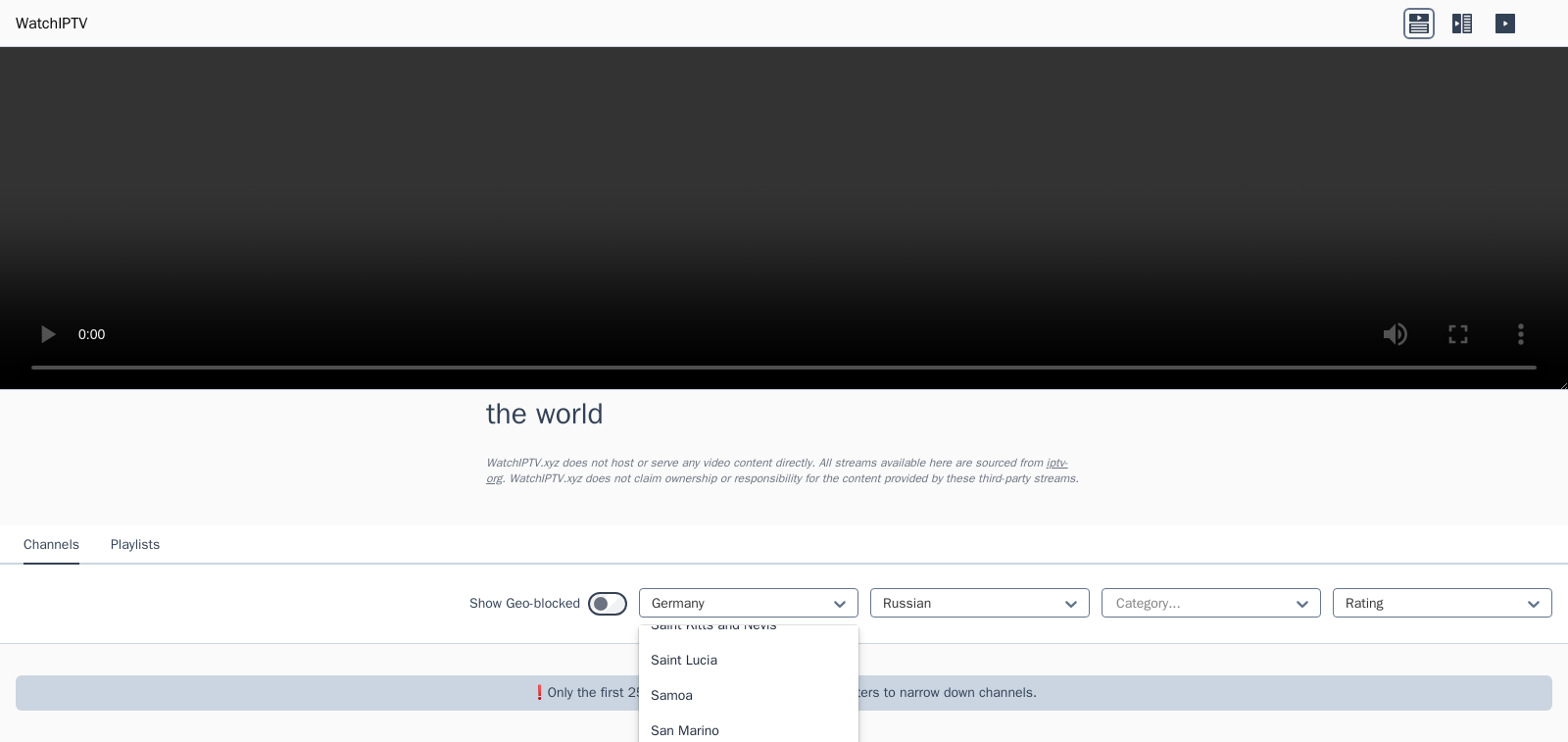 scroll, scrollTop: 5586, scrollLeft: 0, axis: vertical 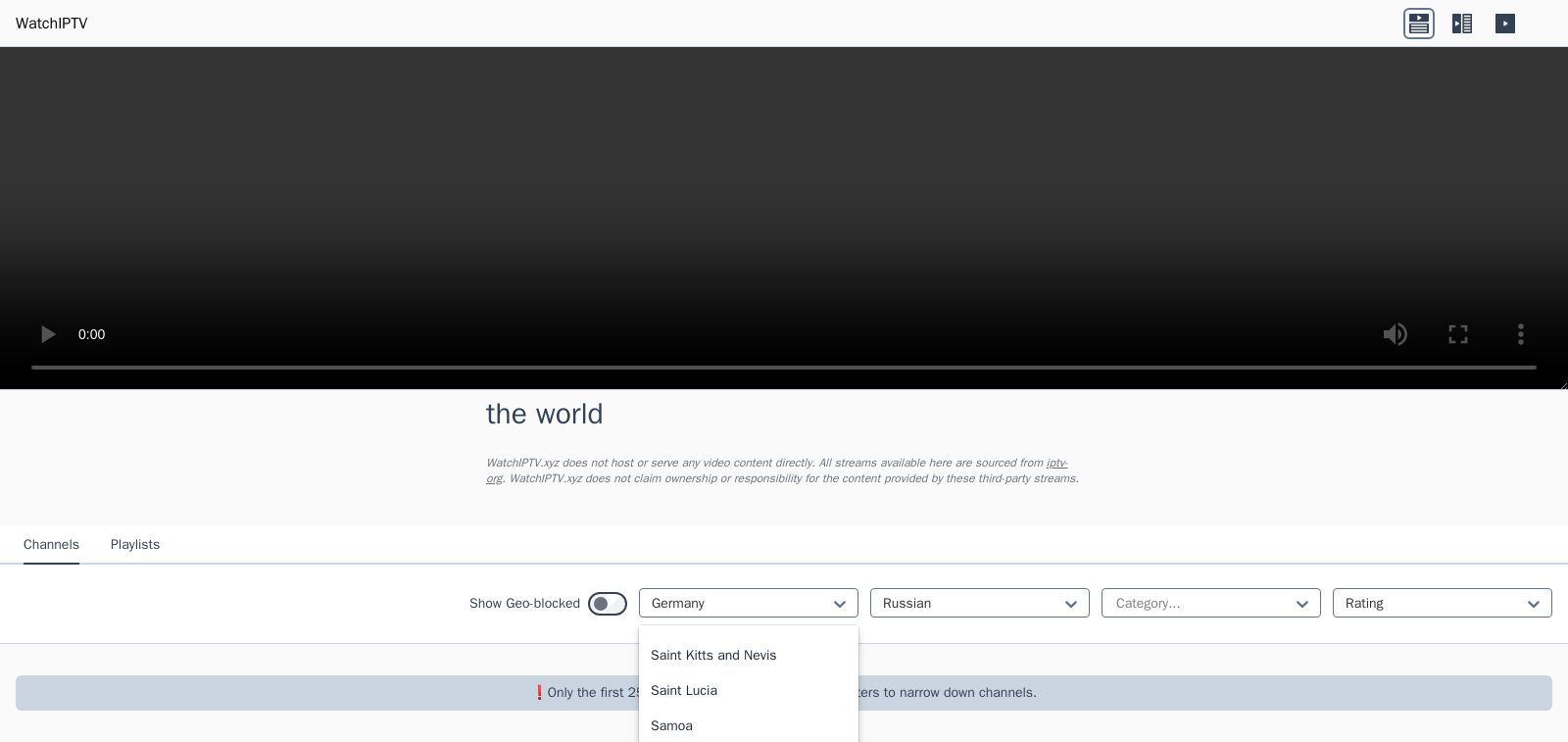click on "Palestine" at bounding box center [749, 91] 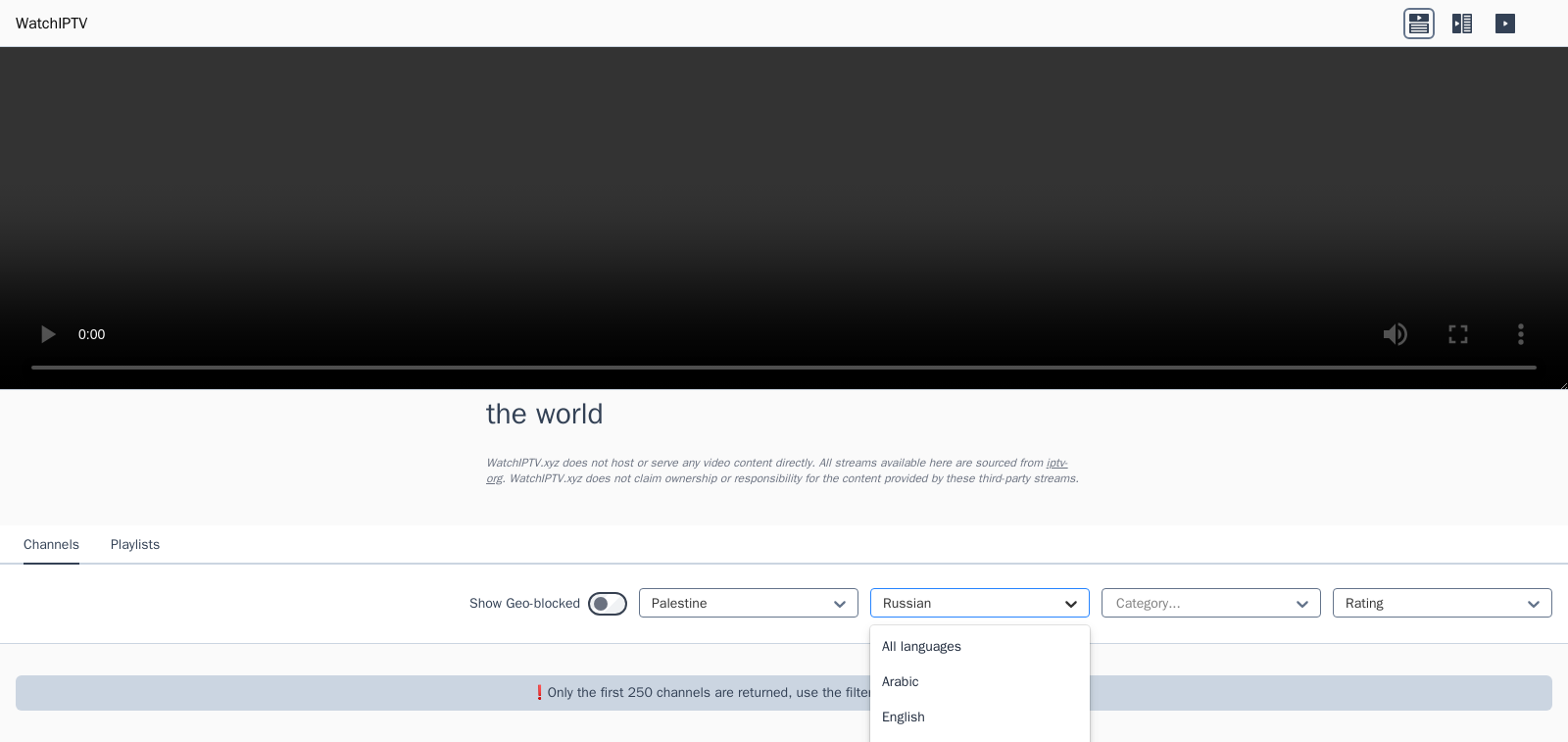 click 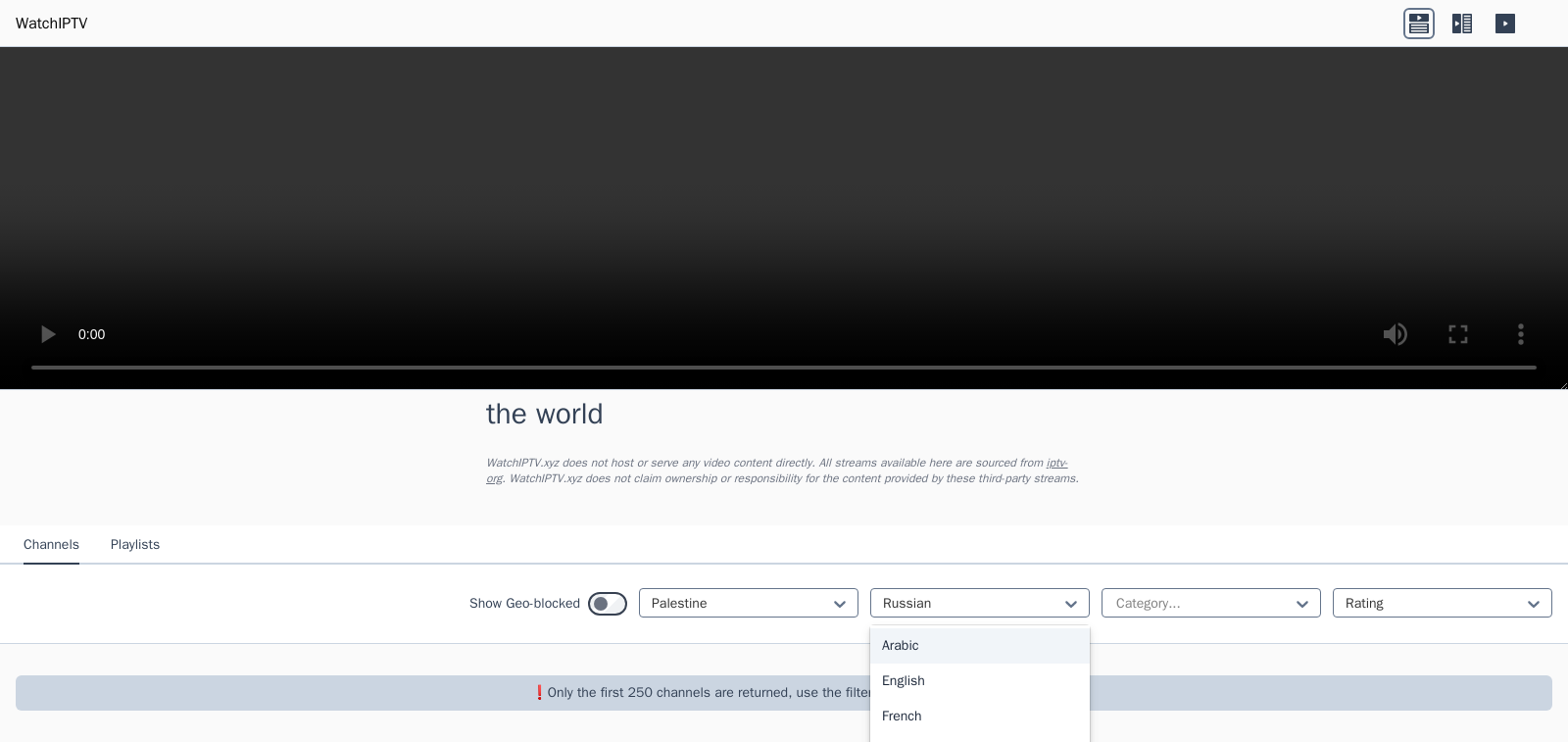 scroll, scrollTop: 0, scrollLeft: 0, axis: both 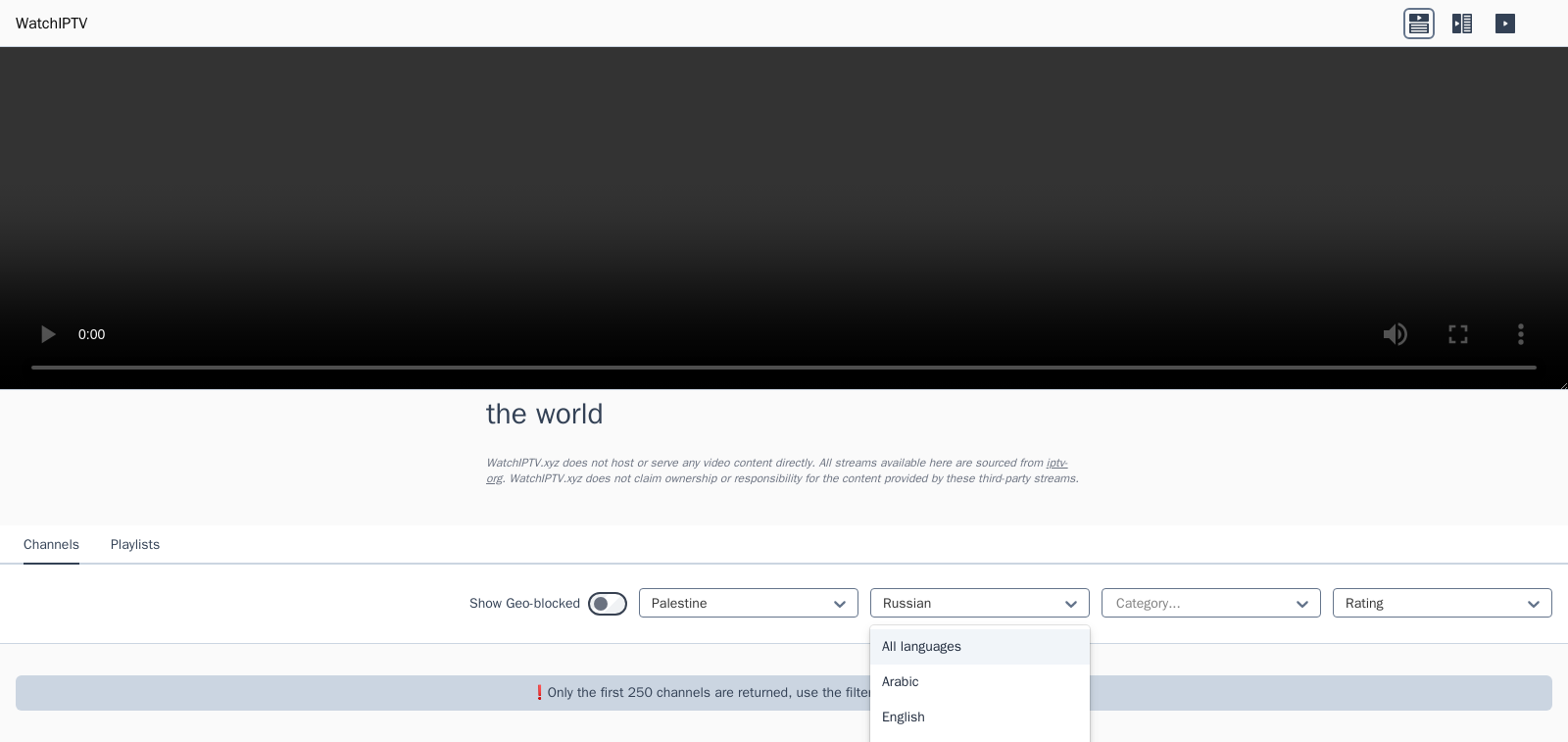 click on "All languages" at bounding box center (980, 647) 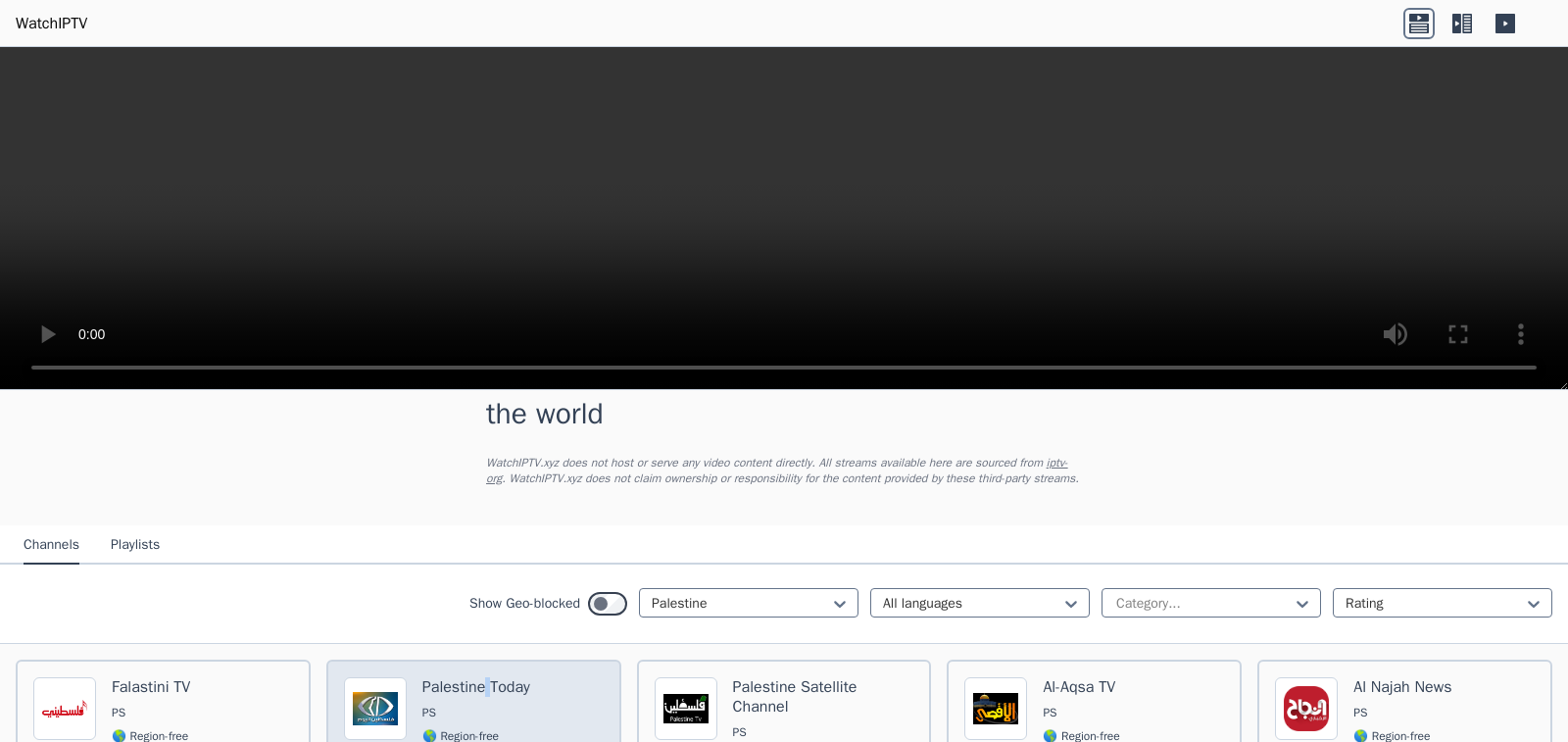 click on "Palestine Today" at bounding box center [476, 687] 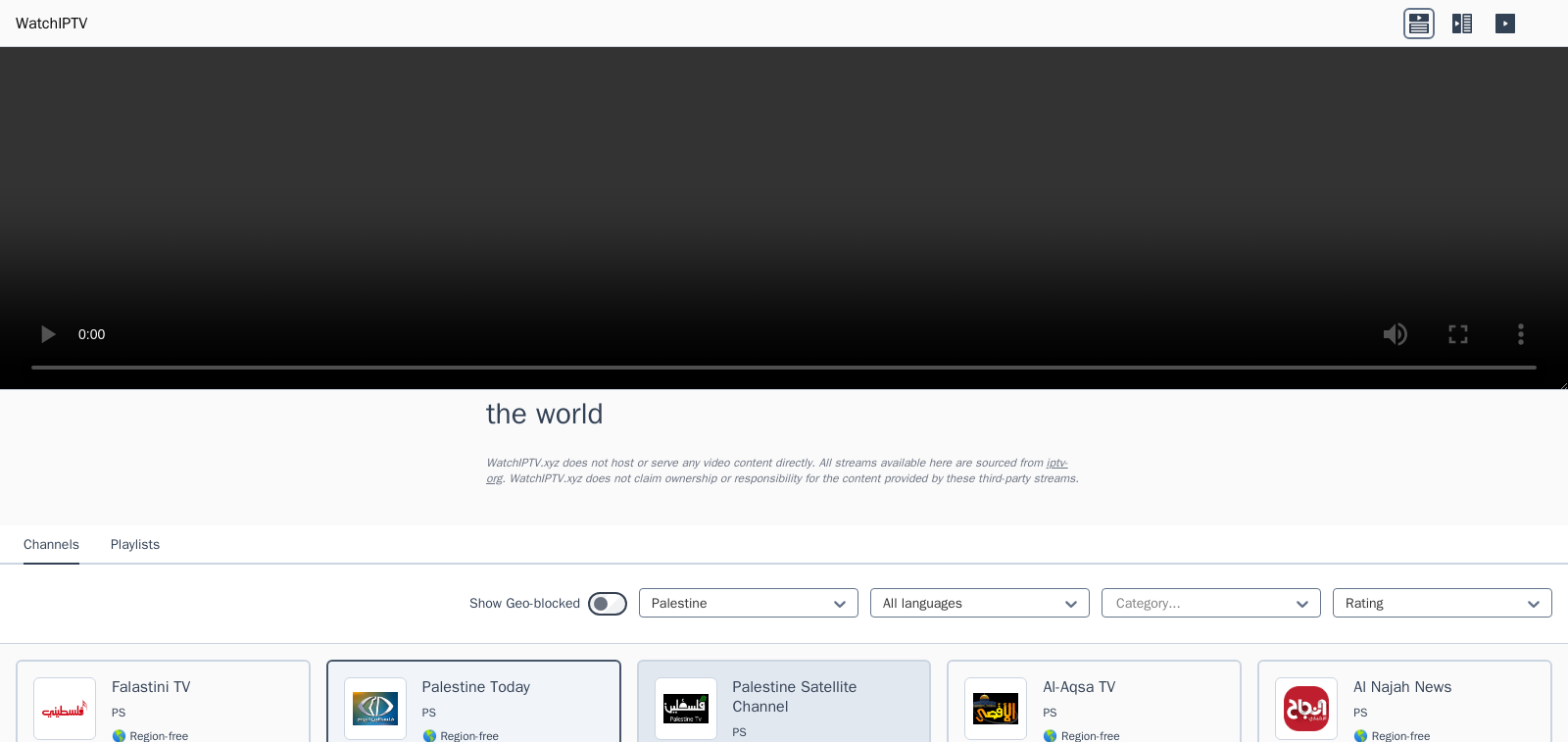 click on "Palestine Satellite Channel" at bounding box center (823, 697) 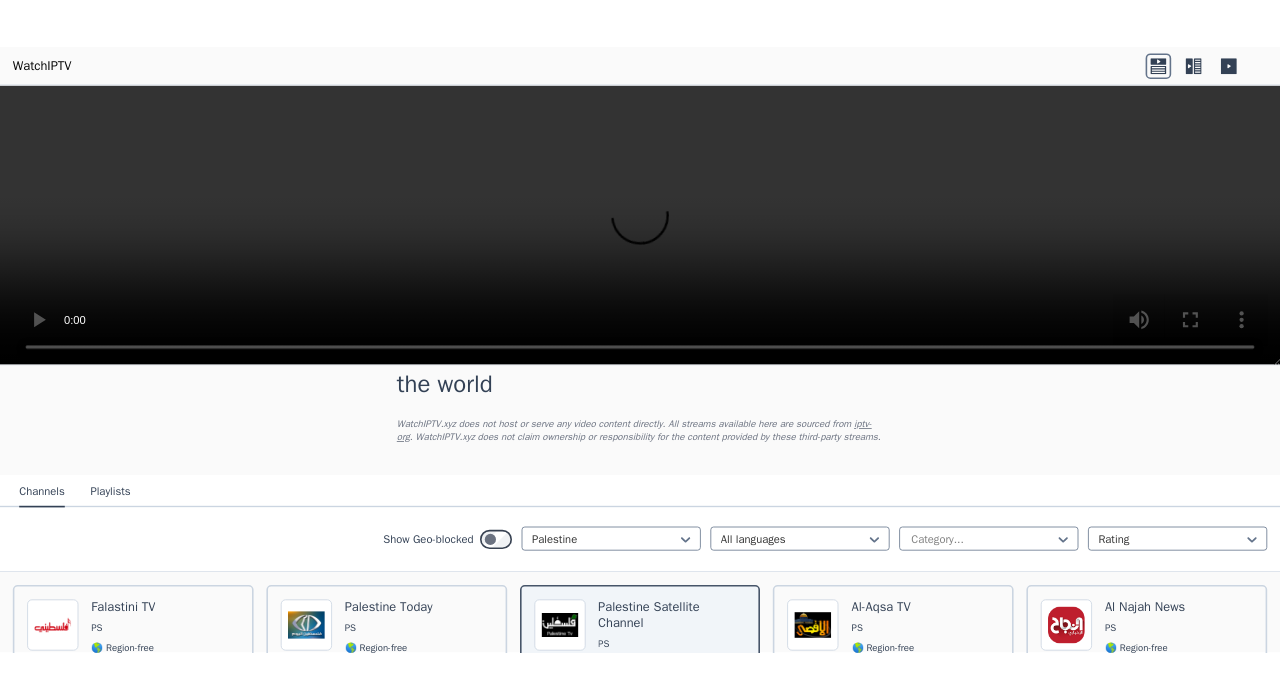 scroll, scrollTop: 179, scrollLeft: 0, axis: vertical 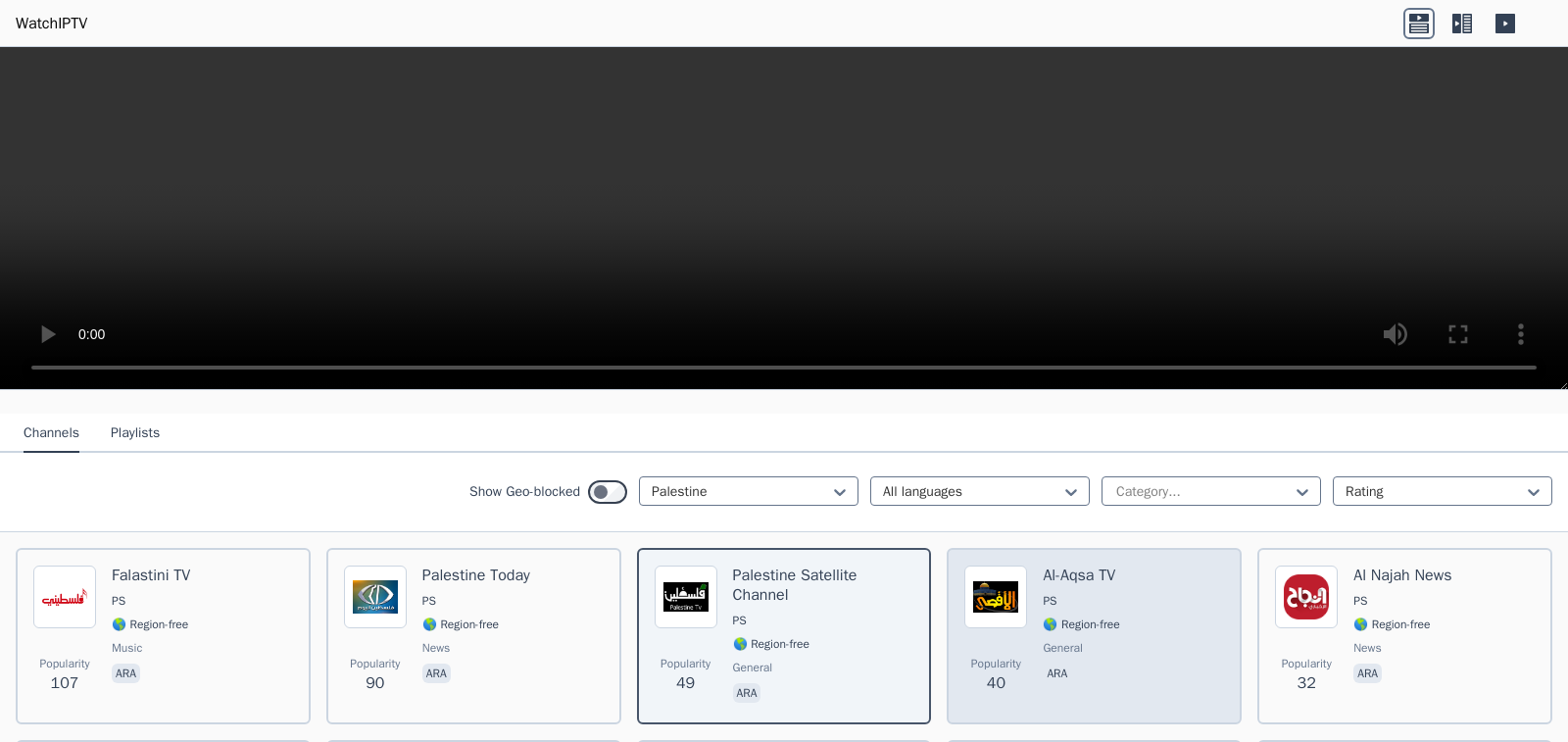 click on "PS" at bounding box center [1081, 601] 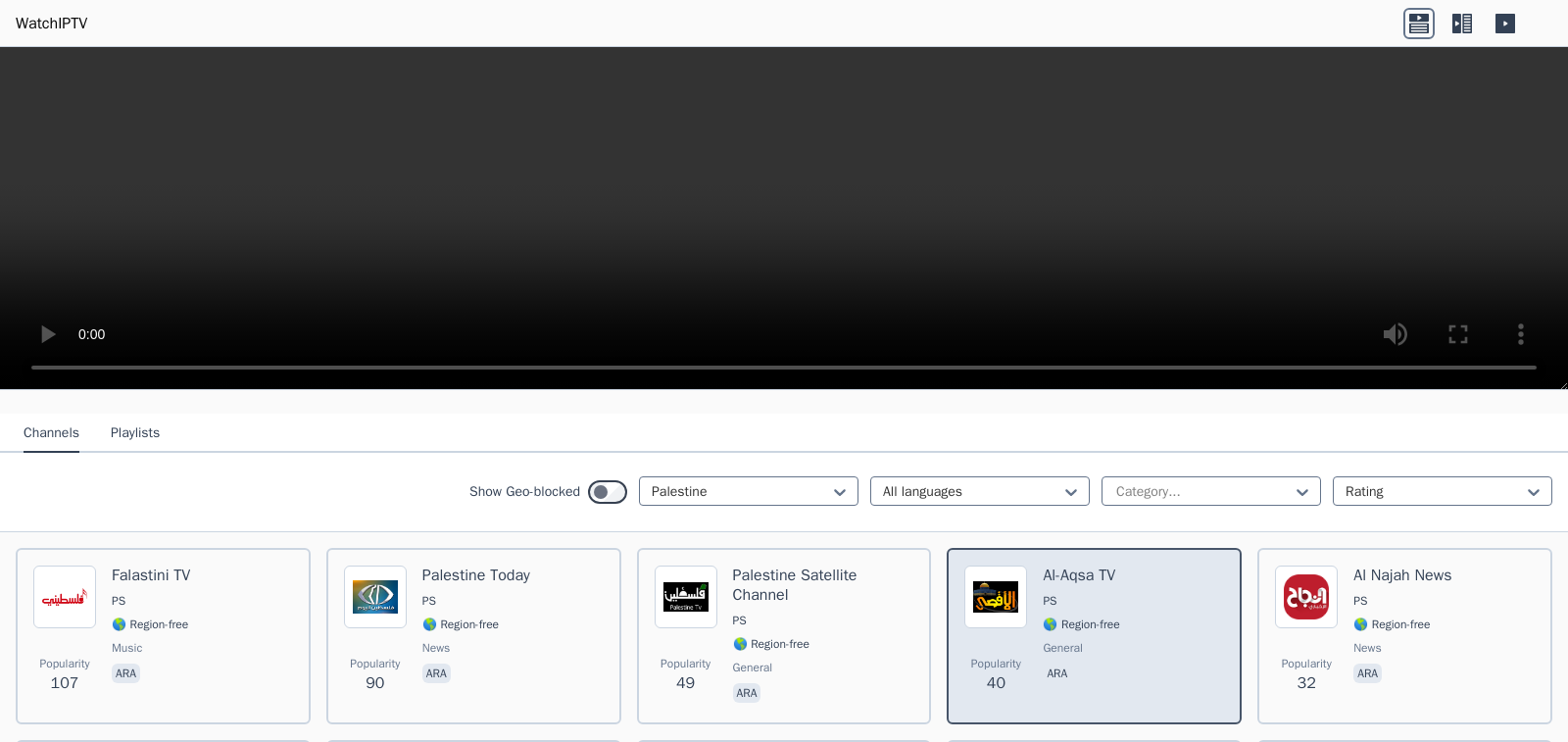 click on "PS" at bounding box center [1081, 601] 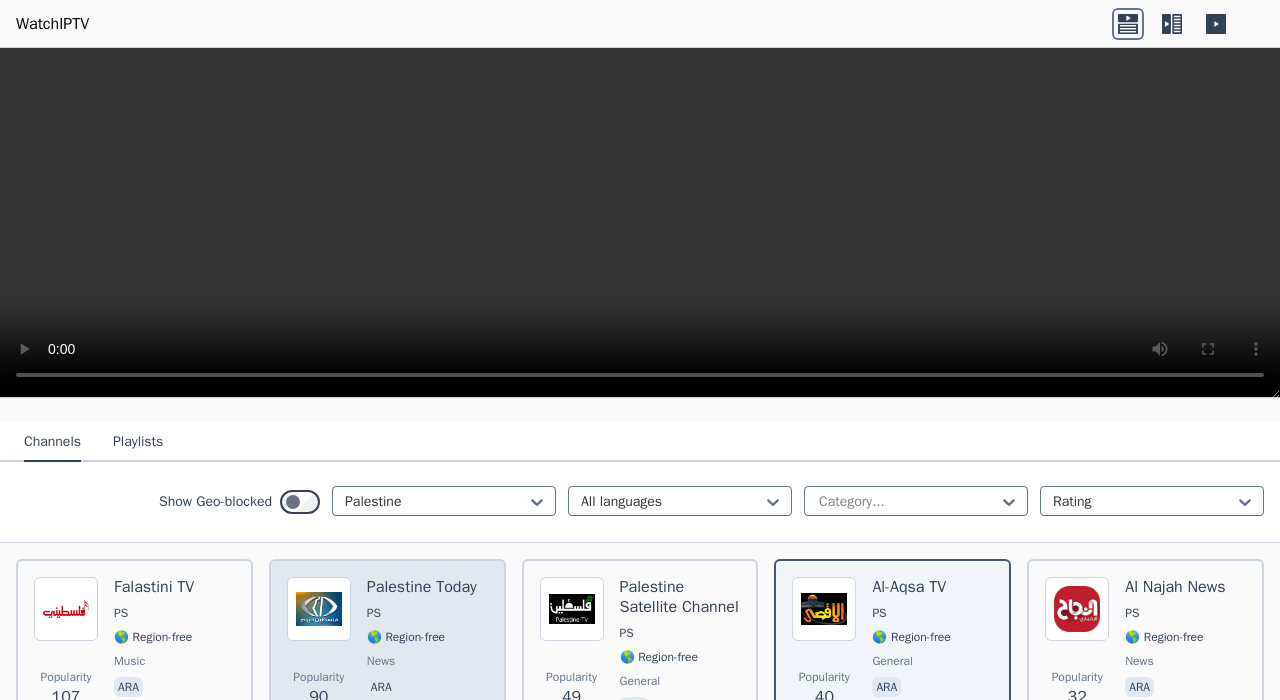 click on "PS" at bounding box center (422, 613) 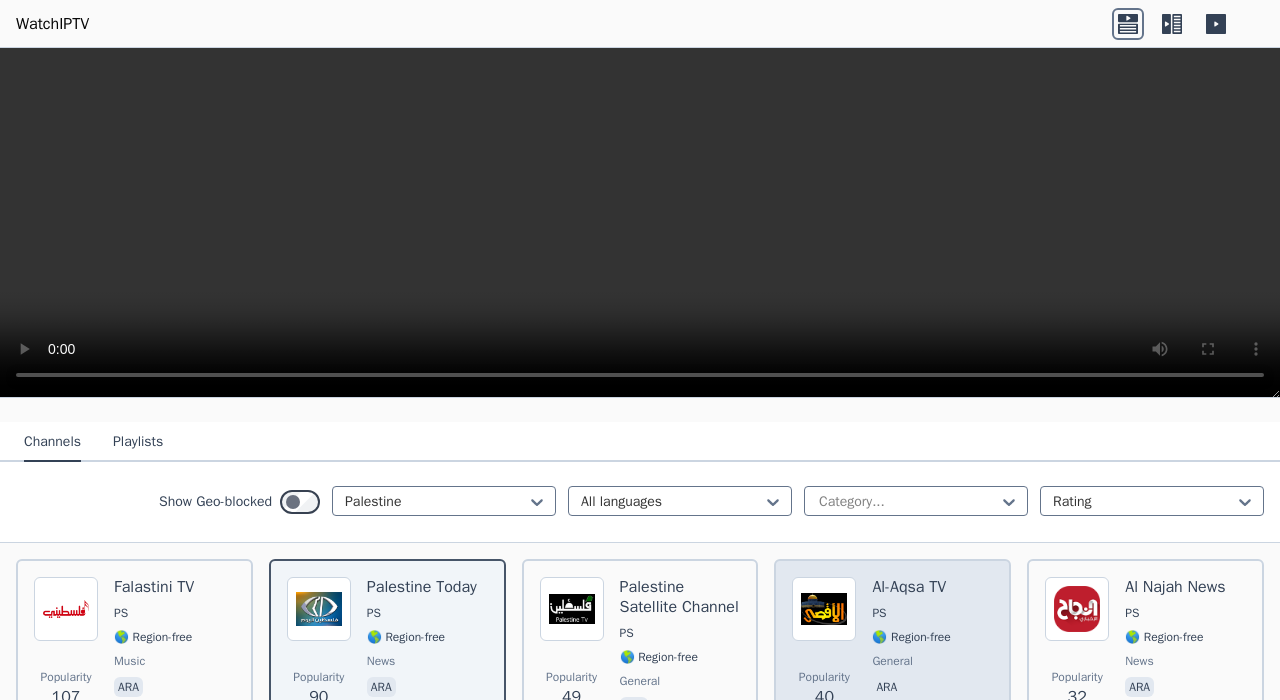 click on "PS" at bounding box center (911, 613) 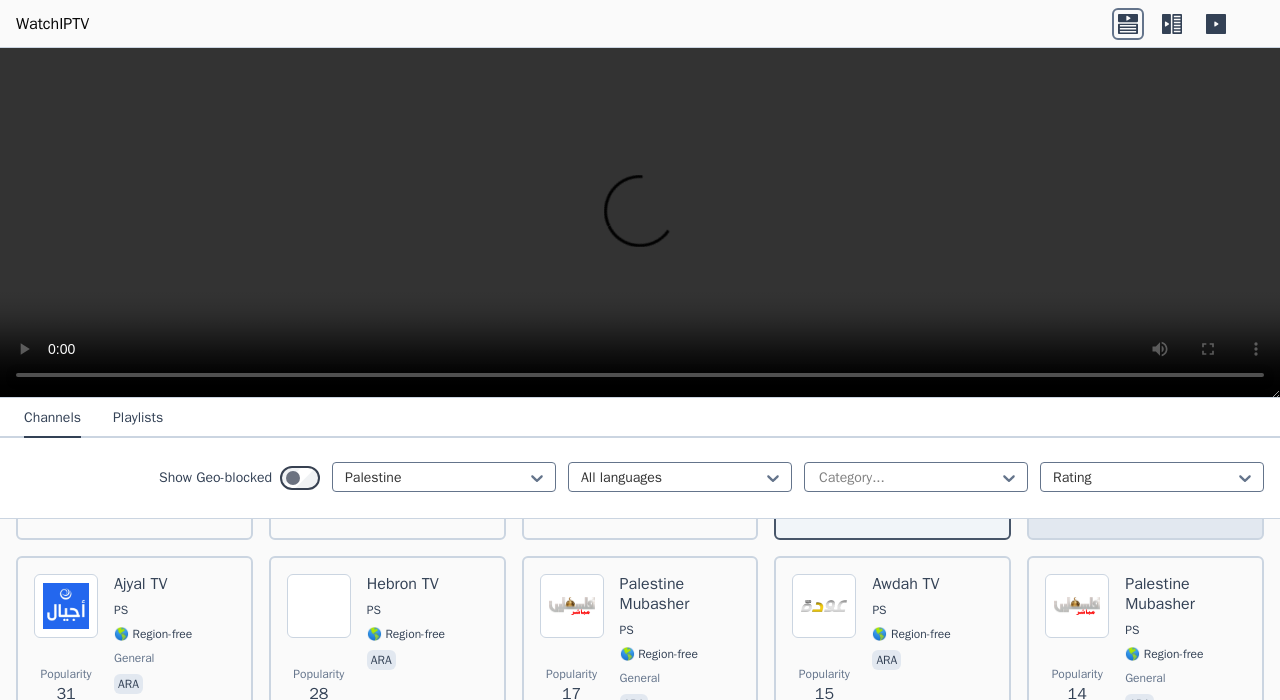 scroll, scrollTop: 407, scrollLeft: 0, axis: vertical 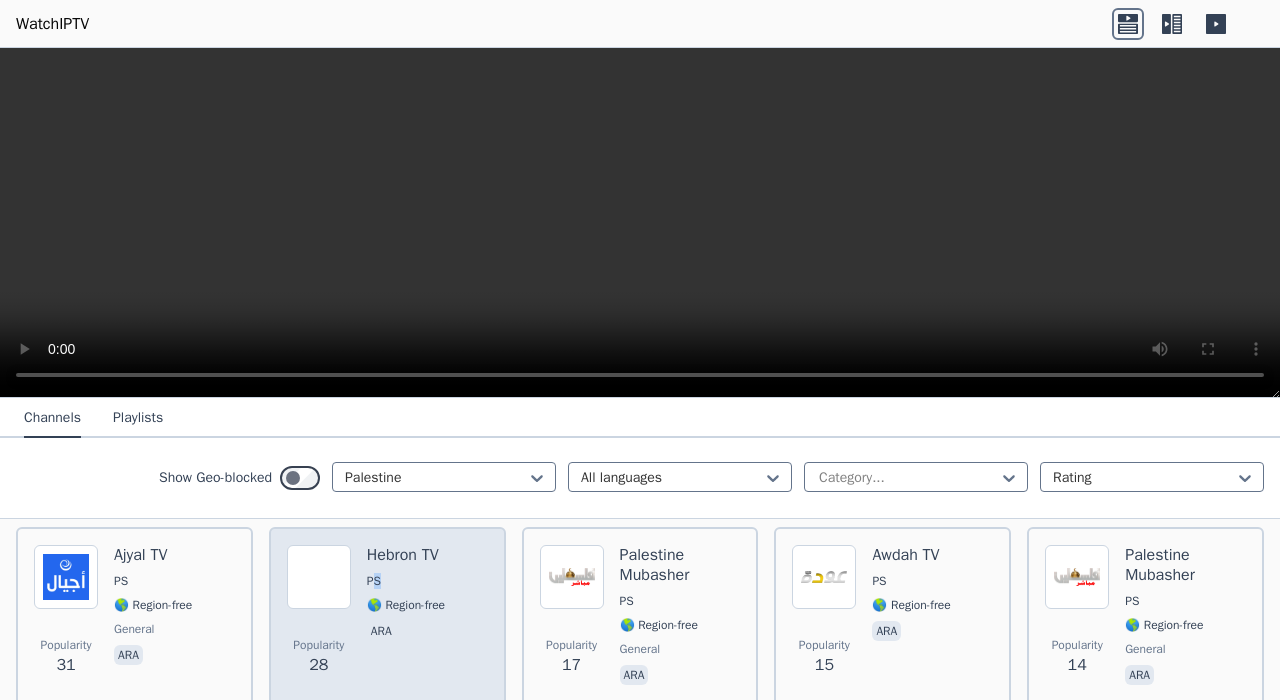 click on "PS" at bounding box center (406, 581) 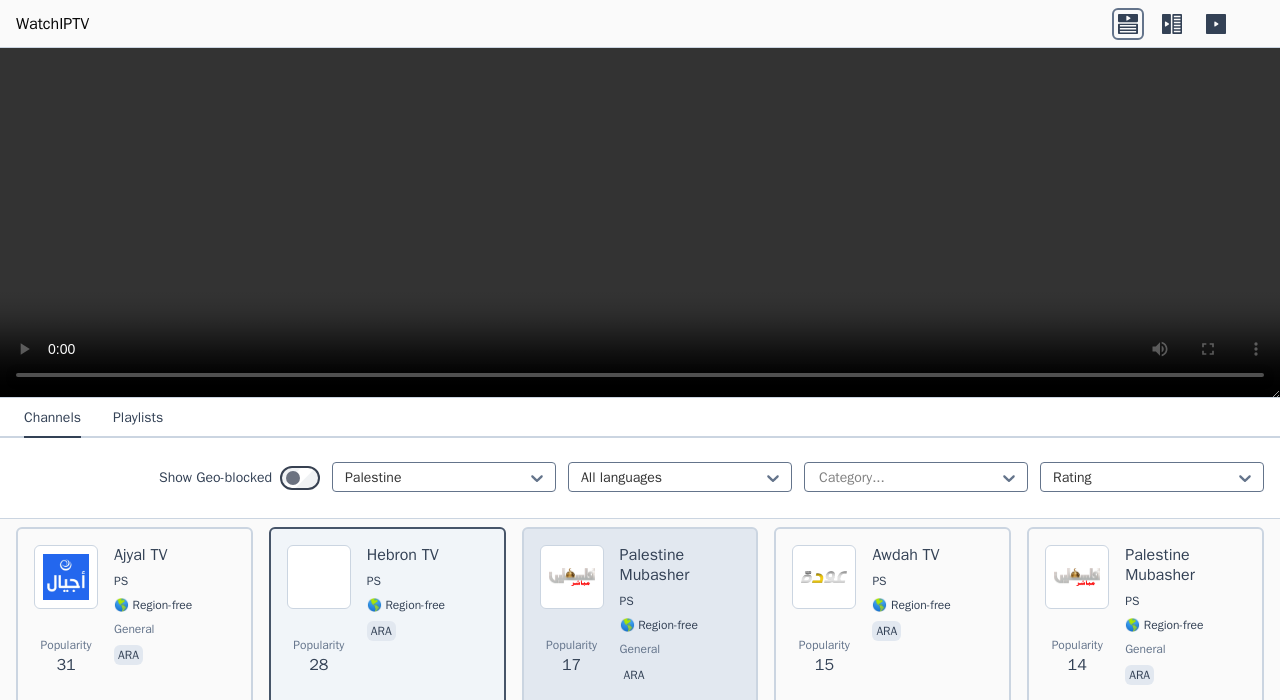 click on "Palestine Mubasher" at bounding box center [680, 565] 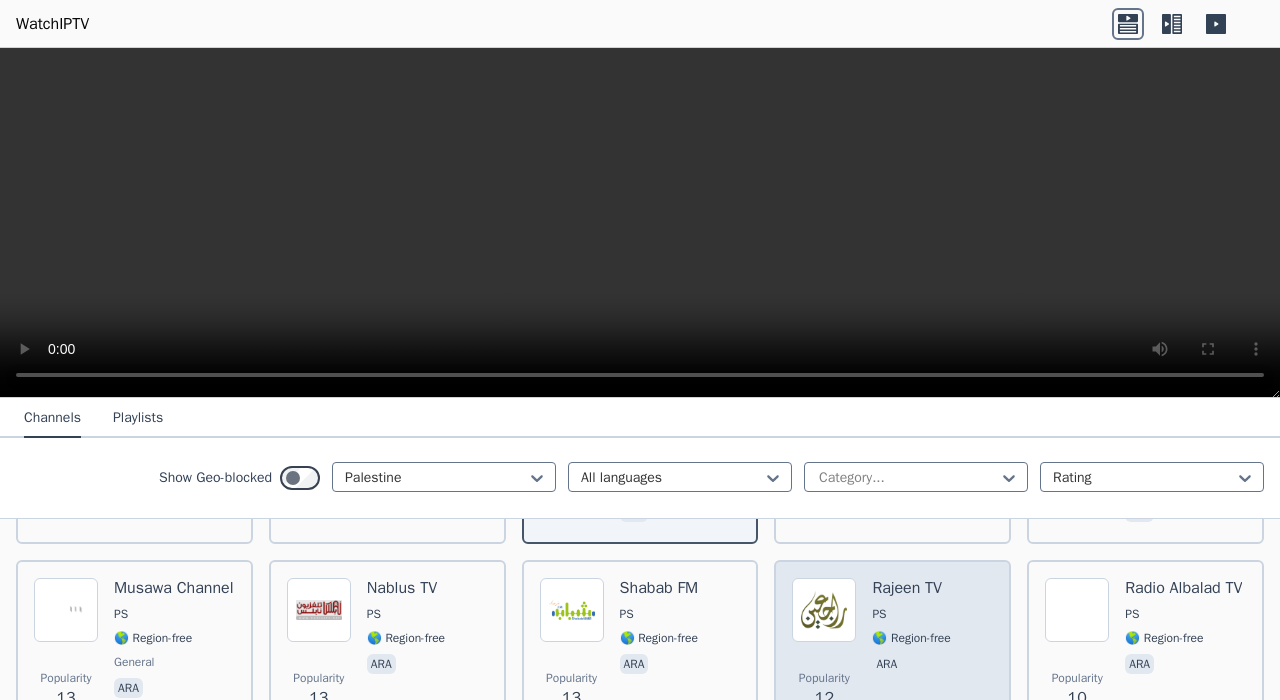 scroll, scrollTop: 635, scrollLeft: 0, axis: vertical 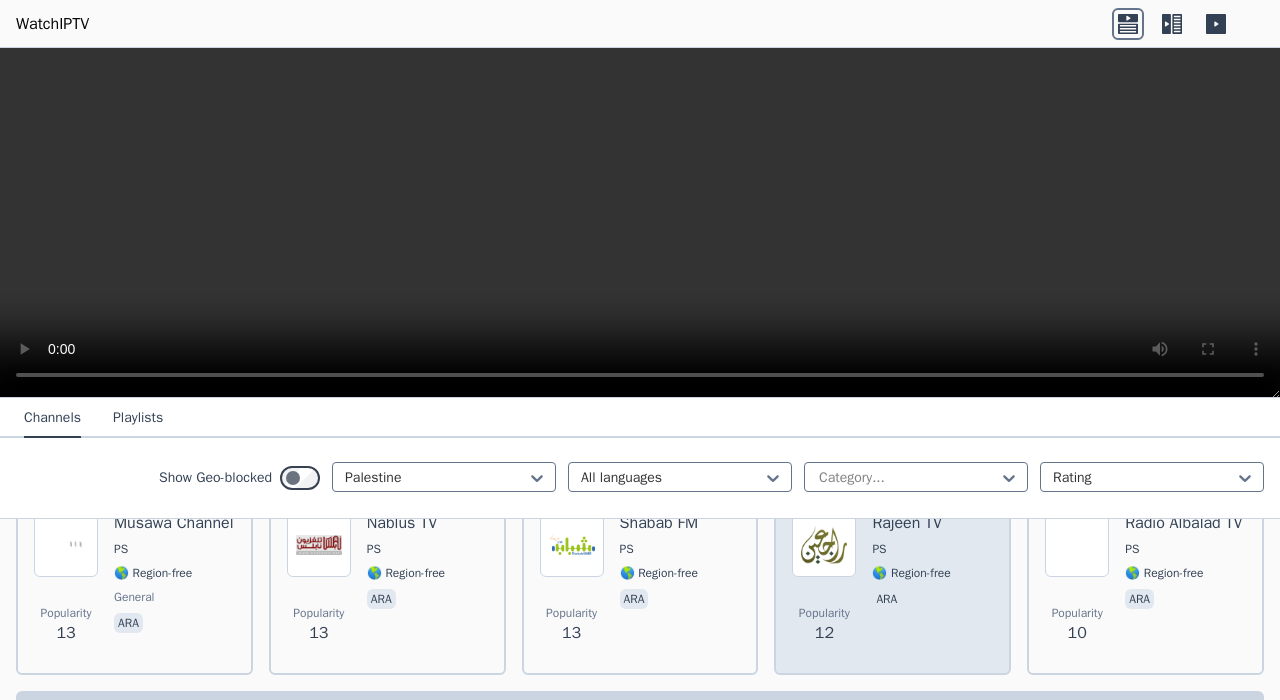 click at bounding box center (824, 545) 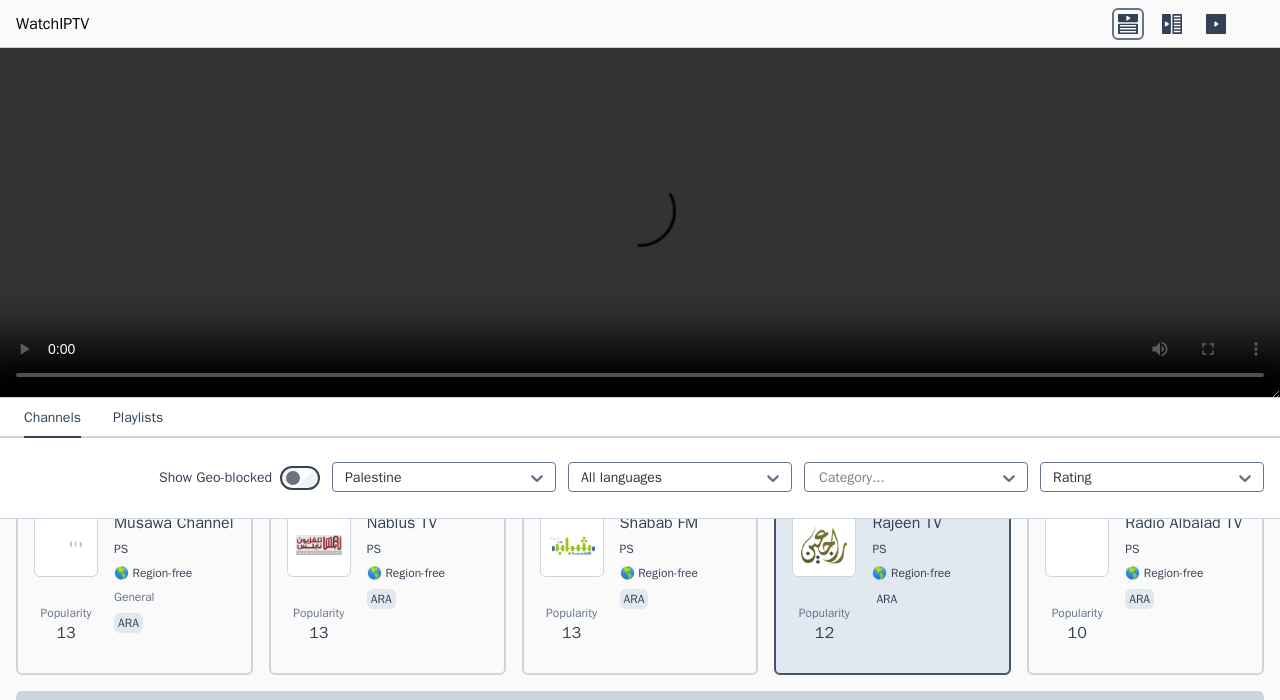 scroll, scrollTop: 714, scrollLeft: 0, axis: vertical 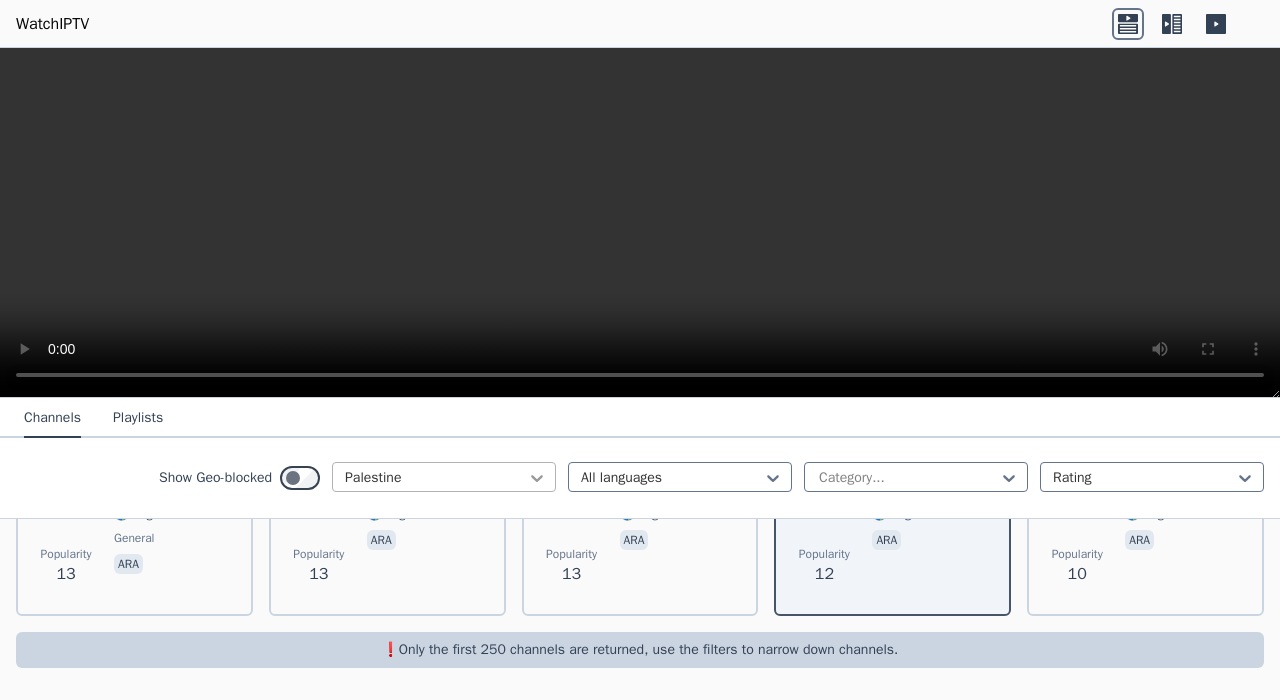 click 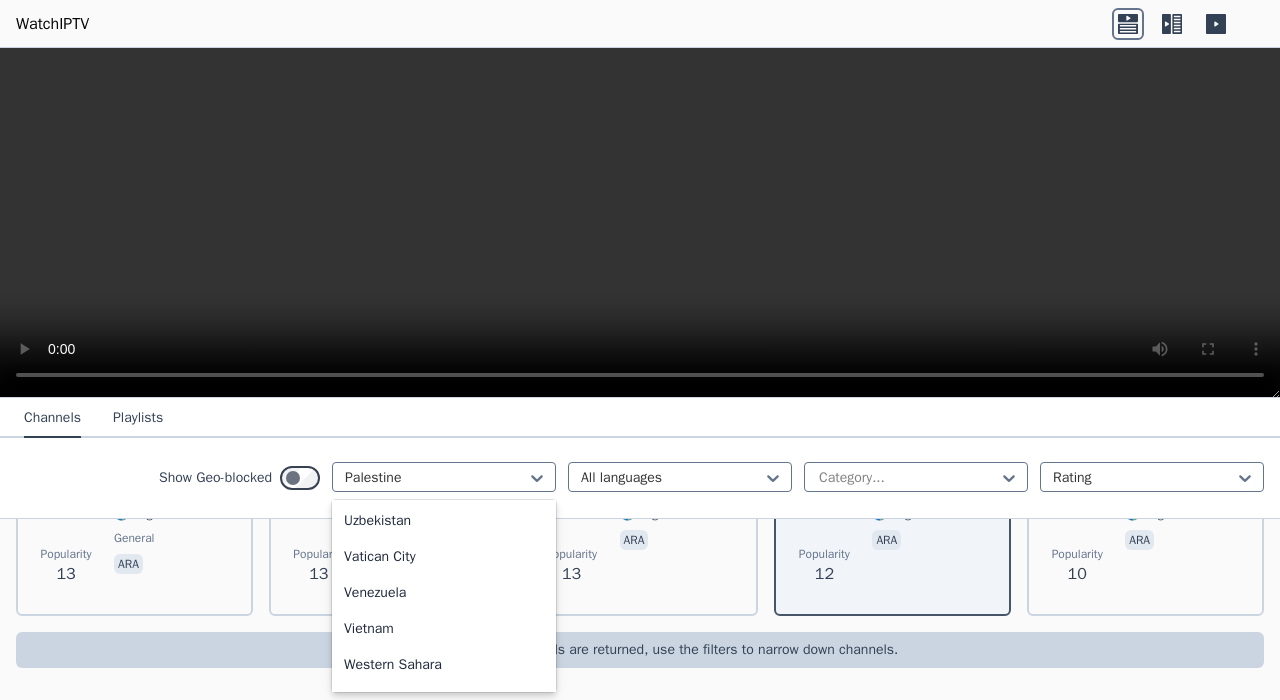 scroll, scrollTop: 7171, scrollLeft: 0, axis: vertical 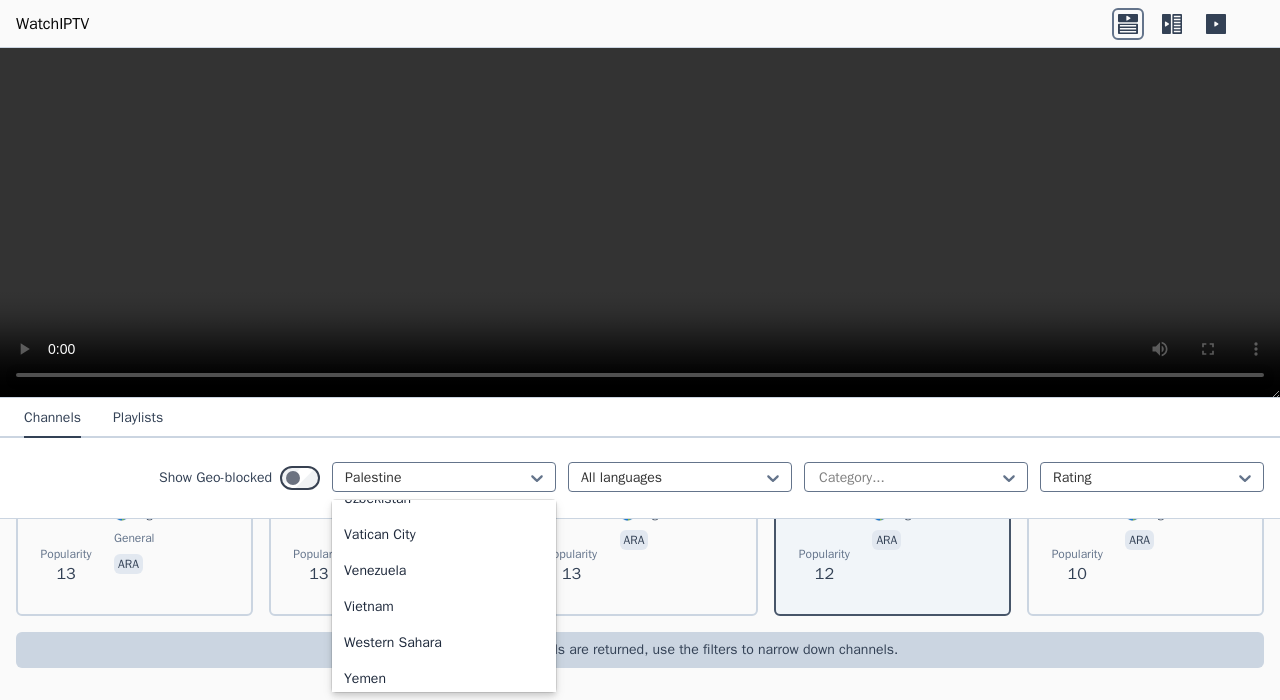 click on "Switzerland" at bounding box center [444, -149] 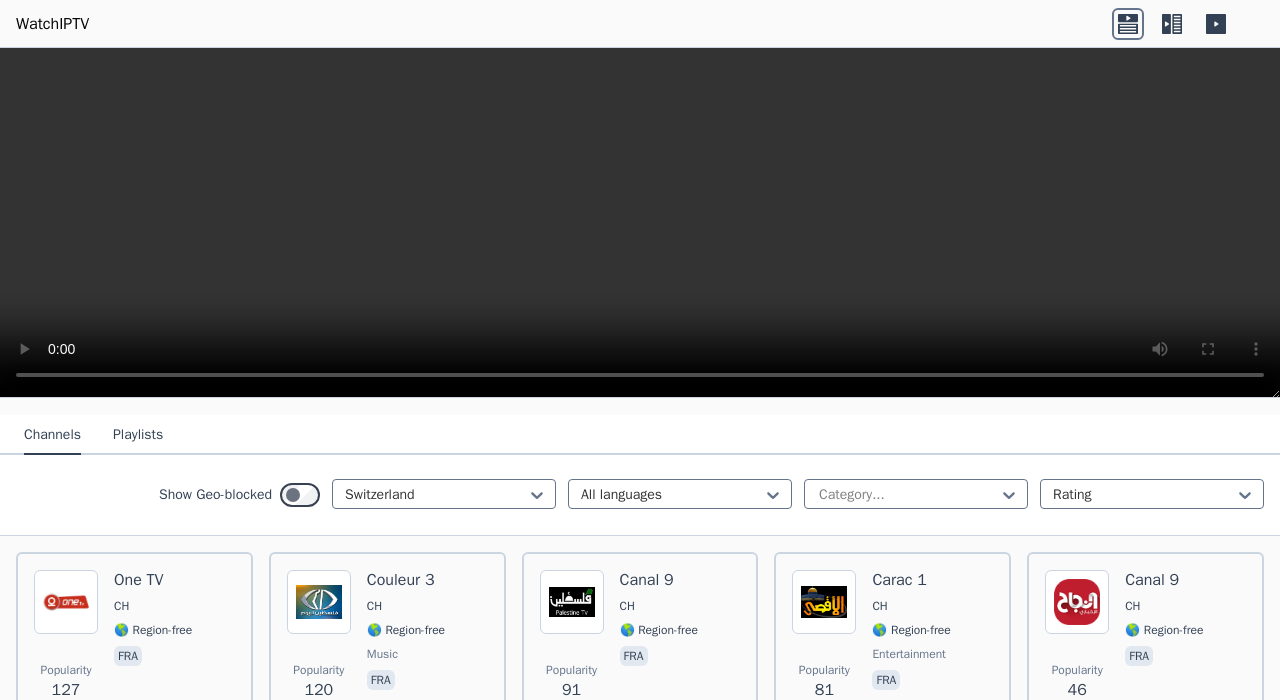 scroll, scrollTop: 228, scrollLeft: 0, axis: vertical 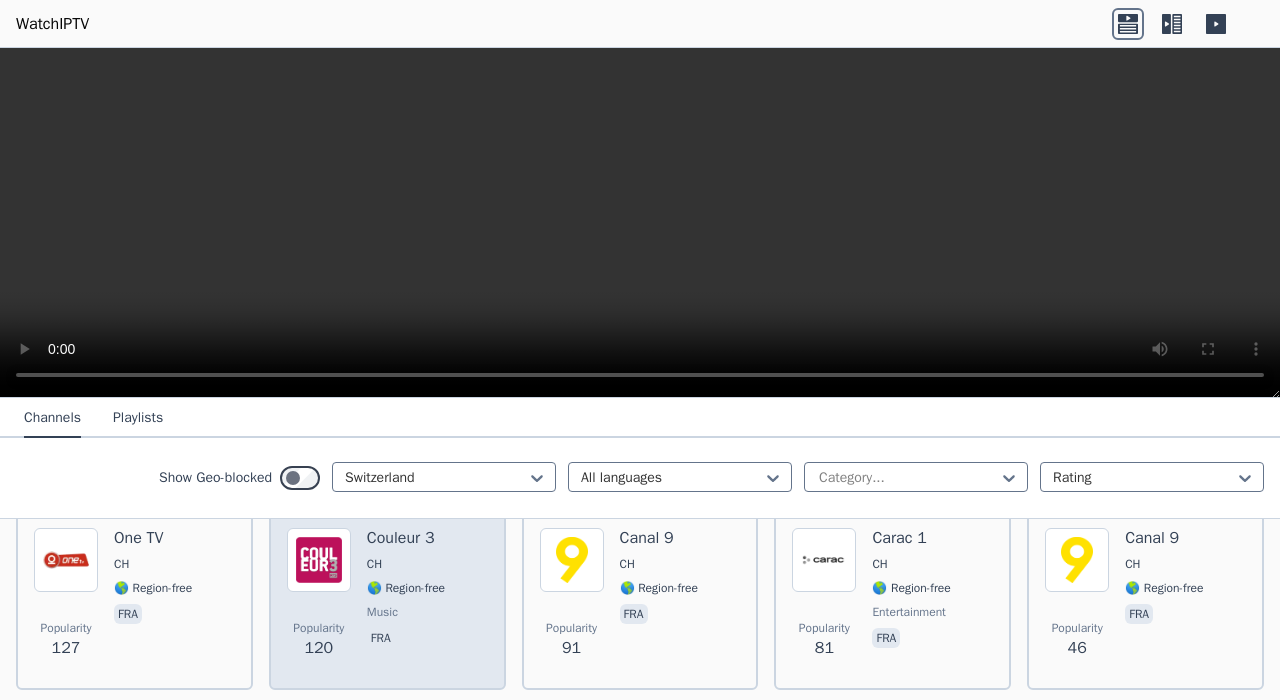 click on "CH" at bounding box center (374, 564) 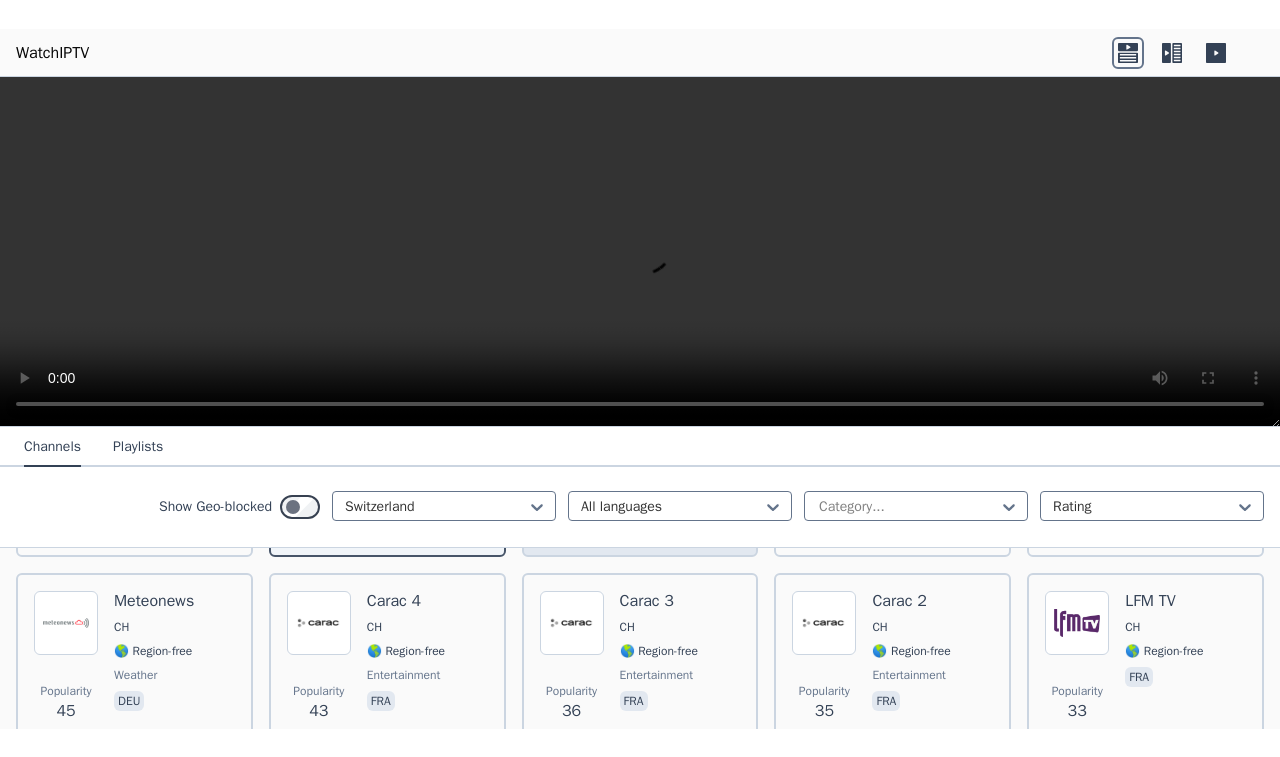 scroll, scrollTop: 342, scrollLeft: 0, axis: vertical 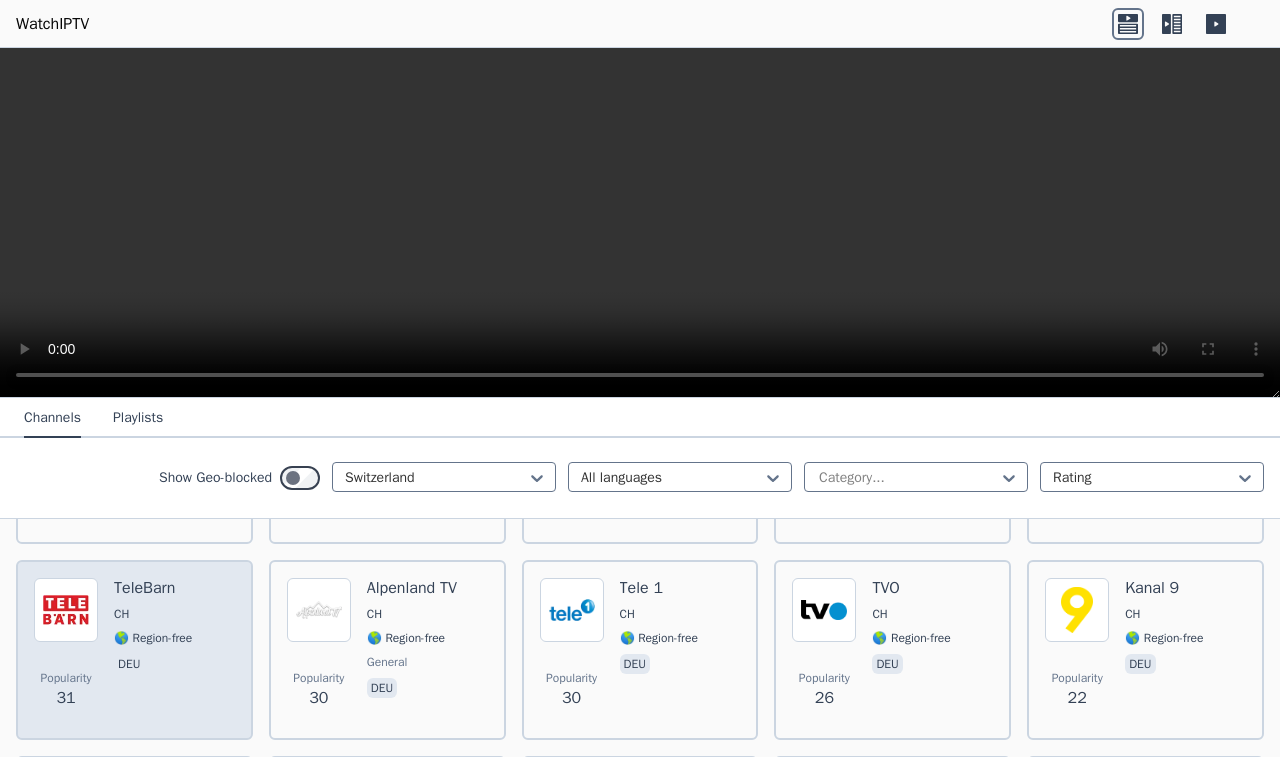 click on "CH" at bounding box center (153, 614) 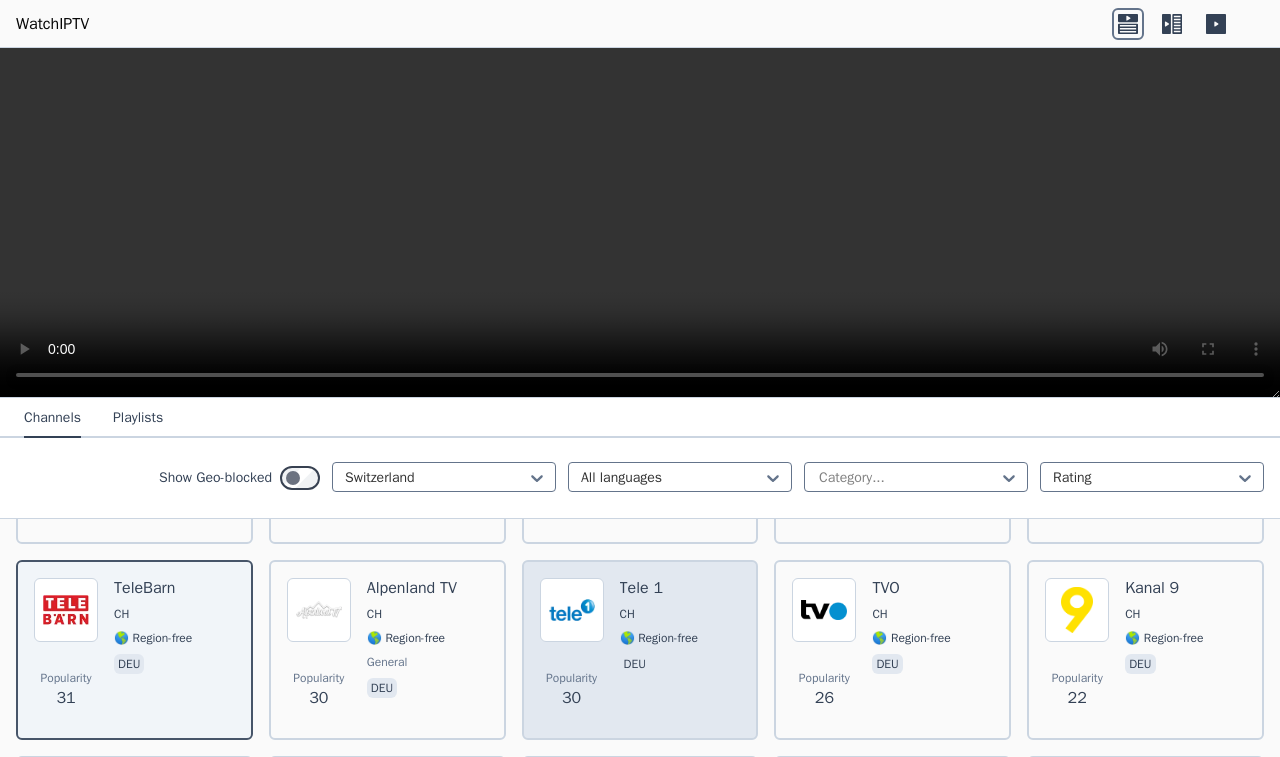 click on "Popularity 30 Tele 1 CH 🌎 Region-free deu" at bounding box center [640, 650] 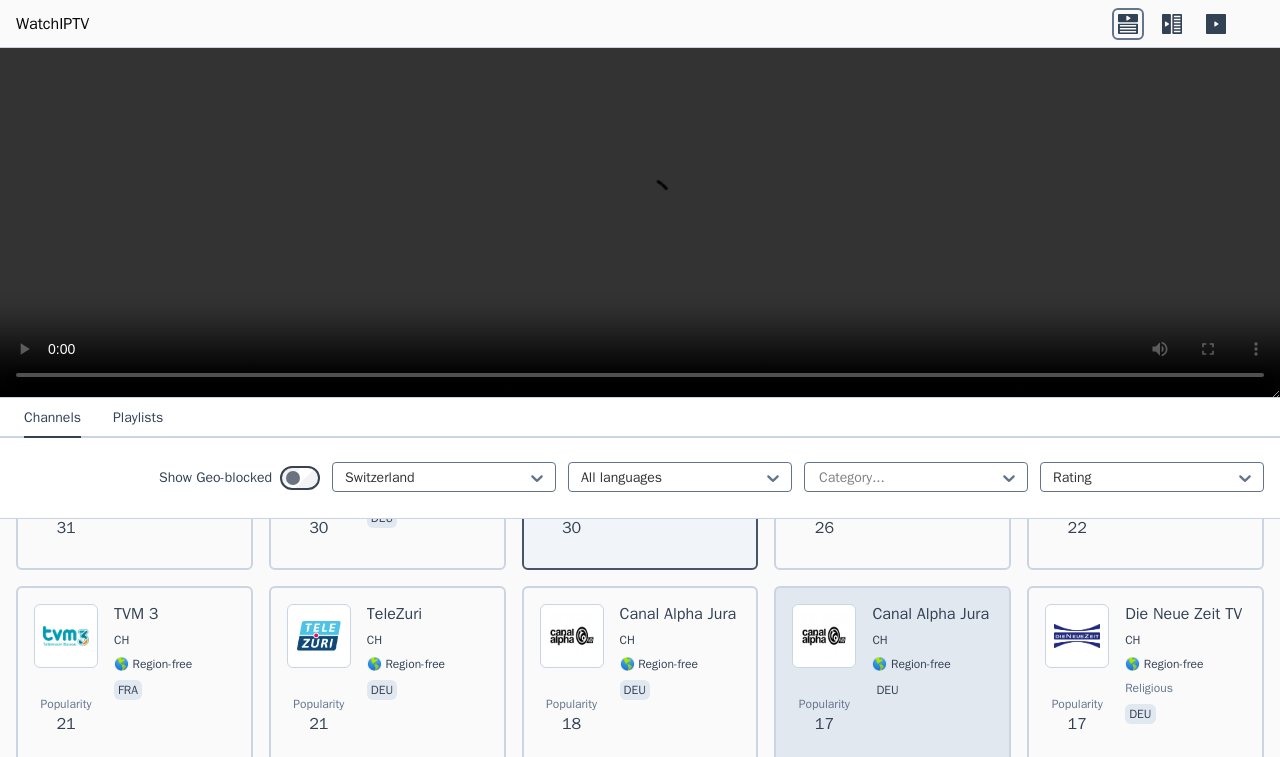 scroll, scrollTop: 798, scrollLeft: 0, axis: vertical 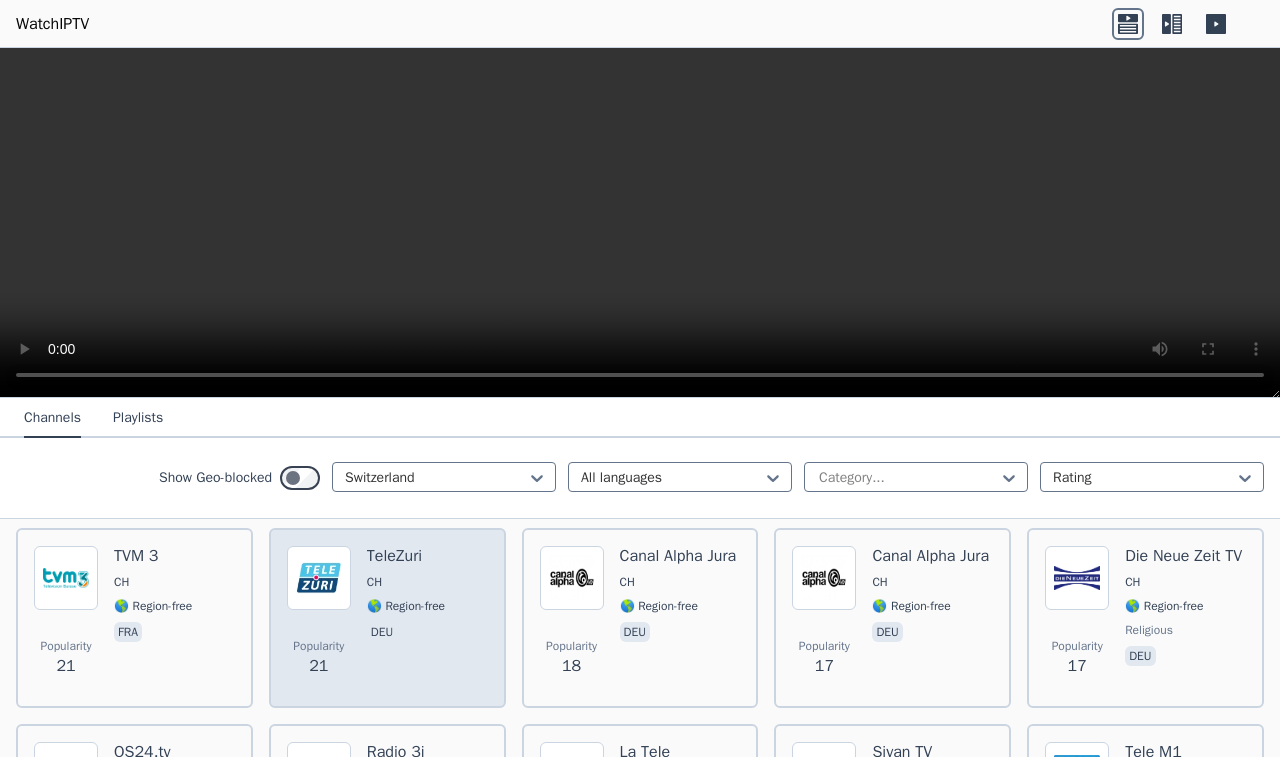 click on "CH" at bounding box center [406, 582] 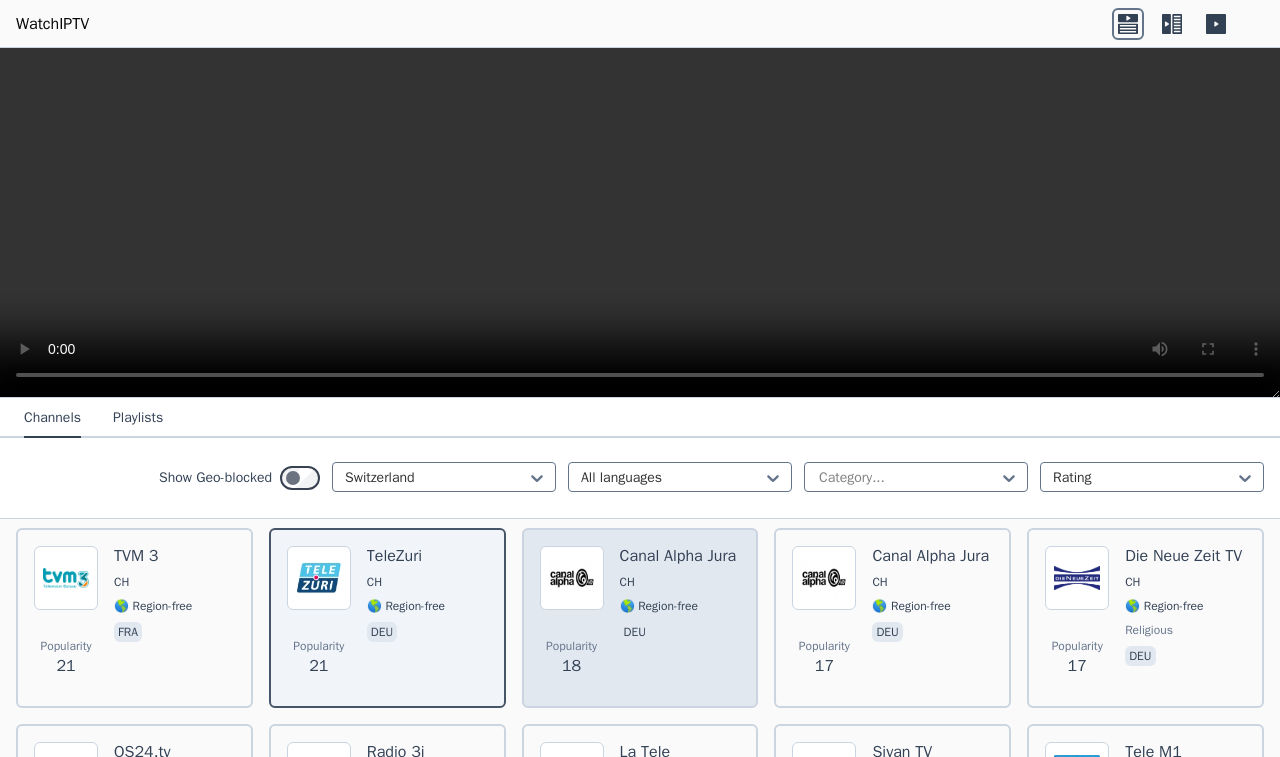 click on "Popularity 18 Canal Alpha Jura CH 🌎 Region-free deu" at bounding box center [640, 618] 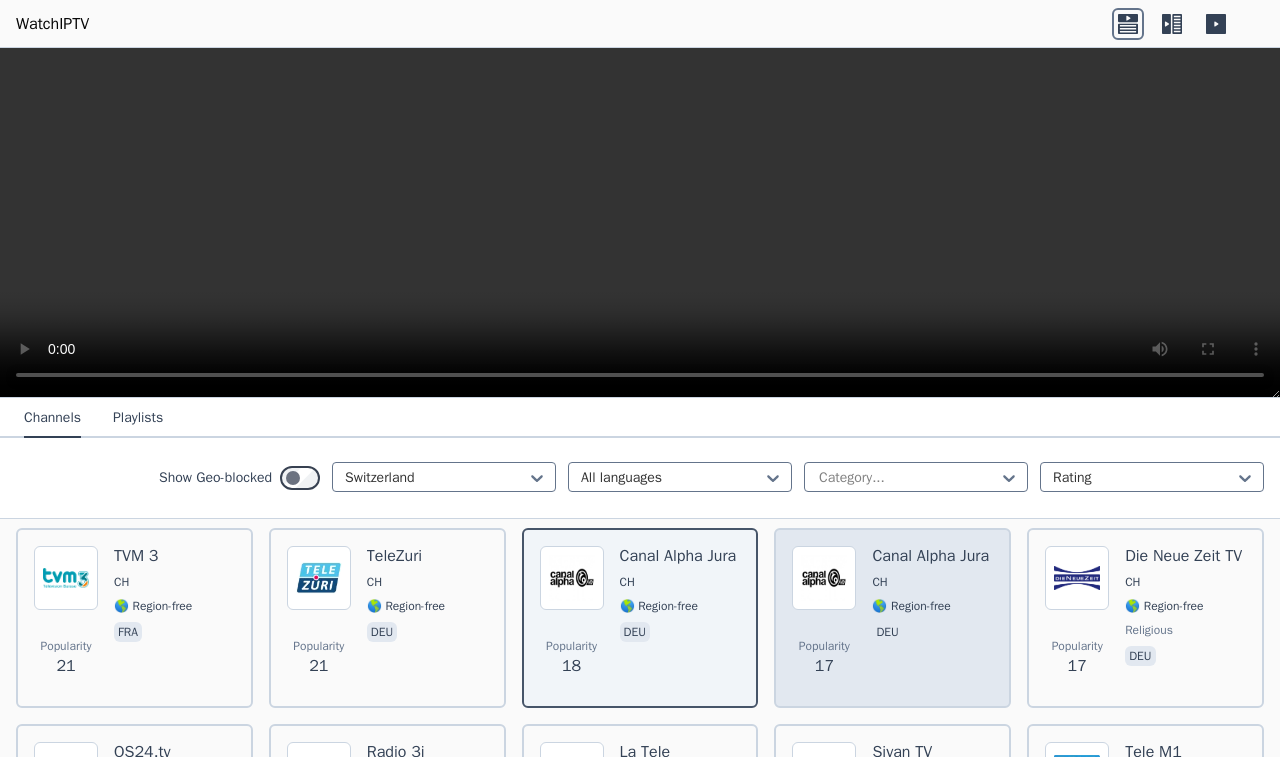 click at bounding box center [824, 578] 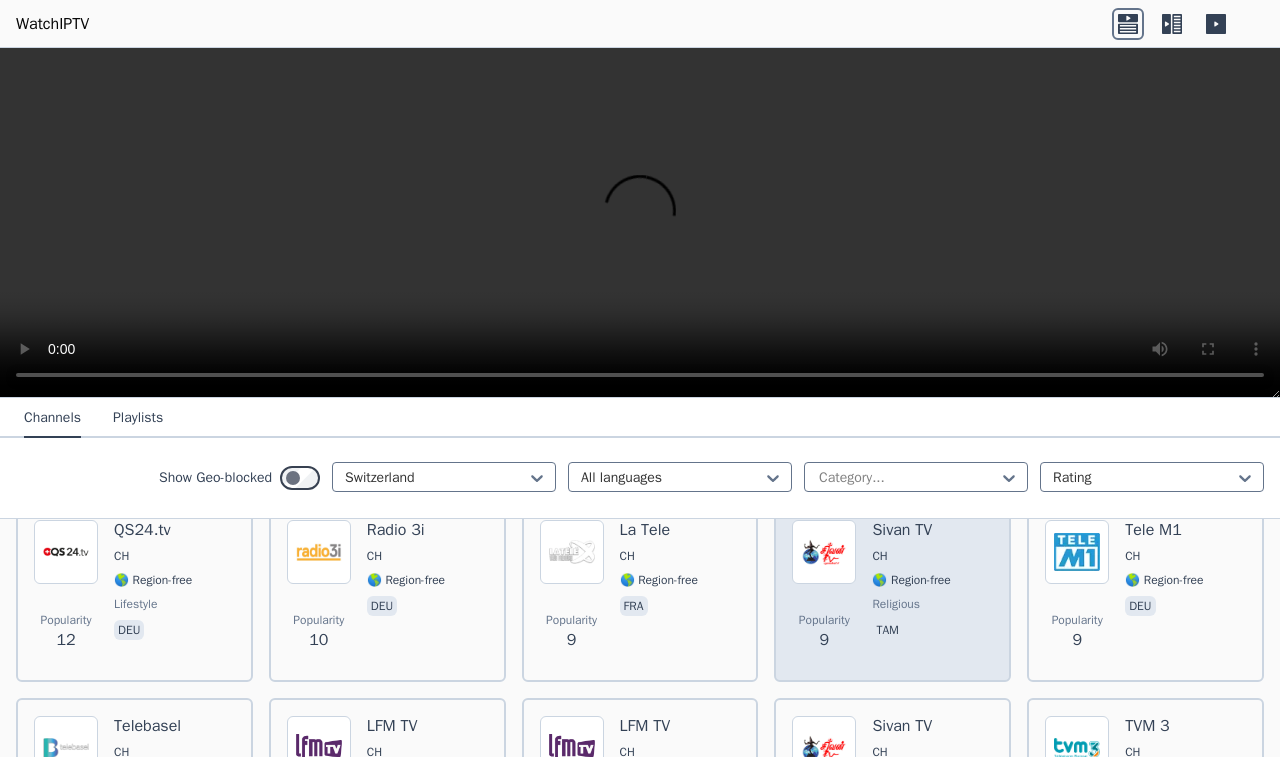 scroll, scrollTop: 1026, scrollLeft: 0, axis: vertical 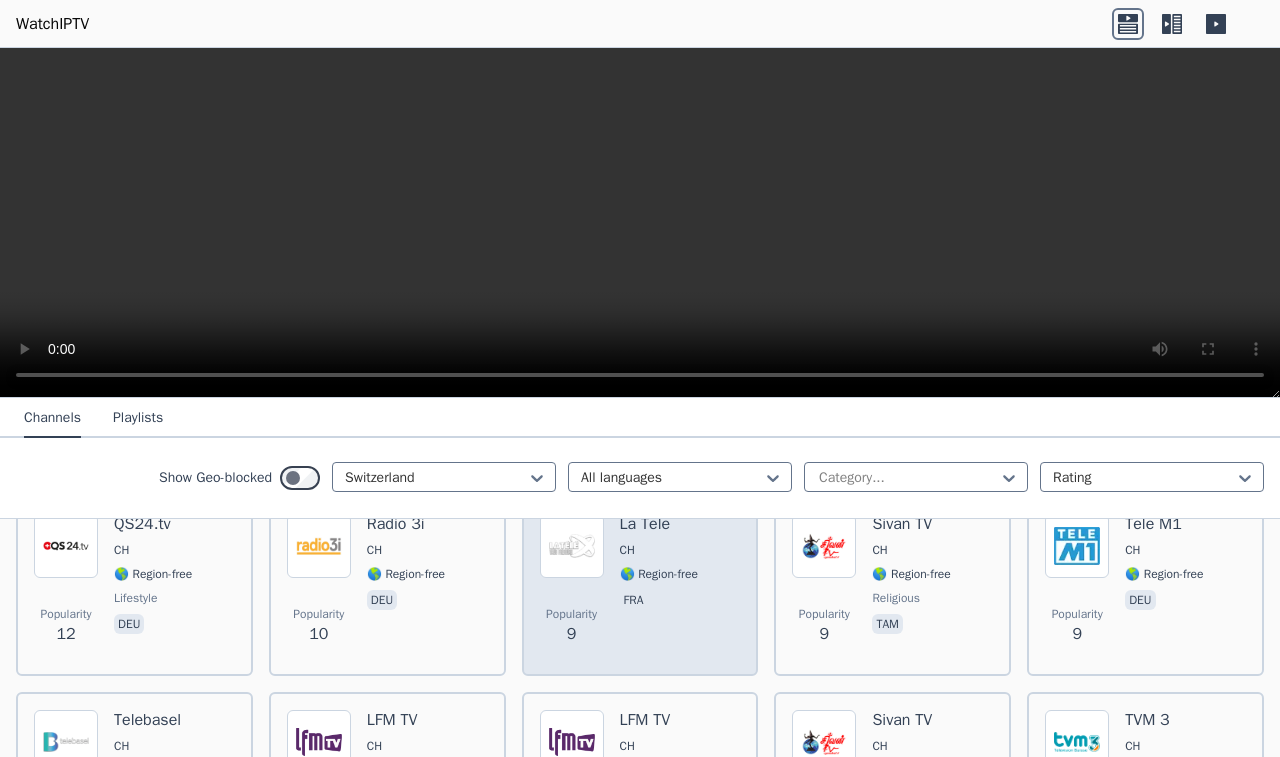 click on "🌎 Region-free" at bounding box center [659, 574] 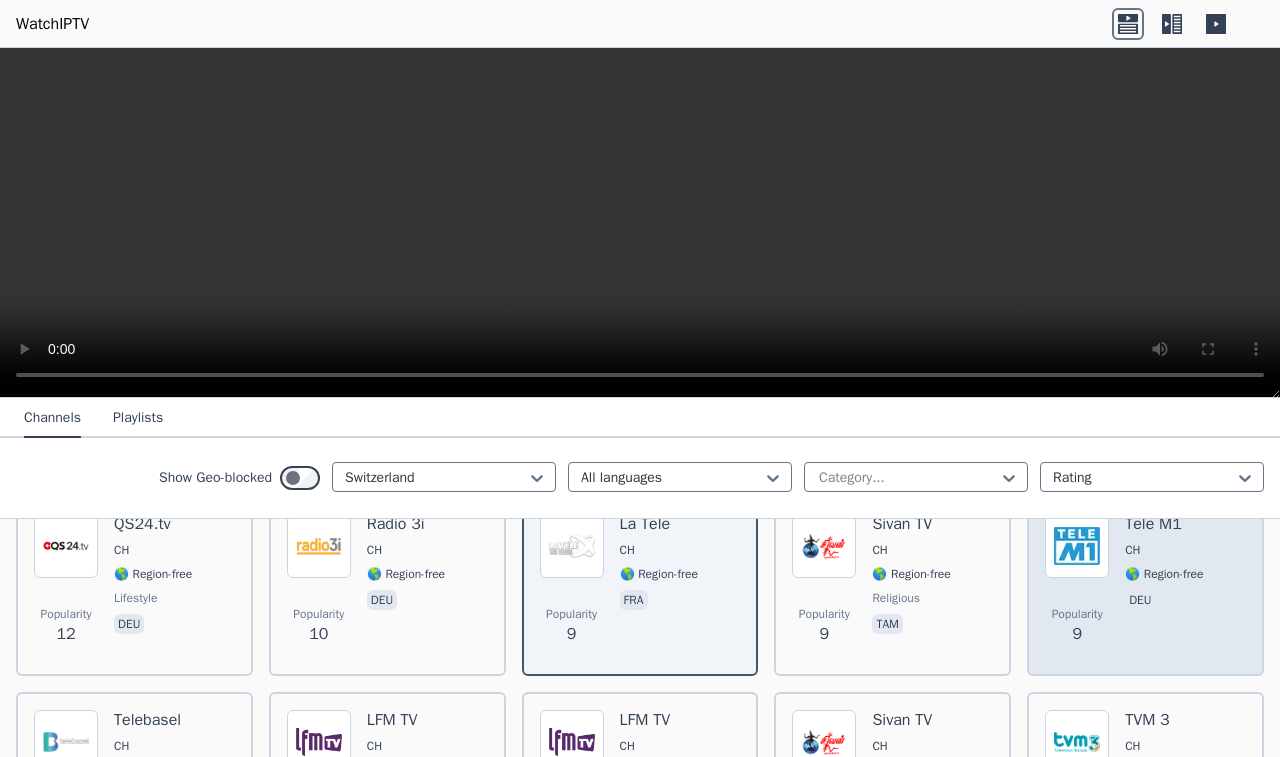 click on "🌎 Region-free" at bounding box center (1164, 574) 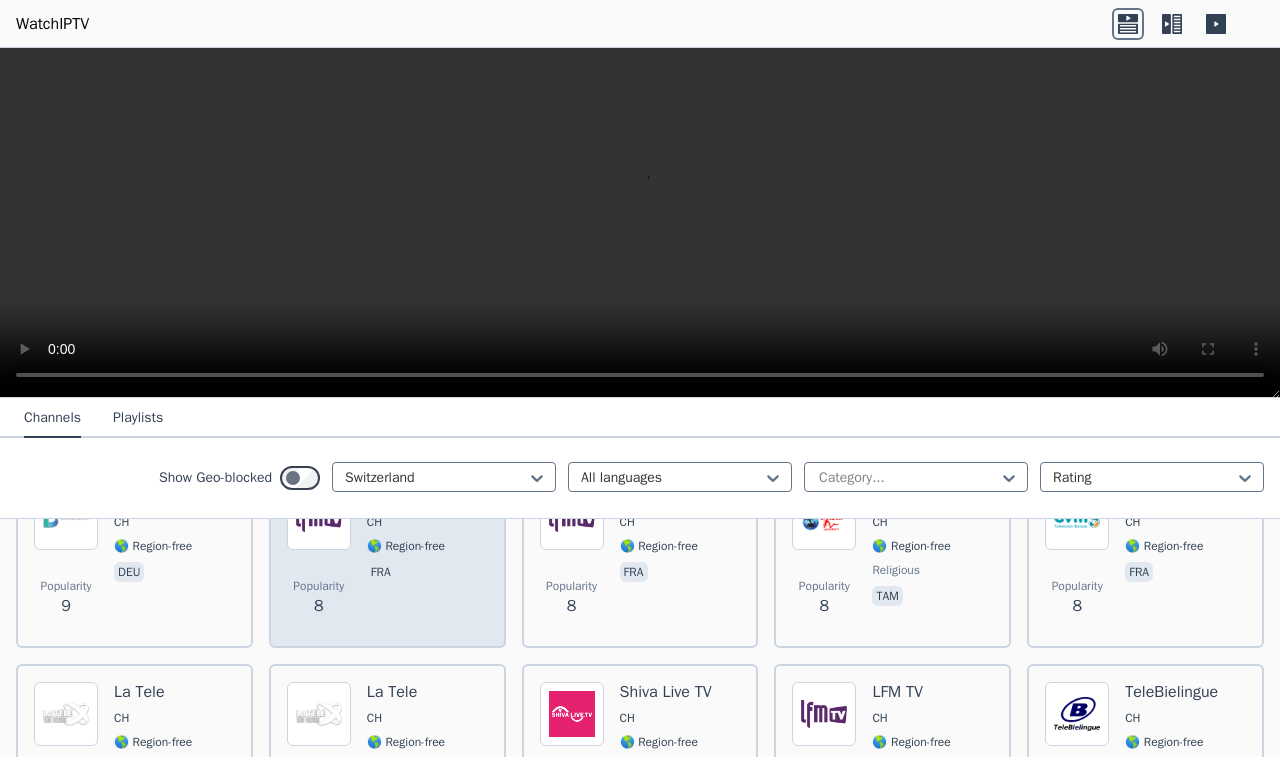 scroll, scrollTop: 1254, scrollLeft: 0, axis: vertical 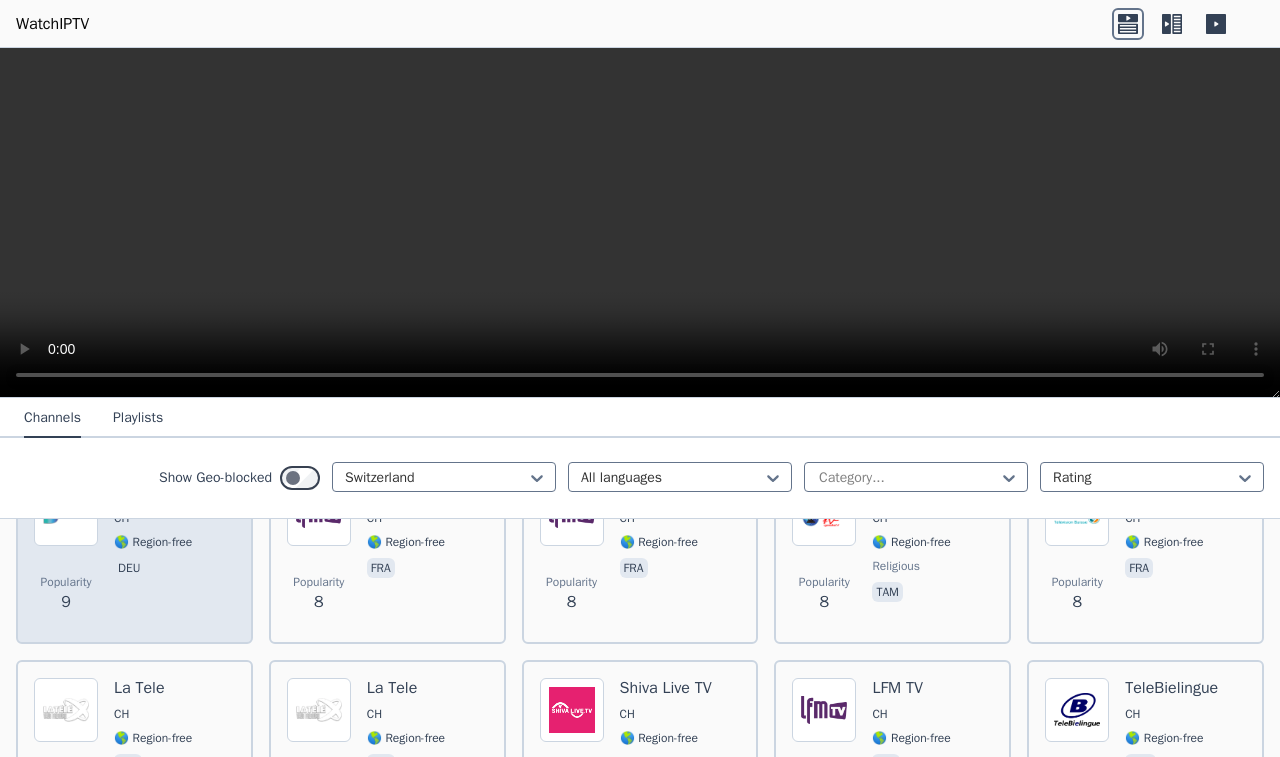 click on "🌎 Region-free" at bounding box center [153, 542] 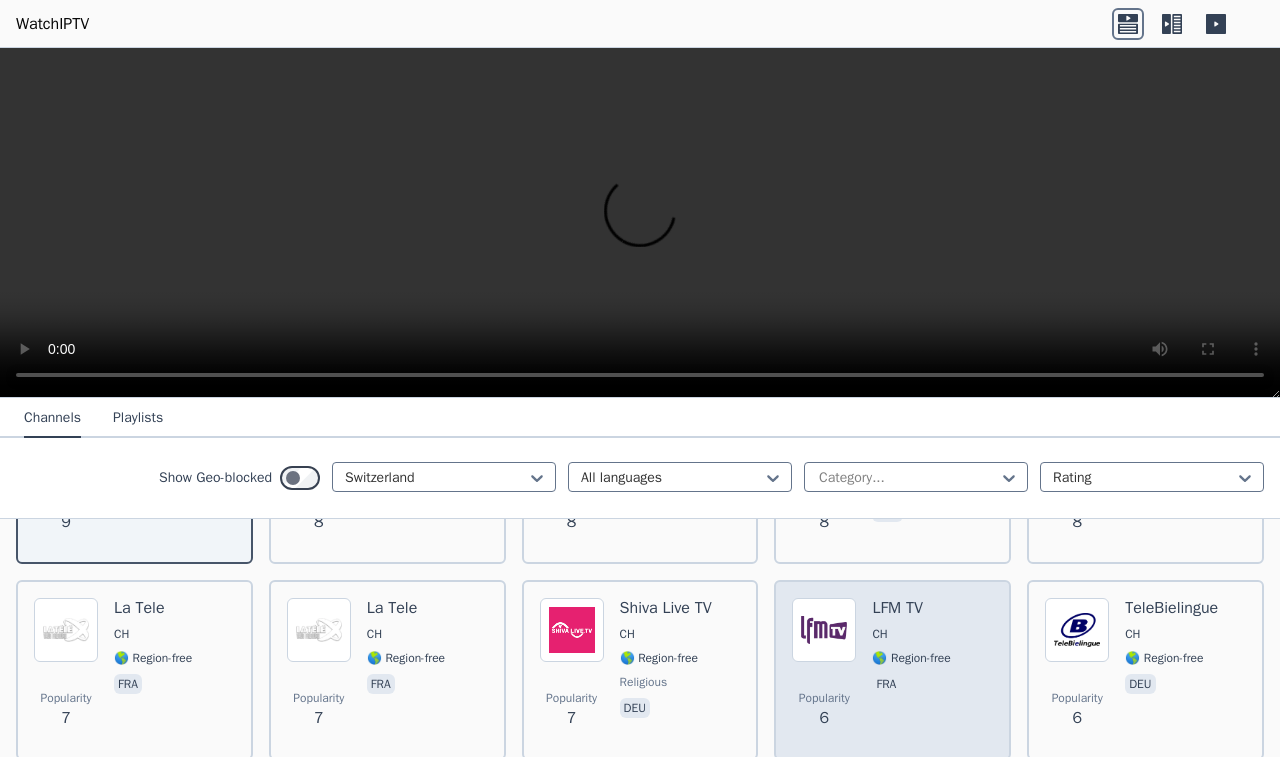 scroll, scrollTop: 1368, scrollLeft: 0, axis: vertical 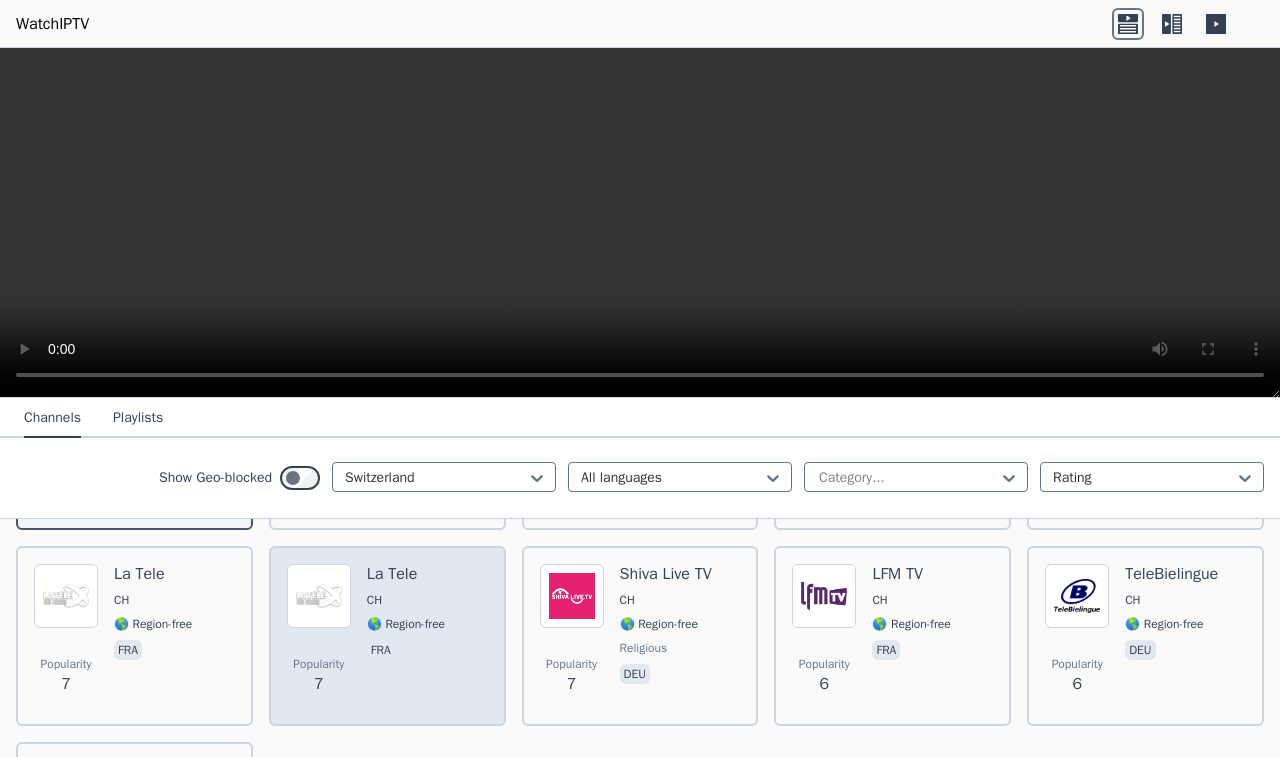 click on "La Tele CH 🌎 Region-free fra" at bounding box center [406, 636] 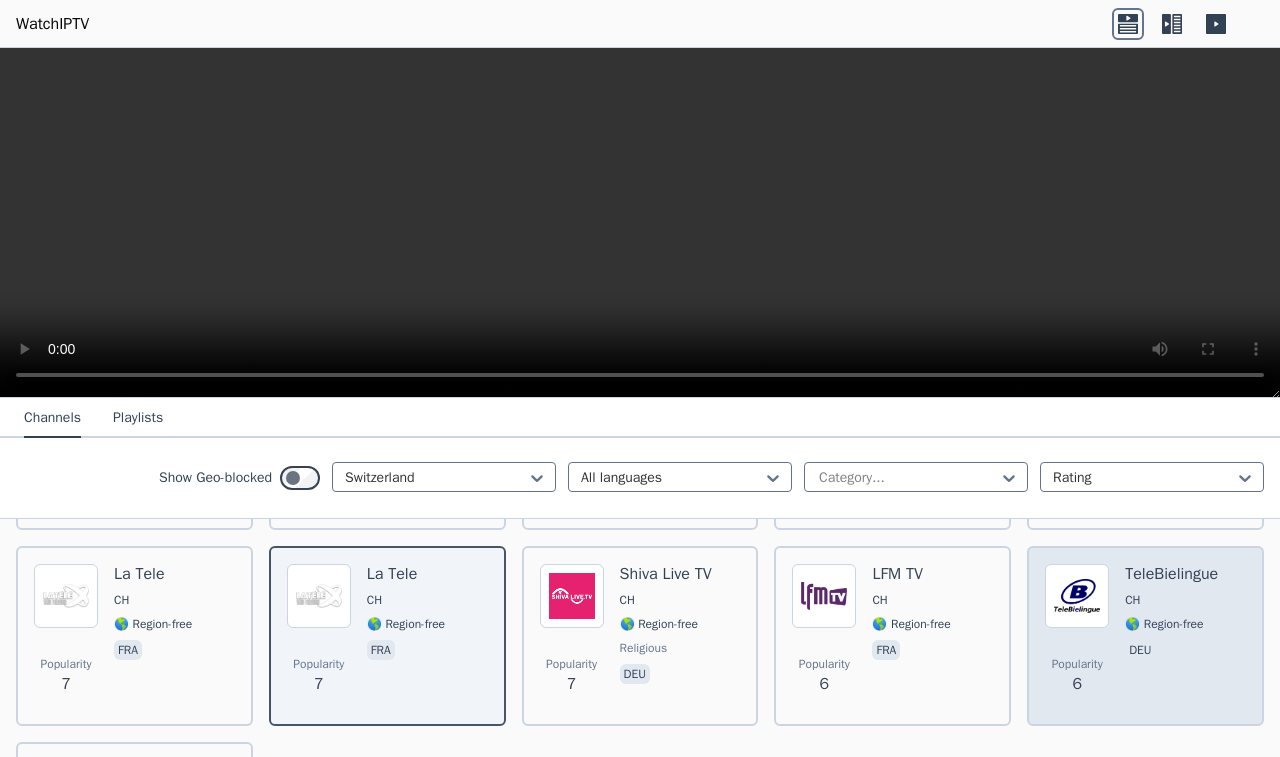 click on "CH" at bounding box center [1132, 600] 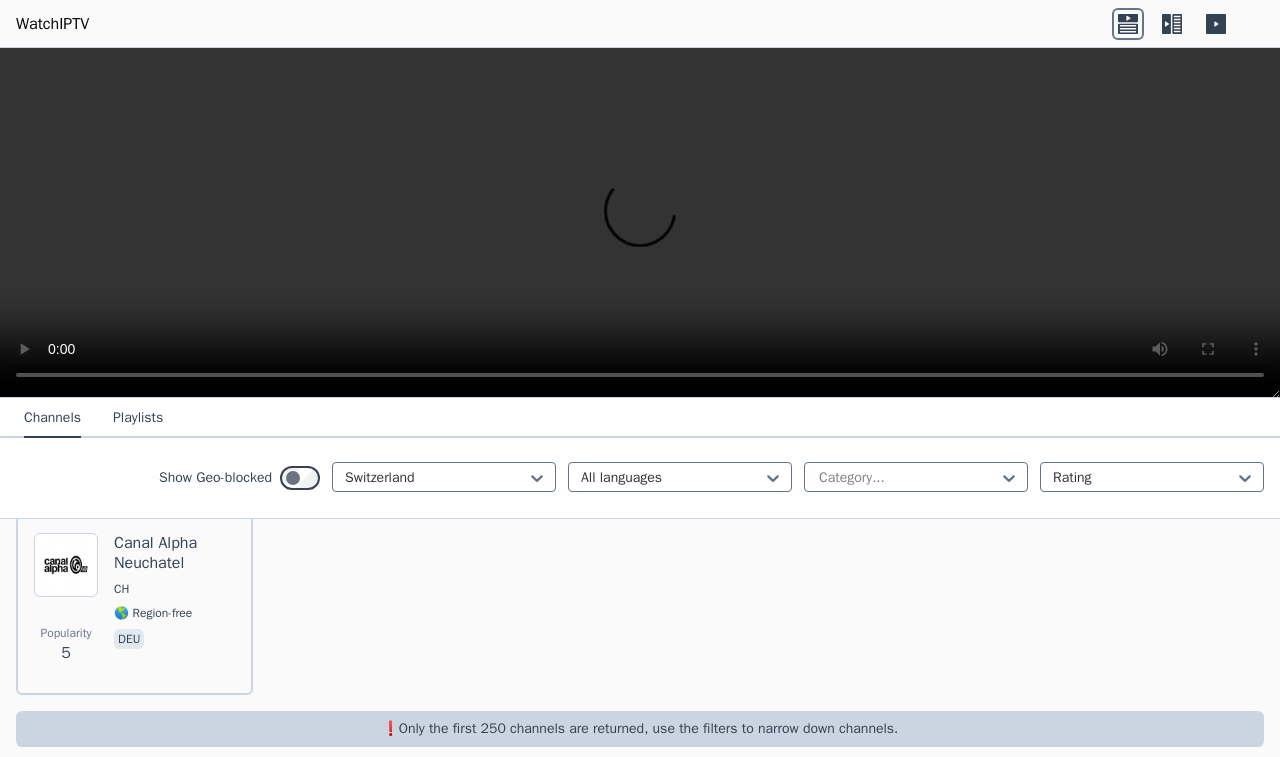 scroll, scrollTop: 1596, scrollLeft: 0, axis: vertical 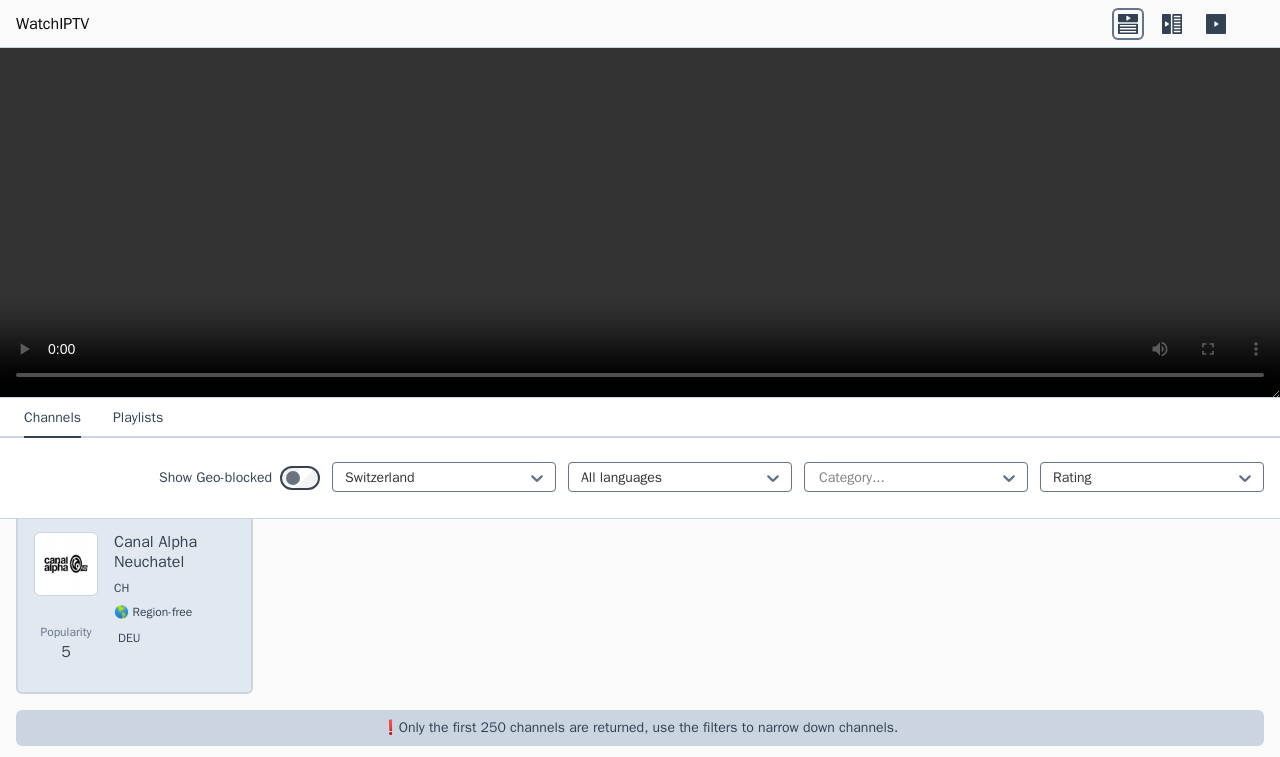 click on "CH" at bounding box center (121, 588) 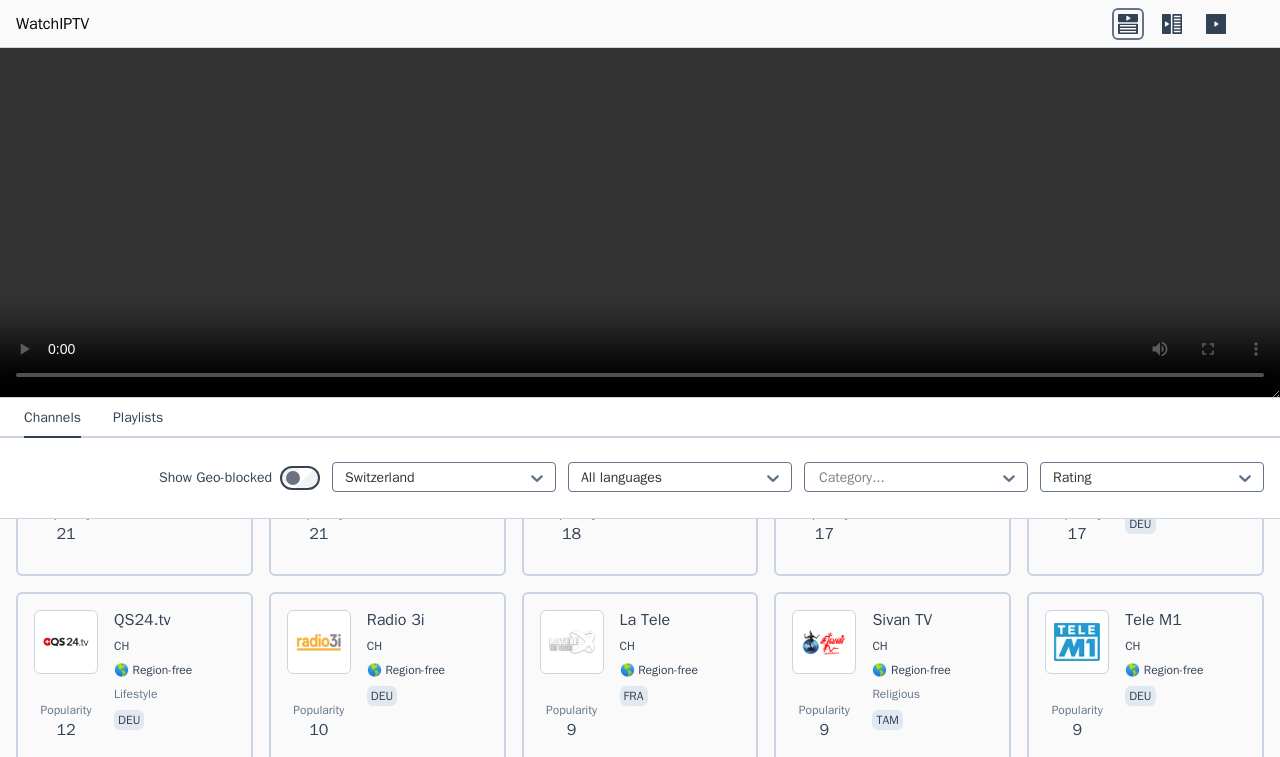 scroll, scrollTop: 798, scrollLeft: 0, axis: vertical 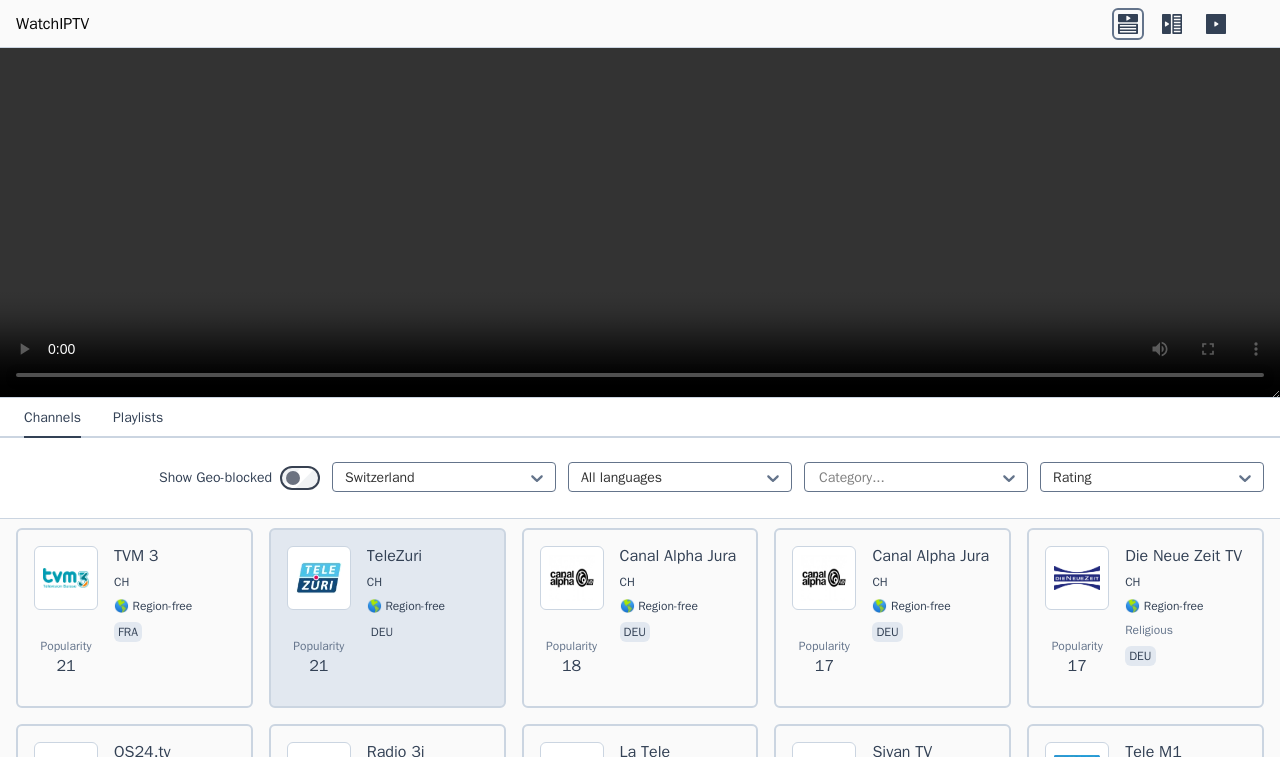 click on "🌎 Region-free" at bounding box center (406, 606) 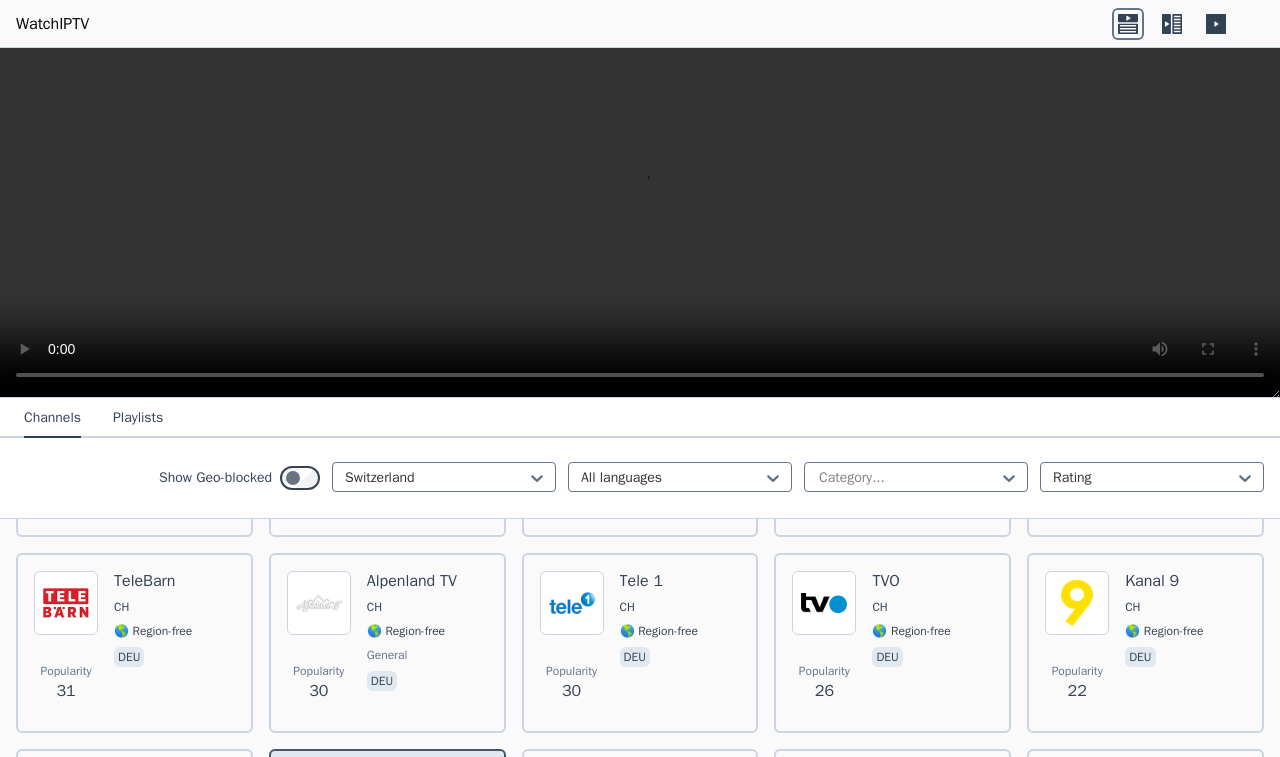 scroll, scrollTop: 570, scrollLeft: 0, axis: vertical 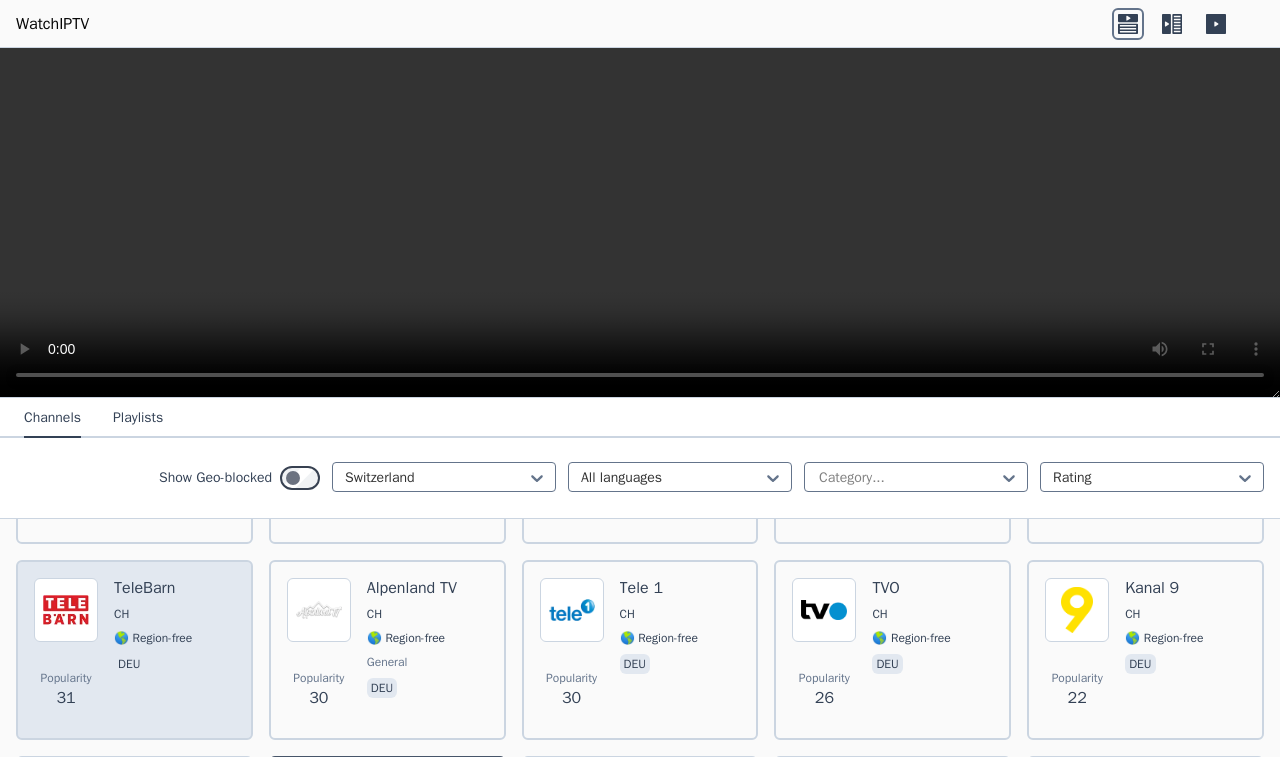 click on "🌎 Region-free" at bounding box center [153, 638] 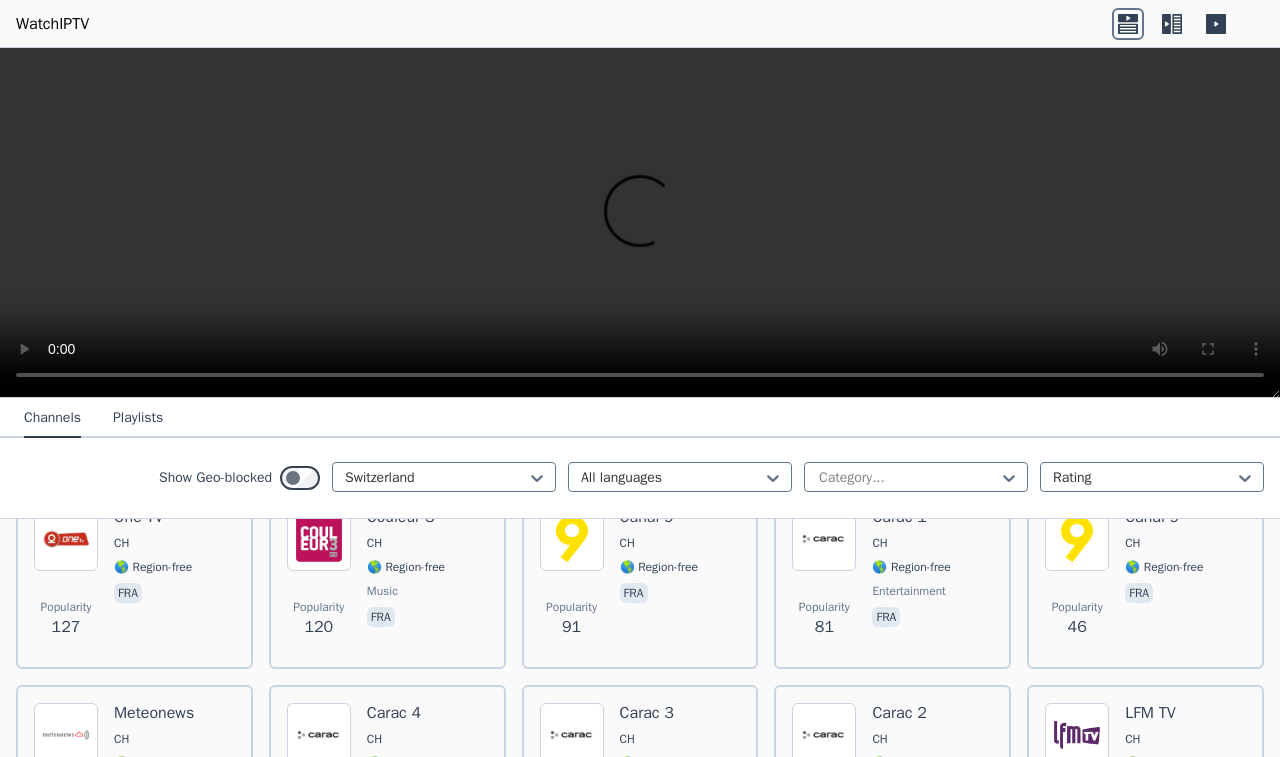 scroll, scrollTop: 228, scrollLeft: 0, axis: vertical 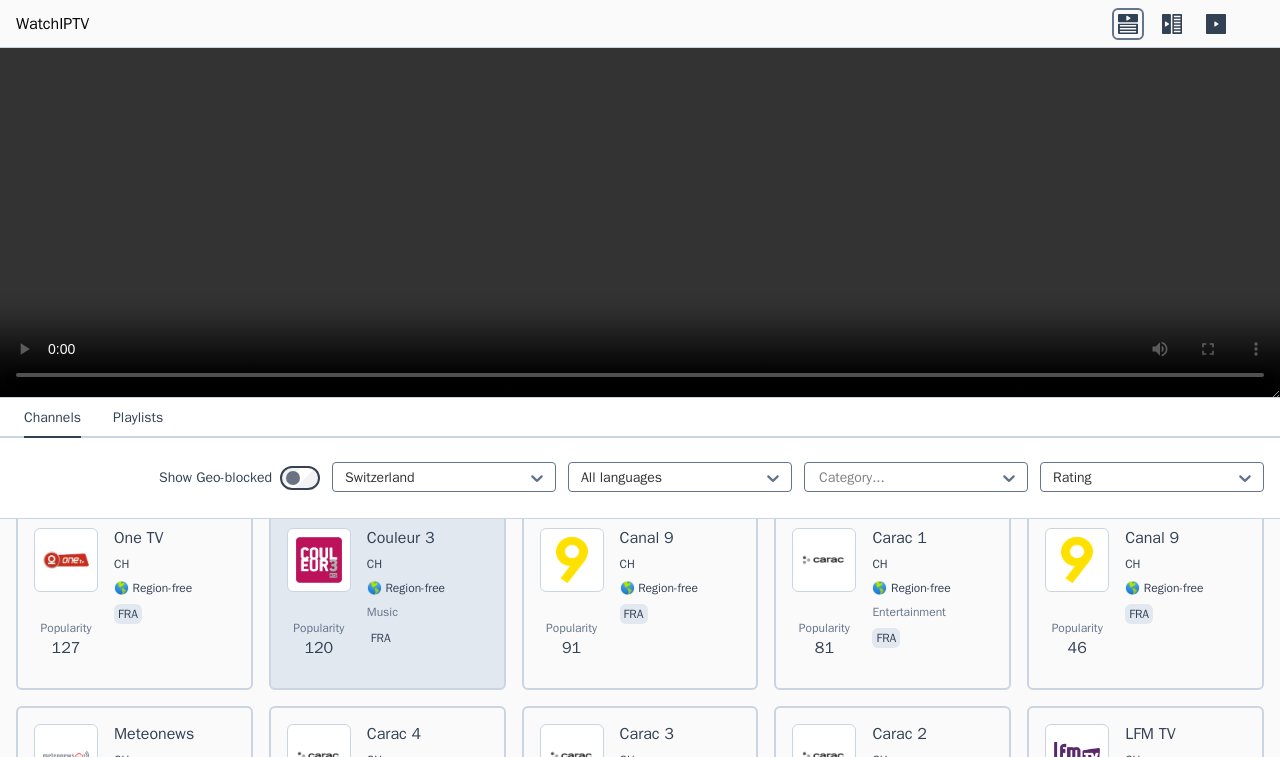 click on "🌎 Region-free" at bounding box center (406, 588) 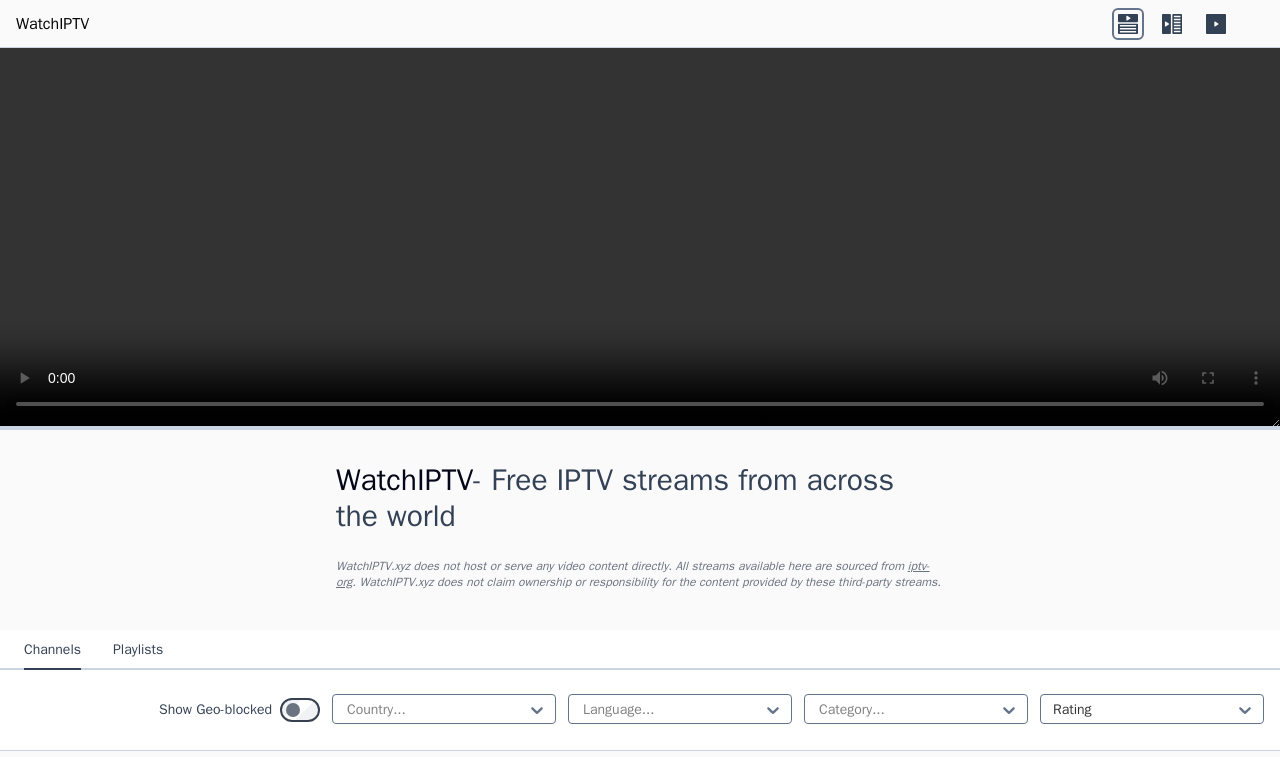 scroll, scrollTop: 0, scrollLeft: 0, axis: both 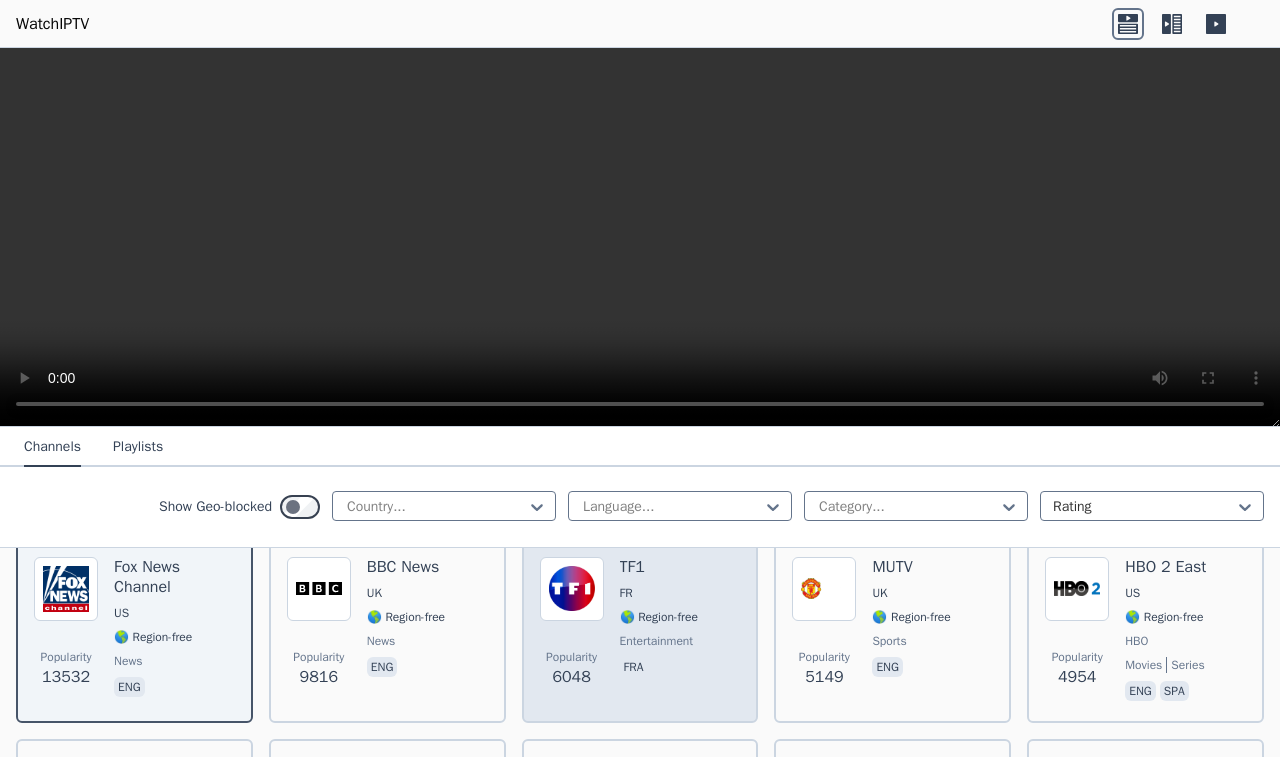 click on "FR" at bounding box center [626, 593] 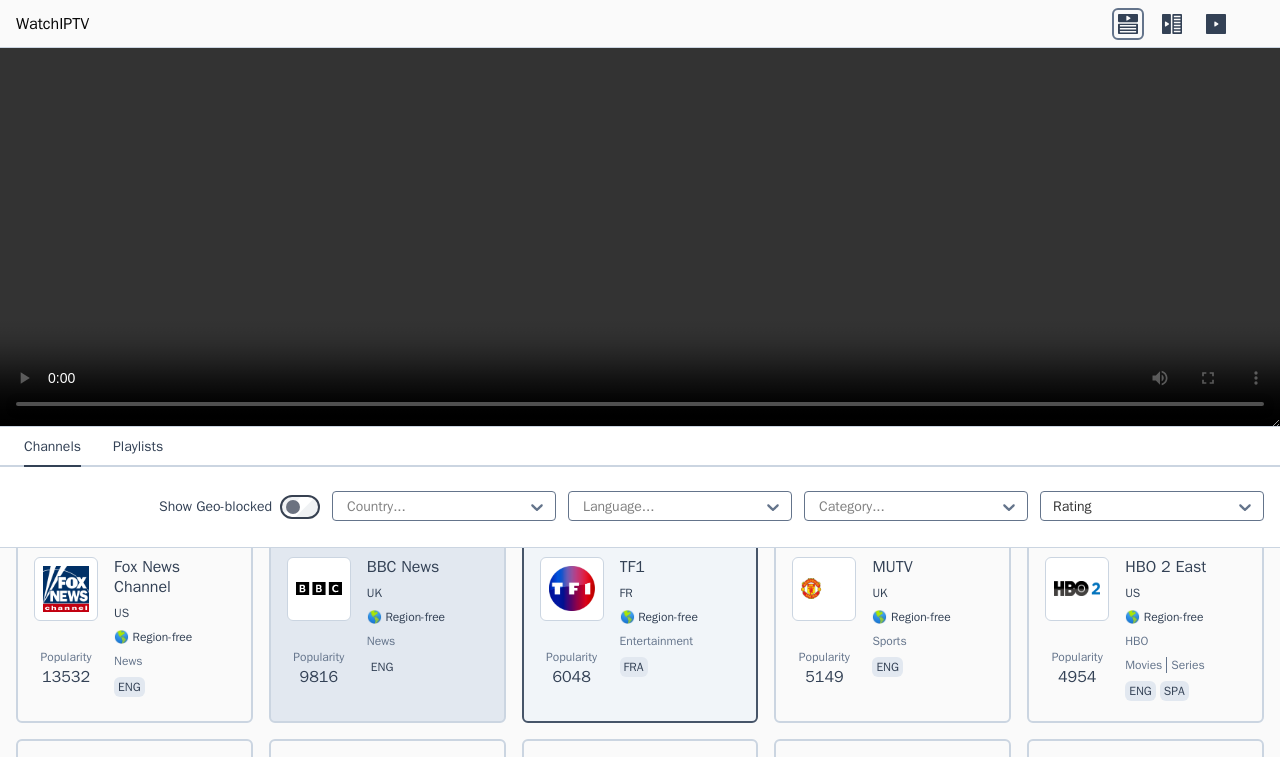 click on "UK" at bounding box center [374, 593] 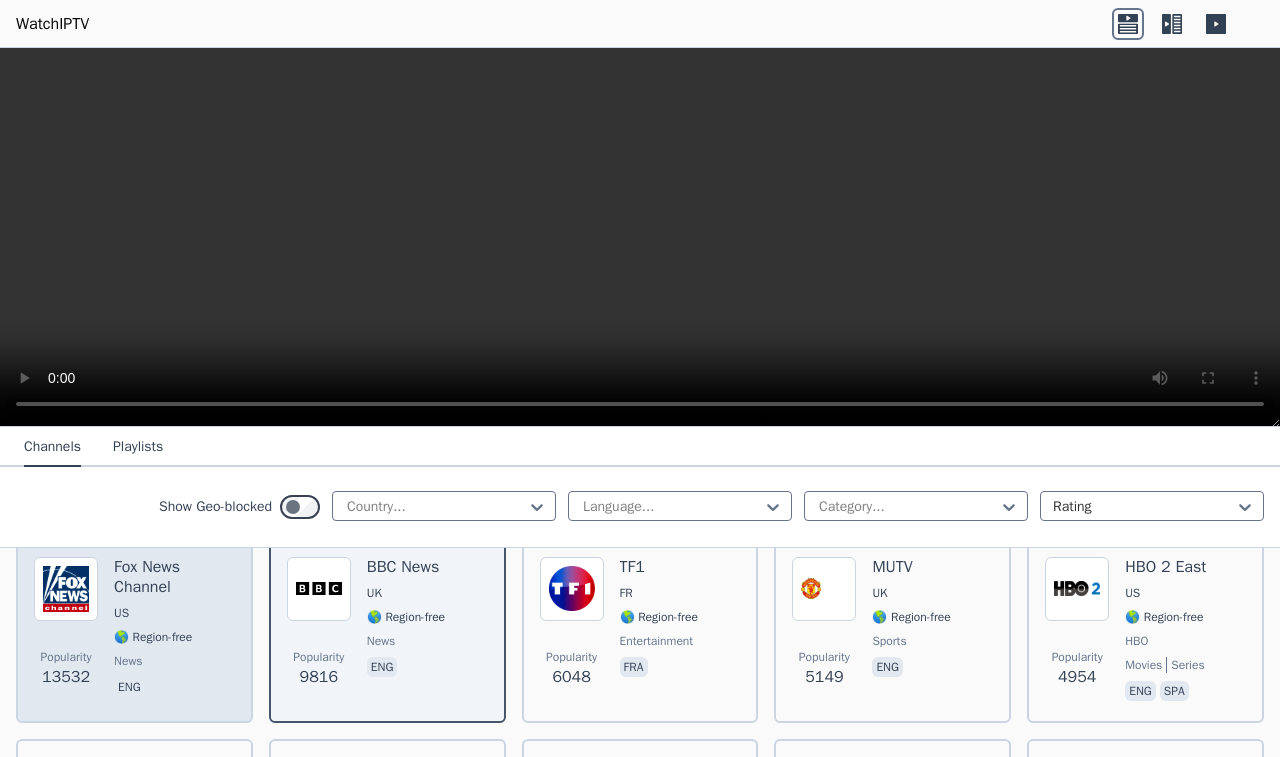 click on "US" at bounding box center [174, 613] 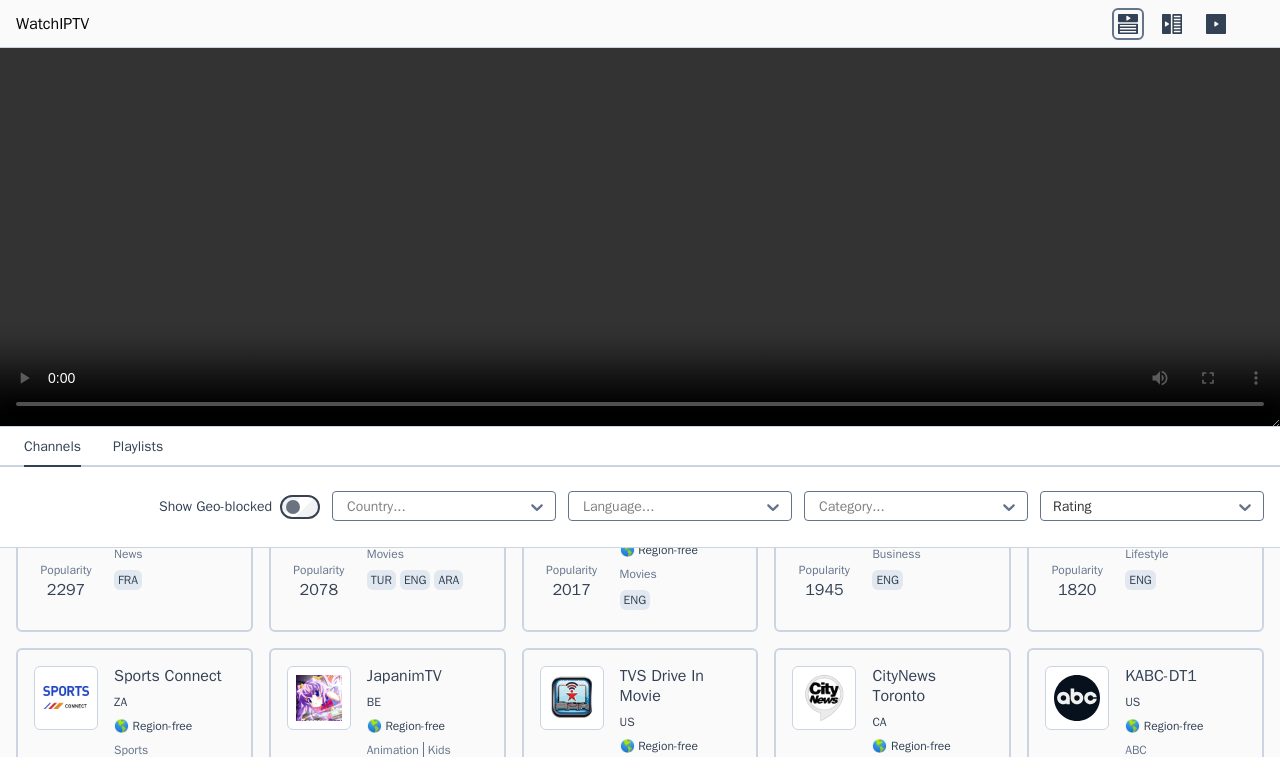 scroll, scrollTop: 907, scrollLeft: 0, axis: vertical 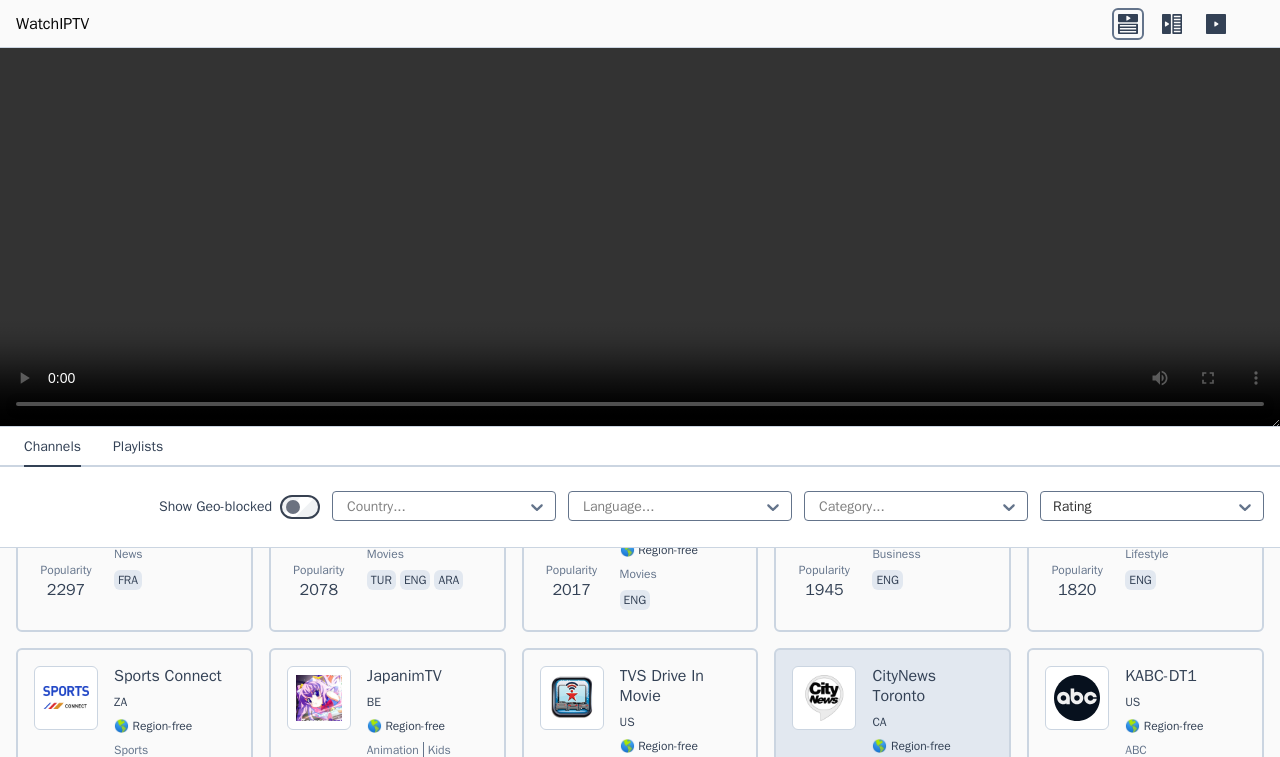 click on "CityNews Toronto" at bounding box center [932, 686] 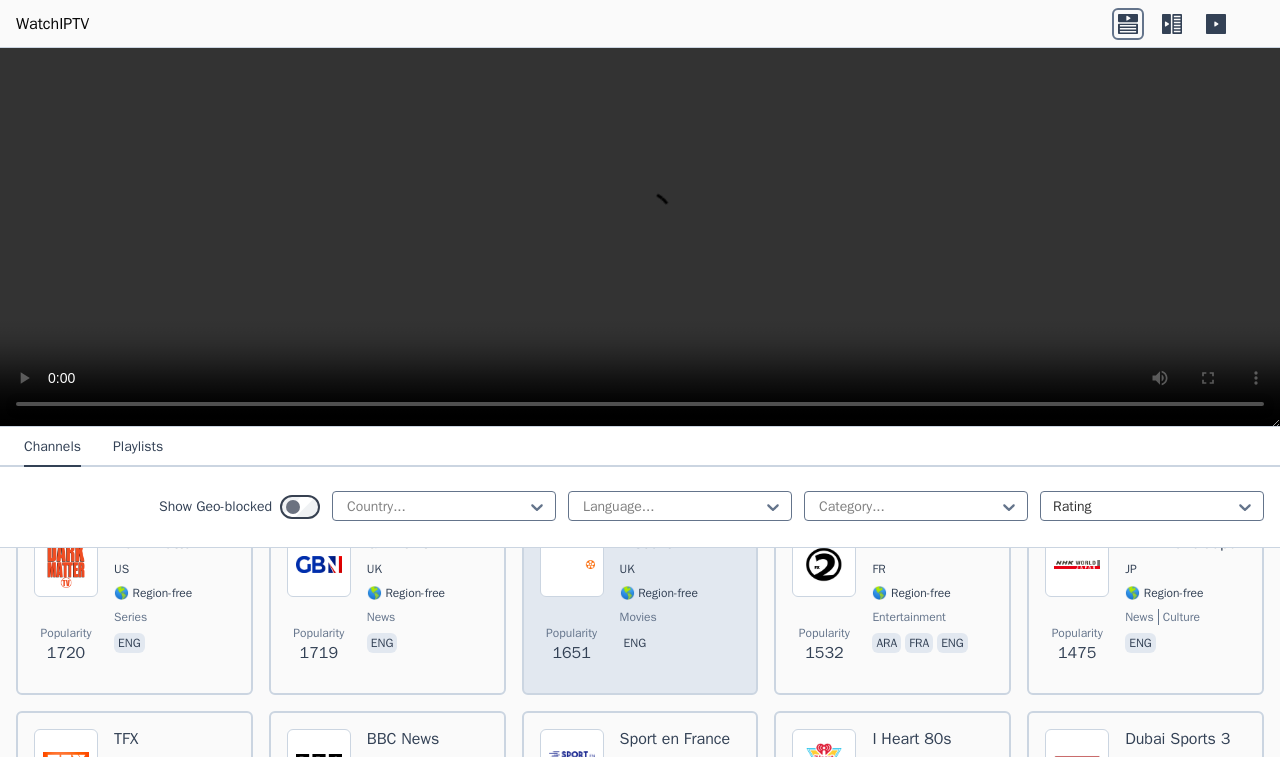 scroll, scrollTop: 1249, scrollLeft: 0, axis: vertical 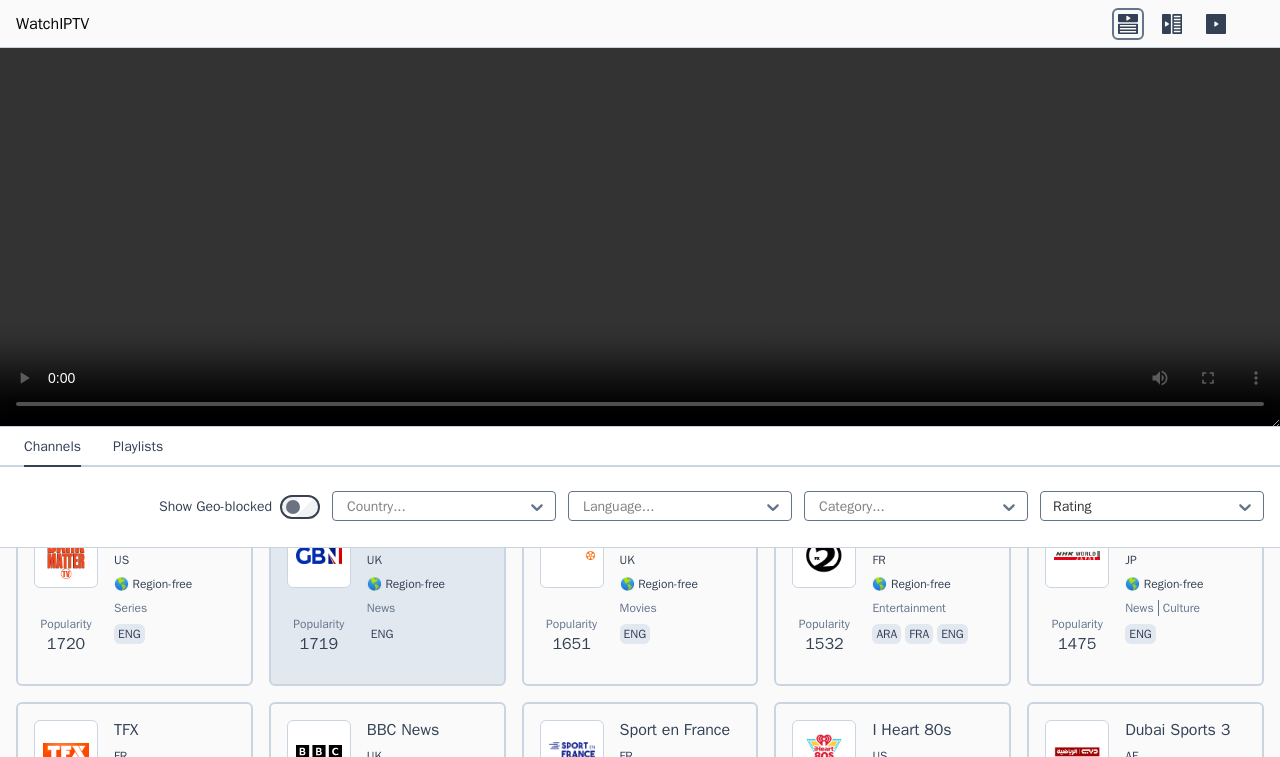 click on "🌎 Region-free" at bounding box center [406, 584] 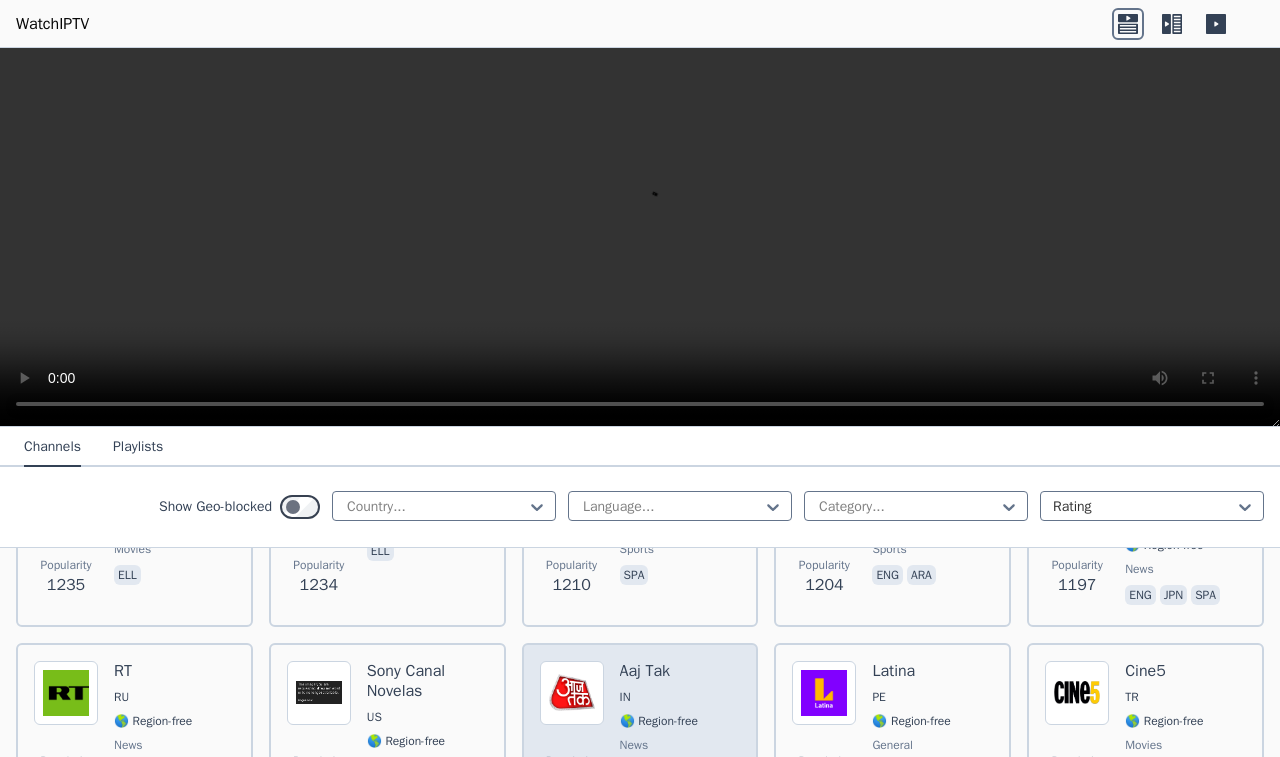 scroll, scrollTop: 1705, scrollLeft: 0, axis: vertical 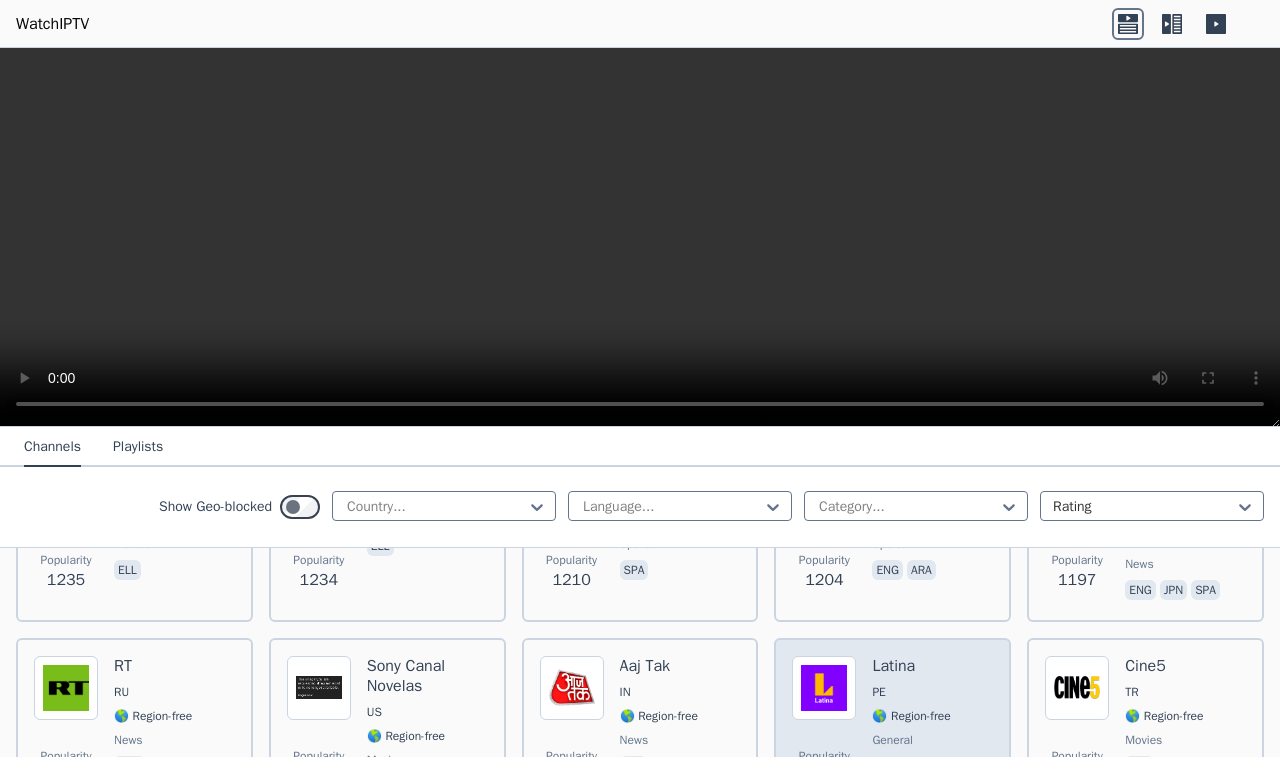 click on "Latina" at bounding box center [911, 666] 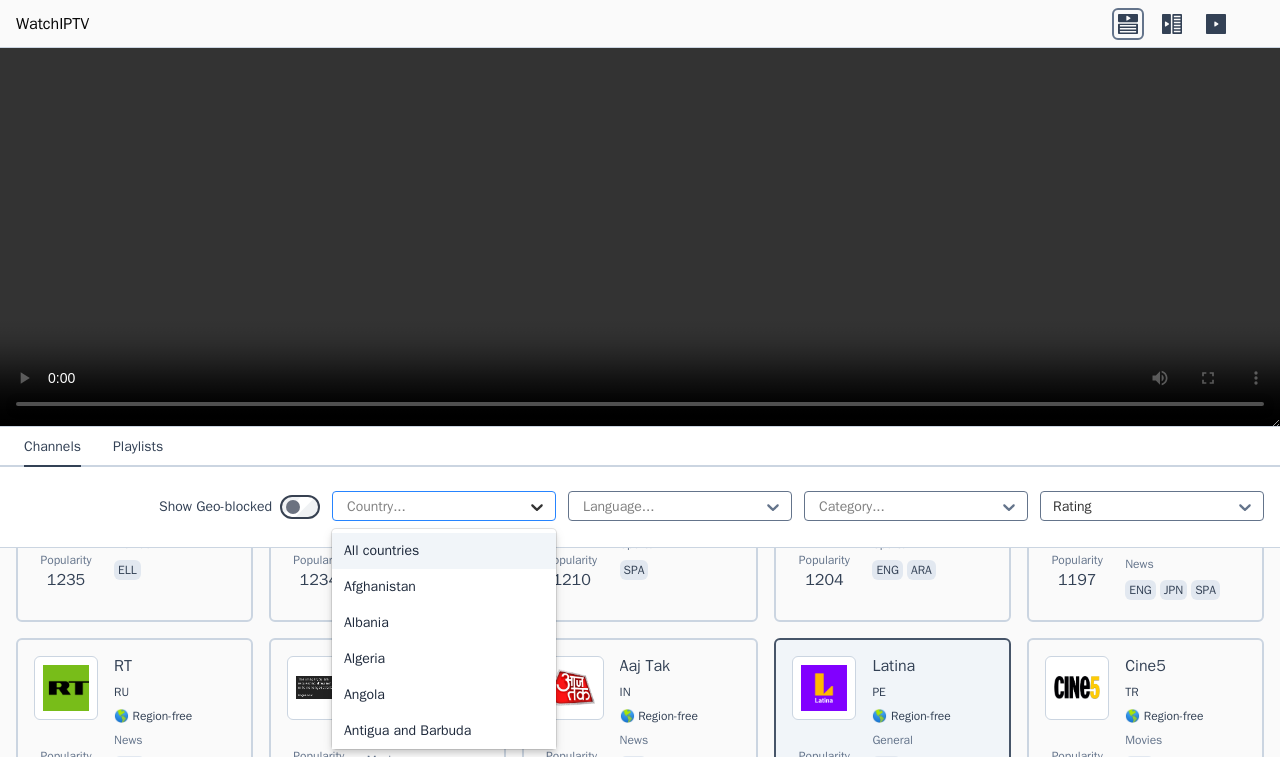 click 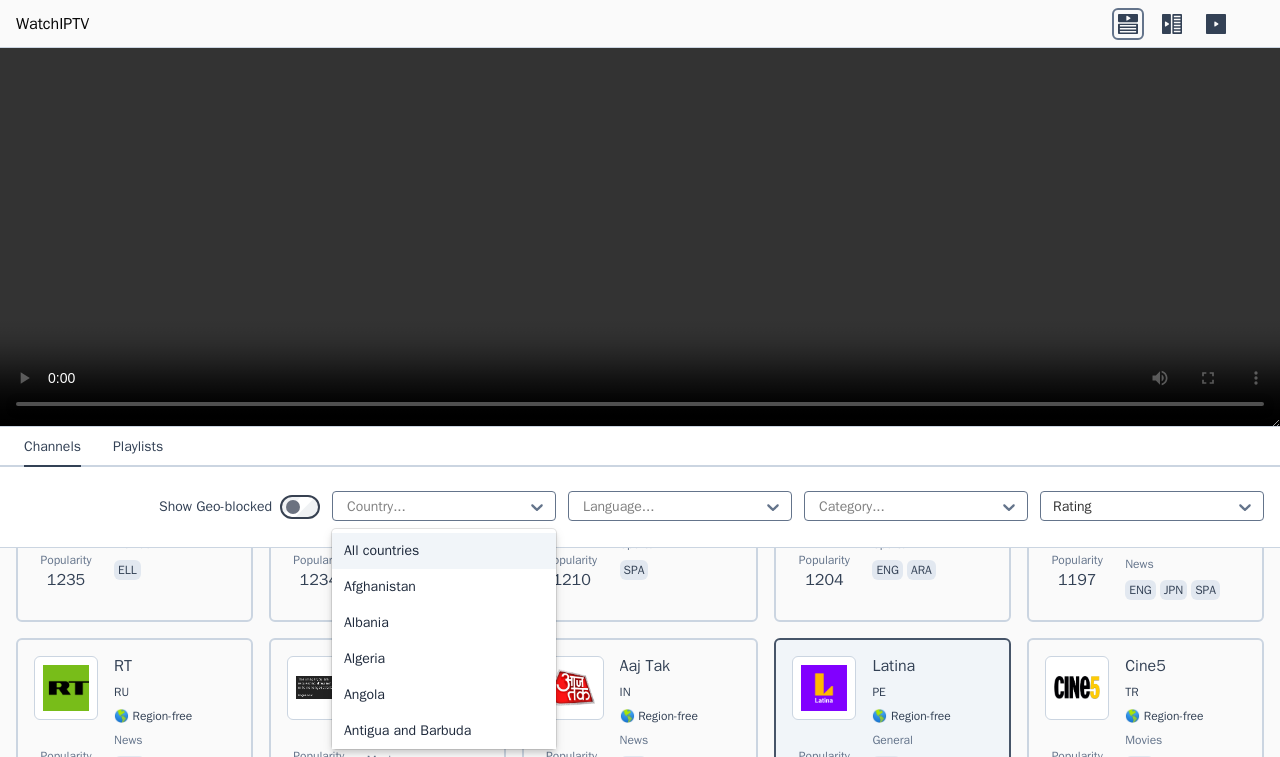 click on "All countries" at bounding box center [444, 551] 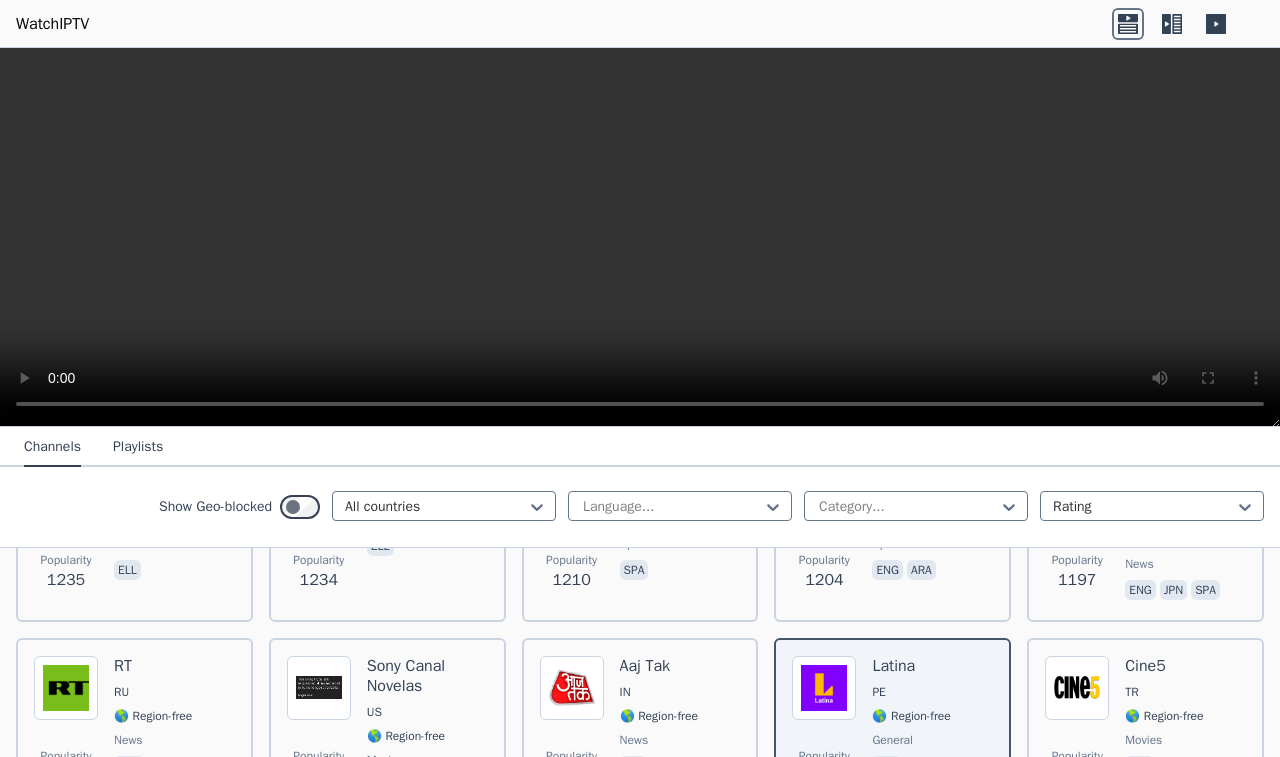 scroll, scrollTop: 0, scrollLeft: 0, axis: both 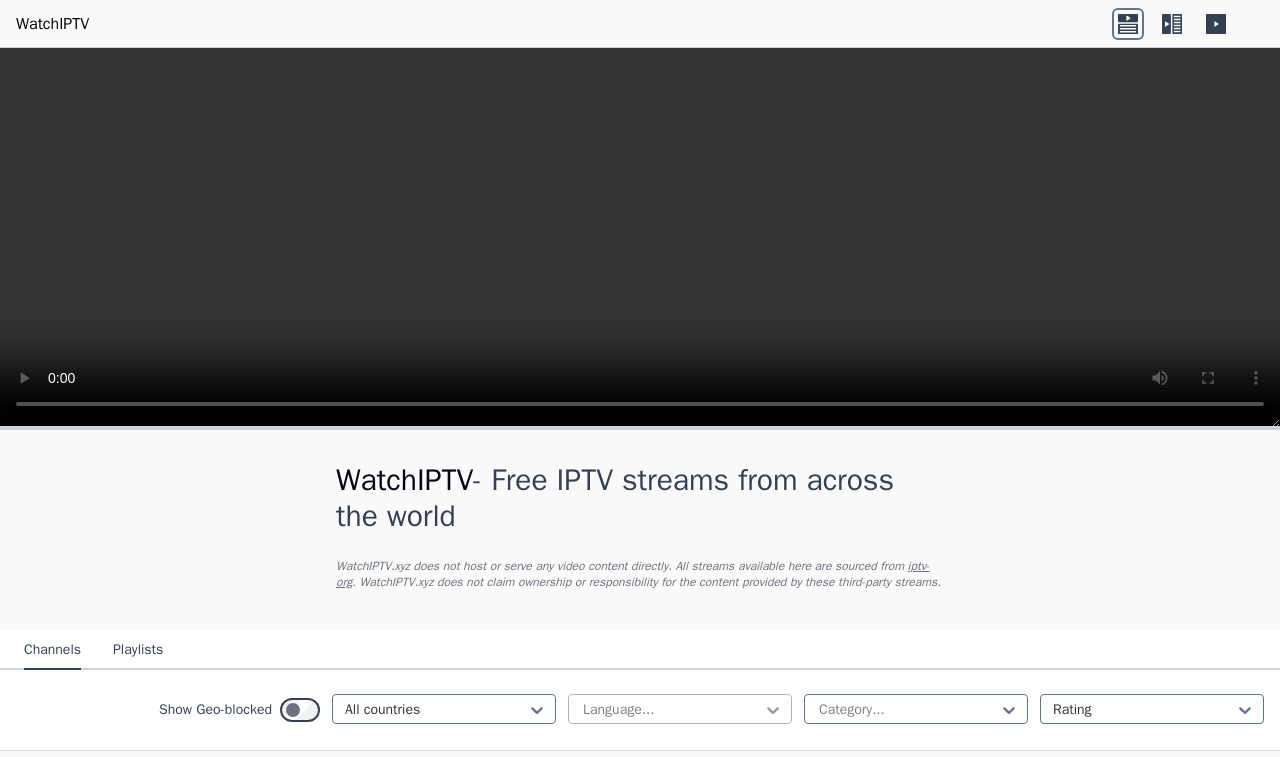 click 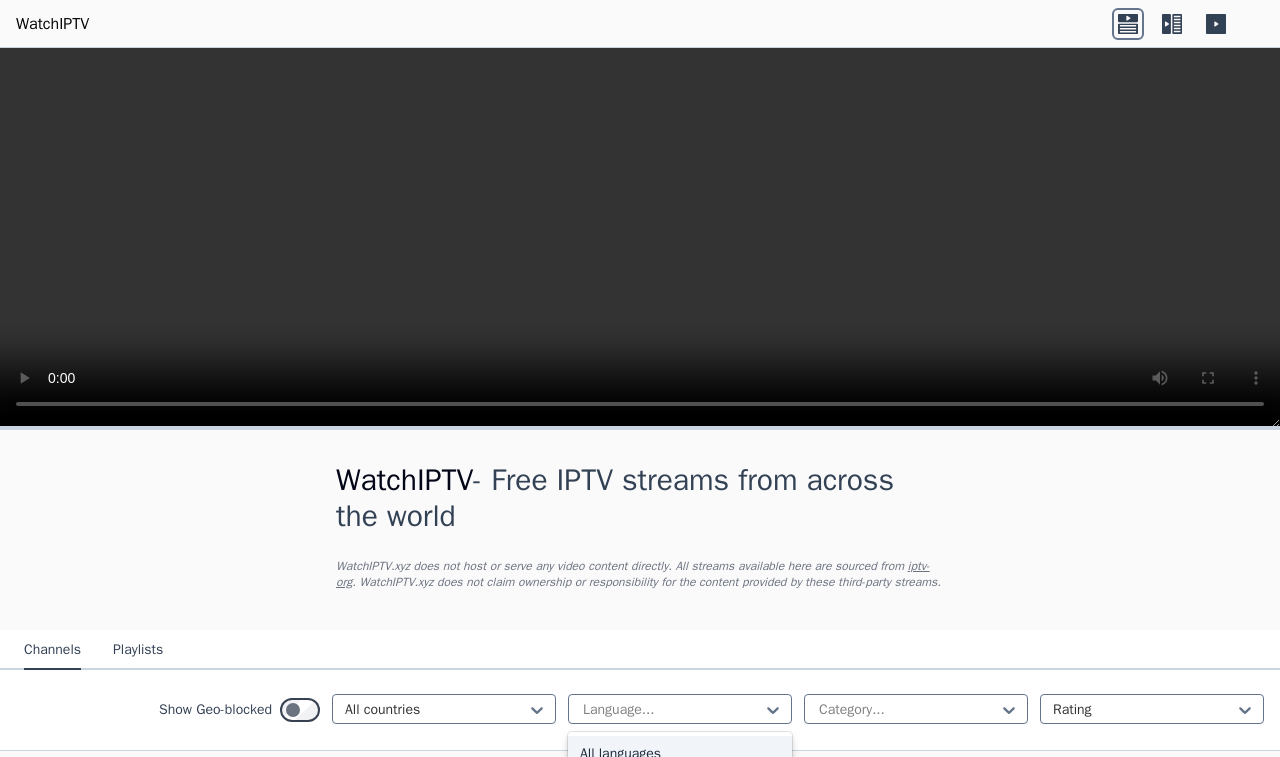 click on "All languages" at bounding box center [680, 754] 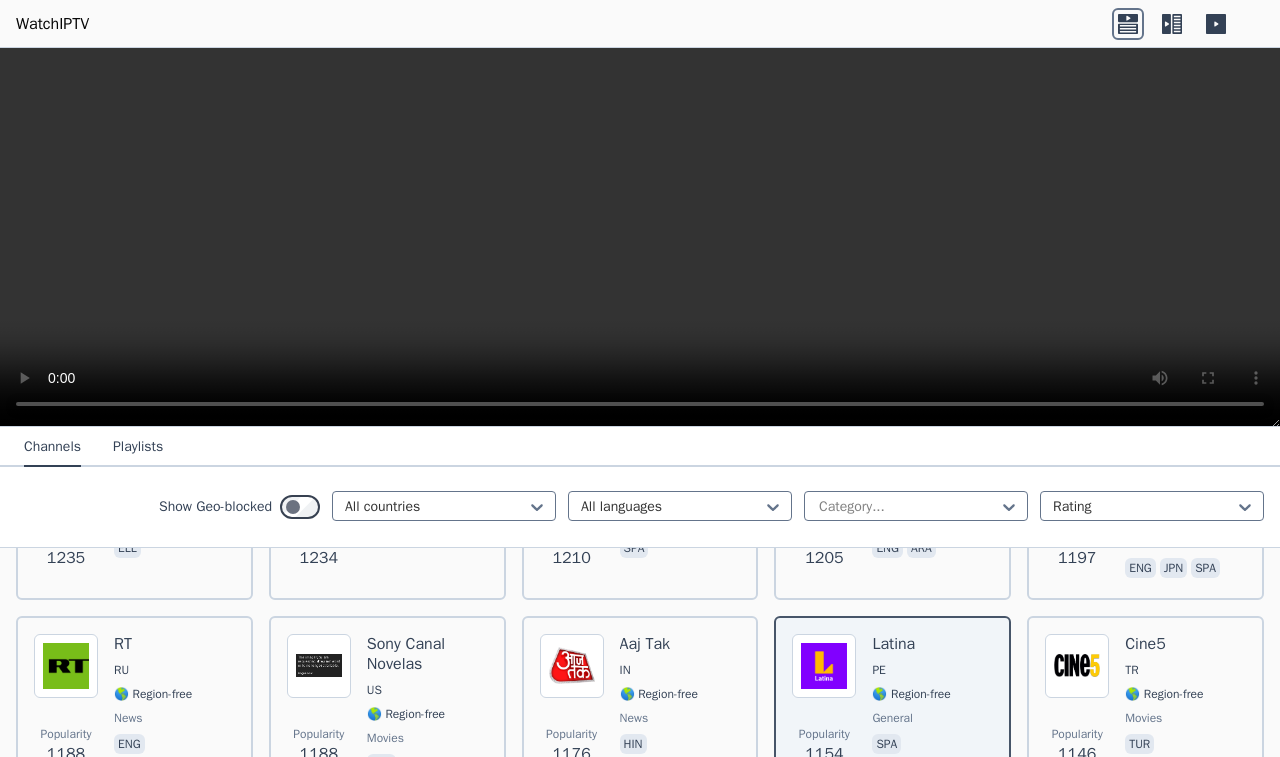scroll, scrollTop: 1824, scrollLeft: 0, axis: vertical 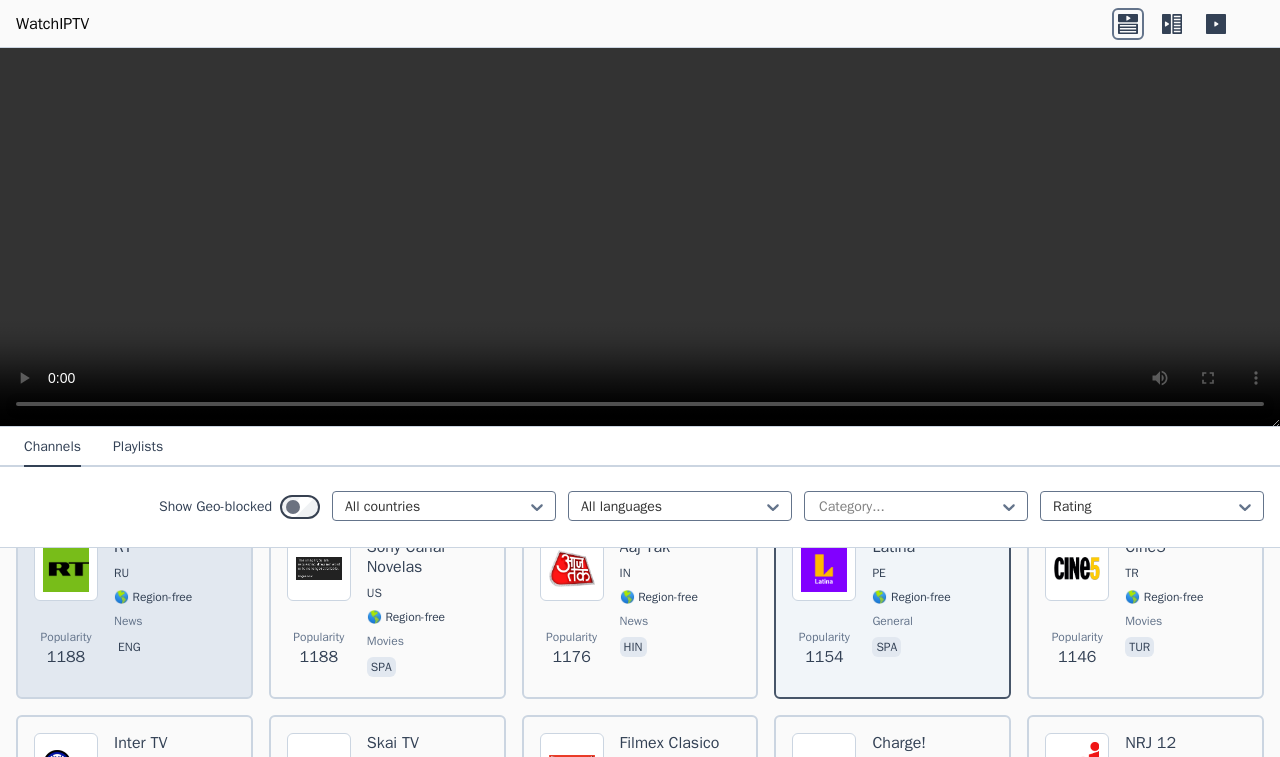 click on "RU" at bounding box center (121, 573) 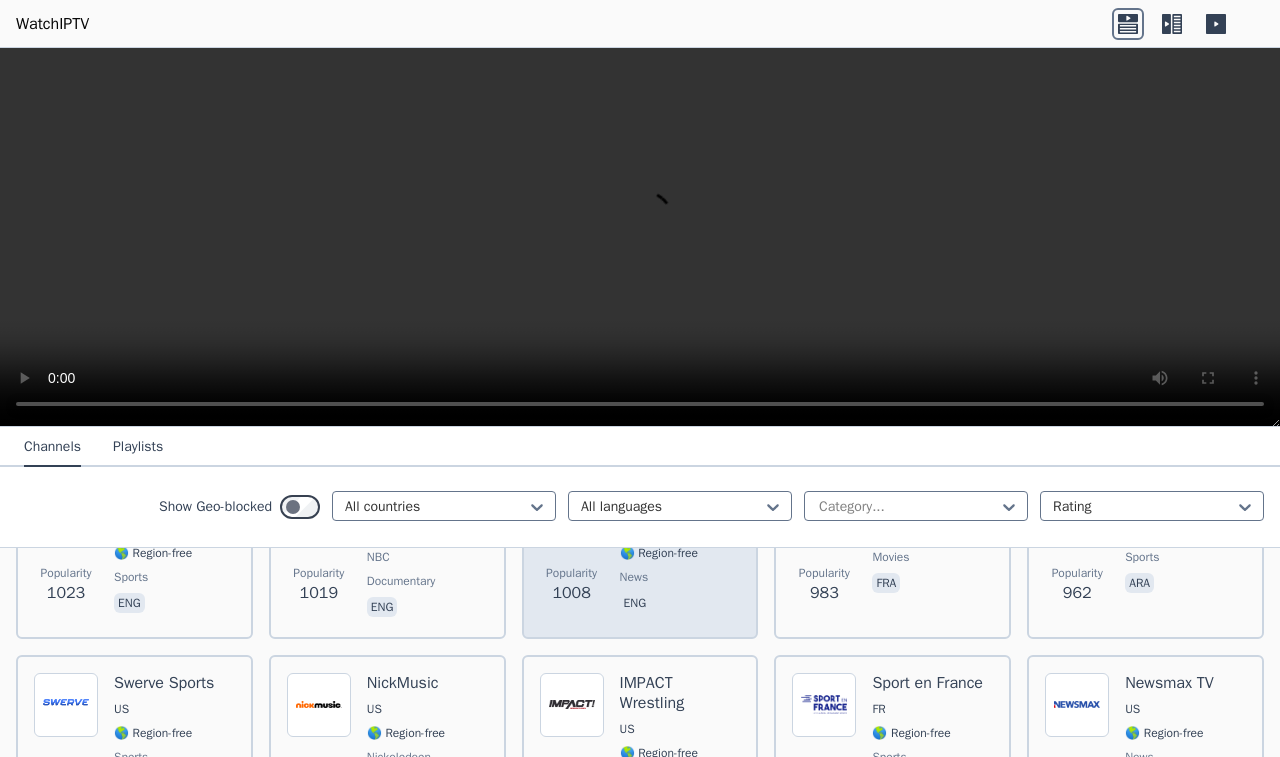 scroll, scrollTop: 2166, scrollLeft: 0, axis: vertical 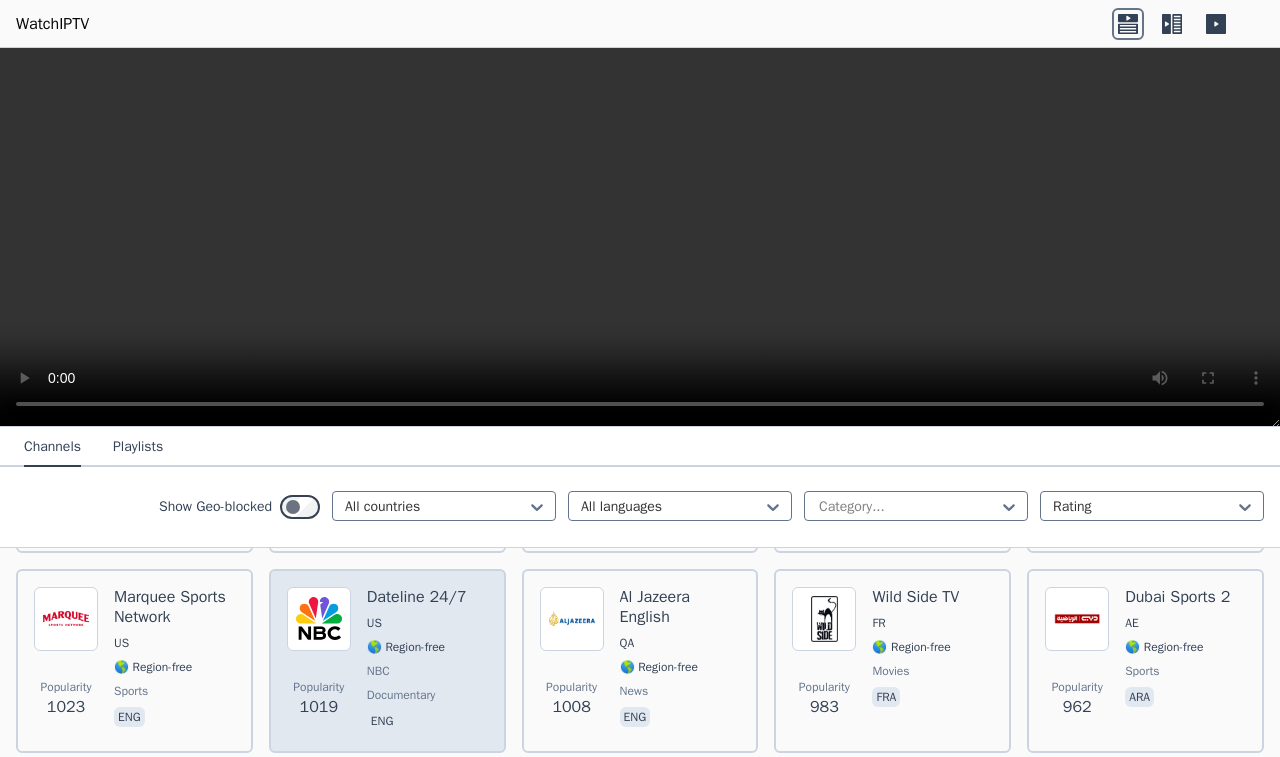 click on "US" at bounding box center (417, 623) 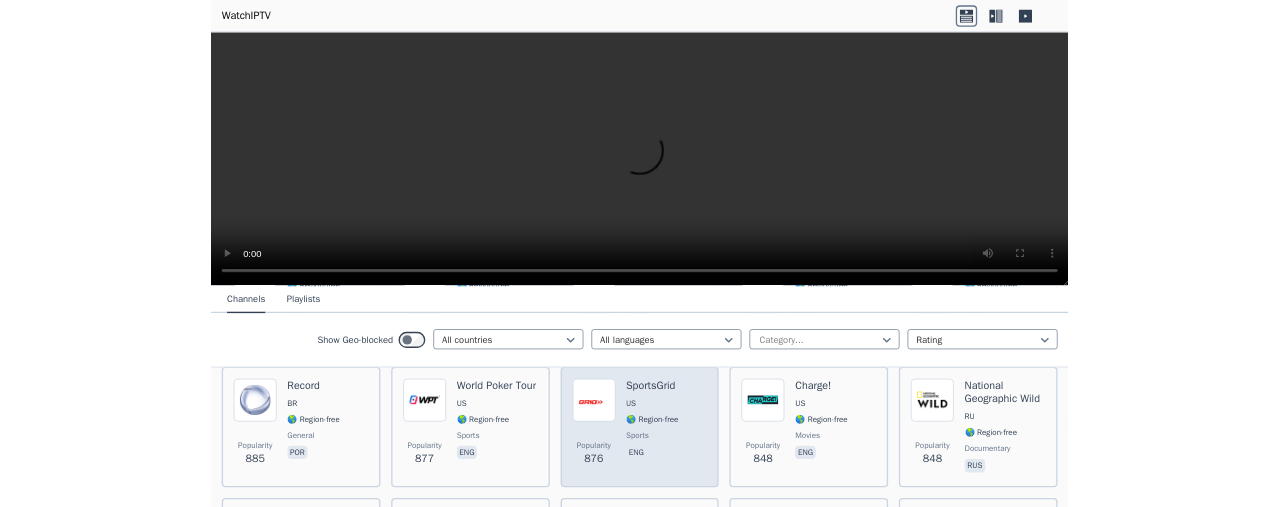 scroll, scrollTop: 2622, scrollLeft: 0, axis: vertical 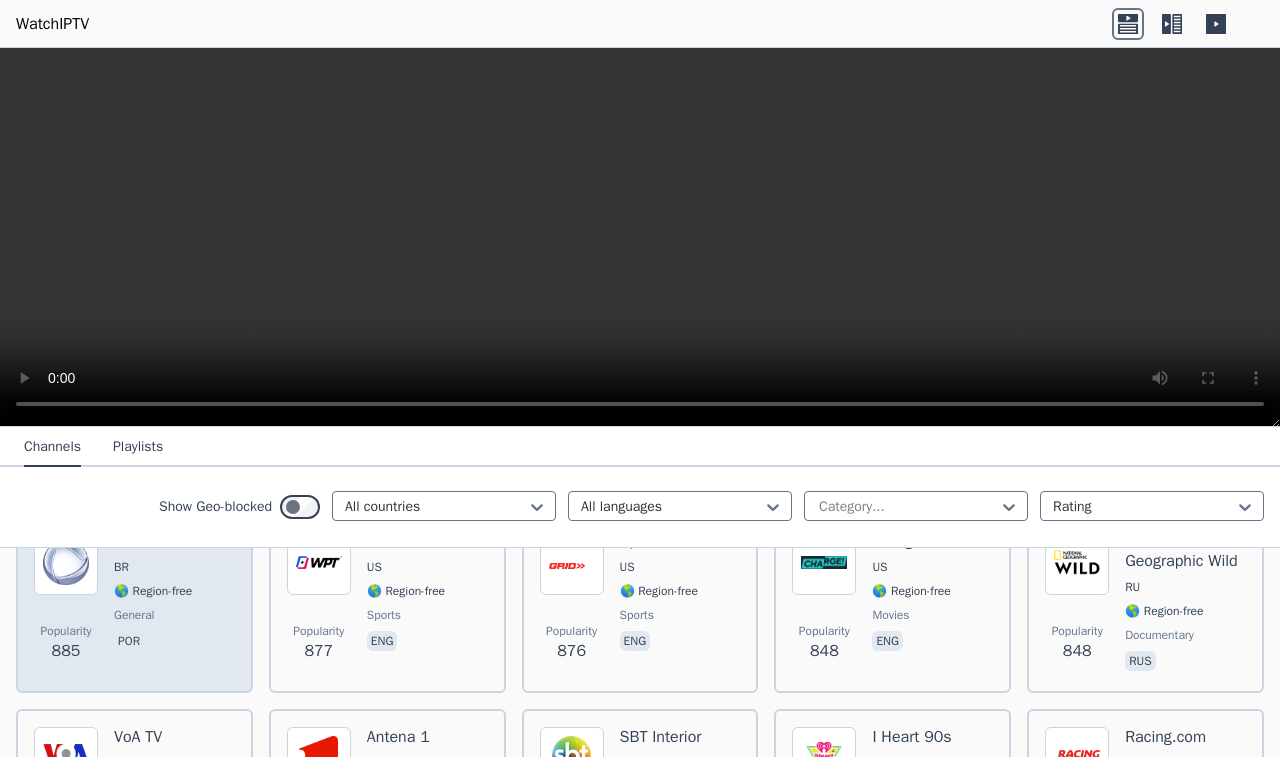 click on "🌎 Region-free" at bounding box center (153, 591) 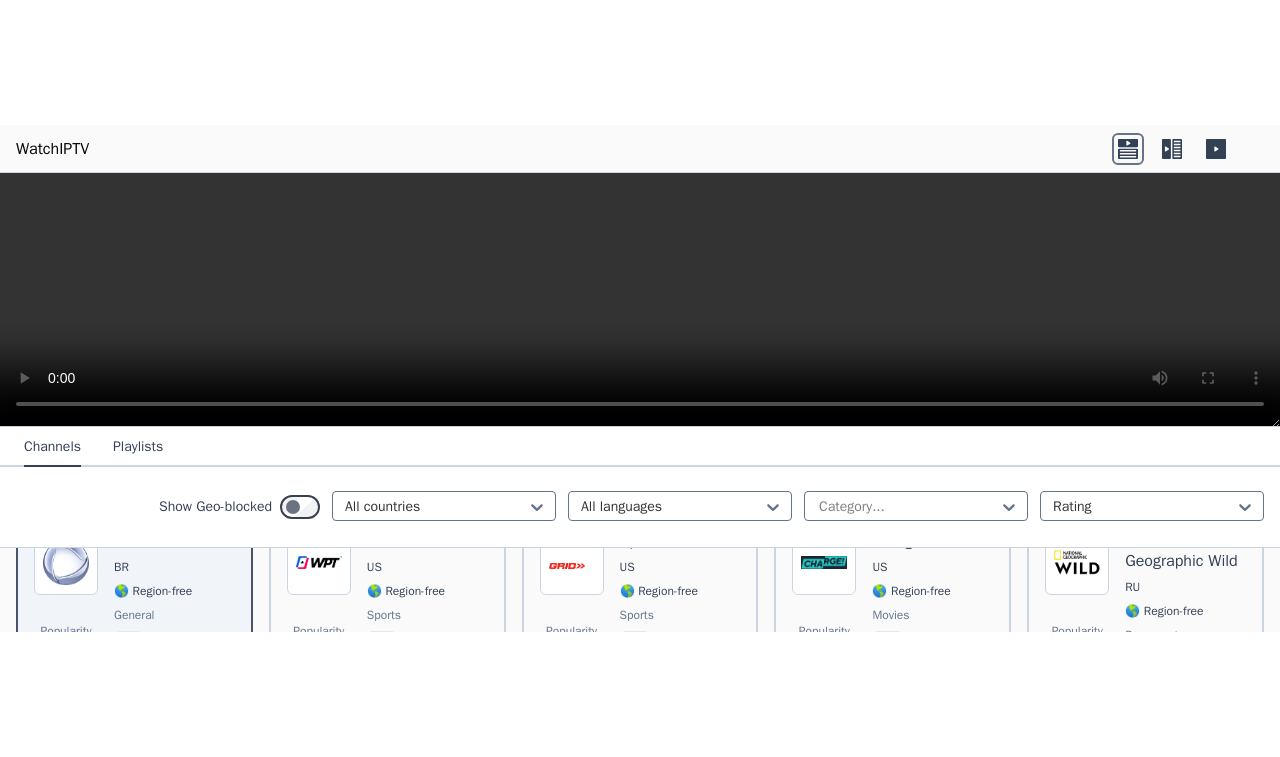scroll, scrollTop: 2622, scrollLeft: 0, axis: vertical 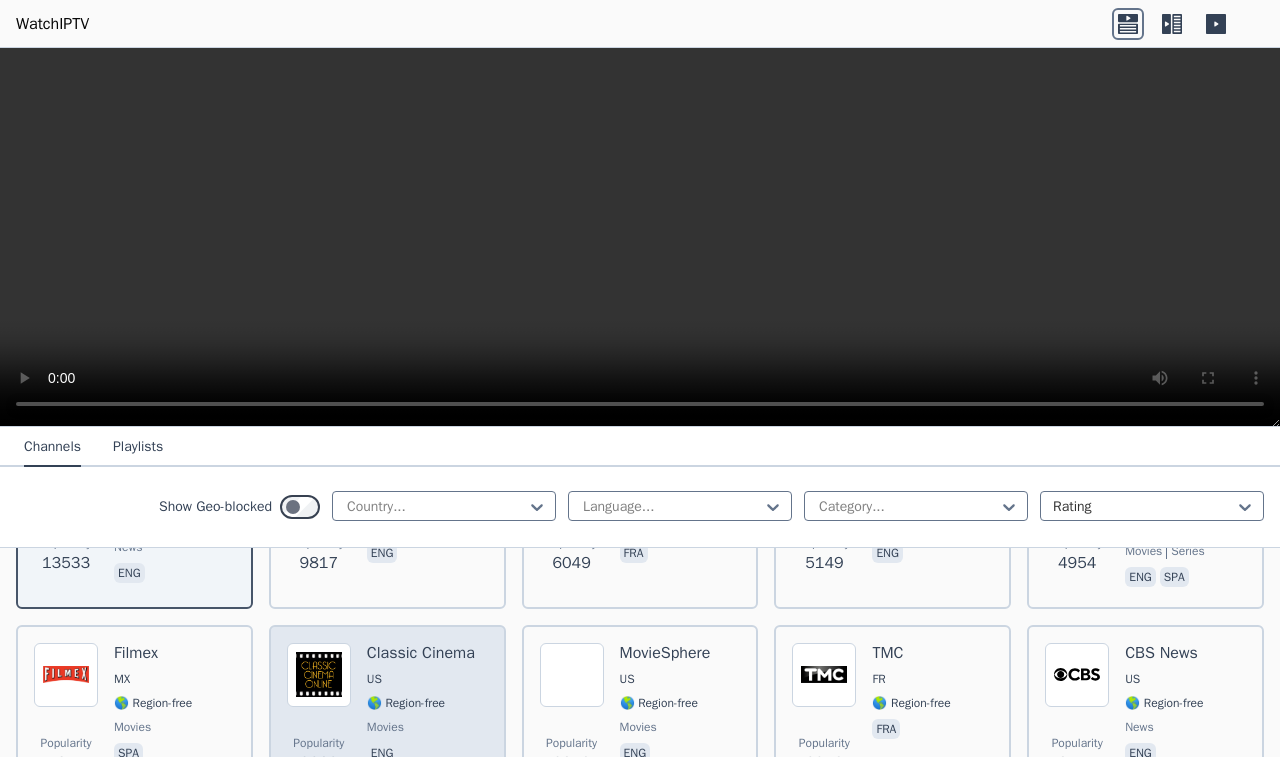 click on "Classic Cinema US 🌎 Region-free movies eng" at bounding box center [421, 715] 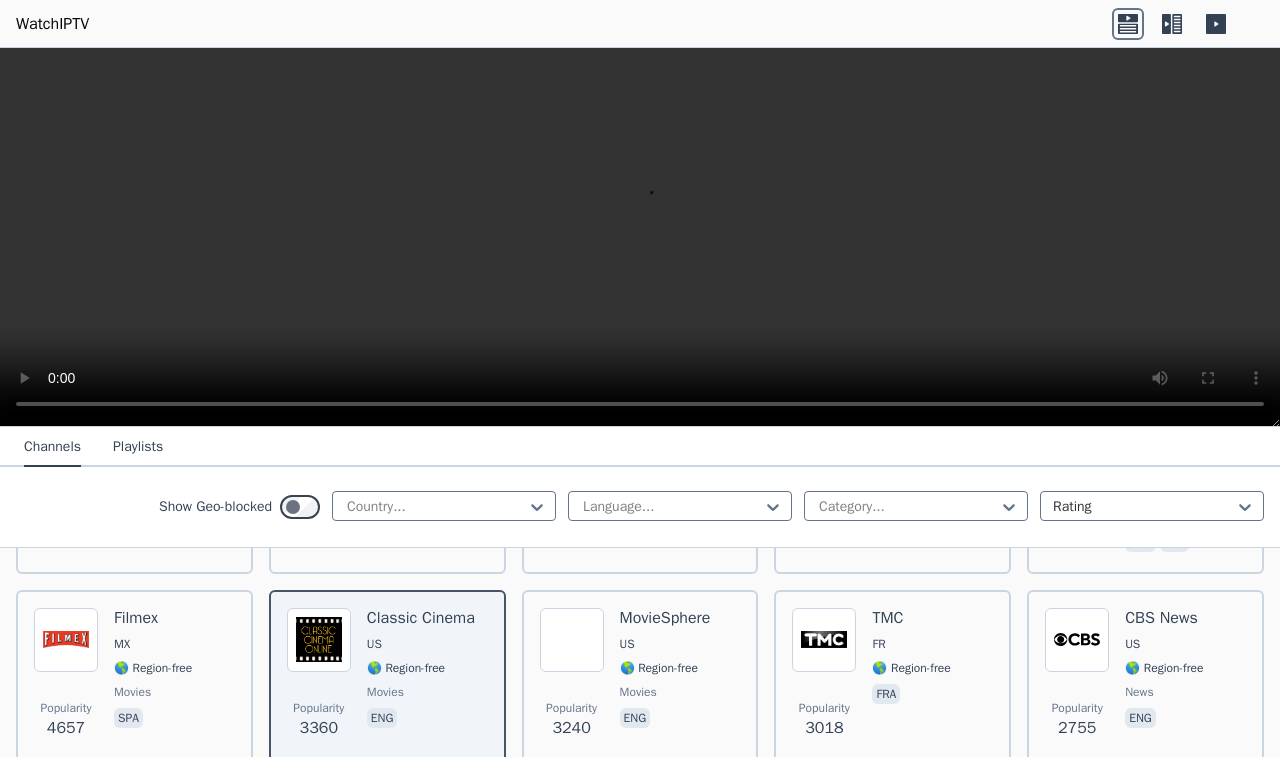 scroll, scrollTop: 342, scrollLeft: 0, axis: vertical 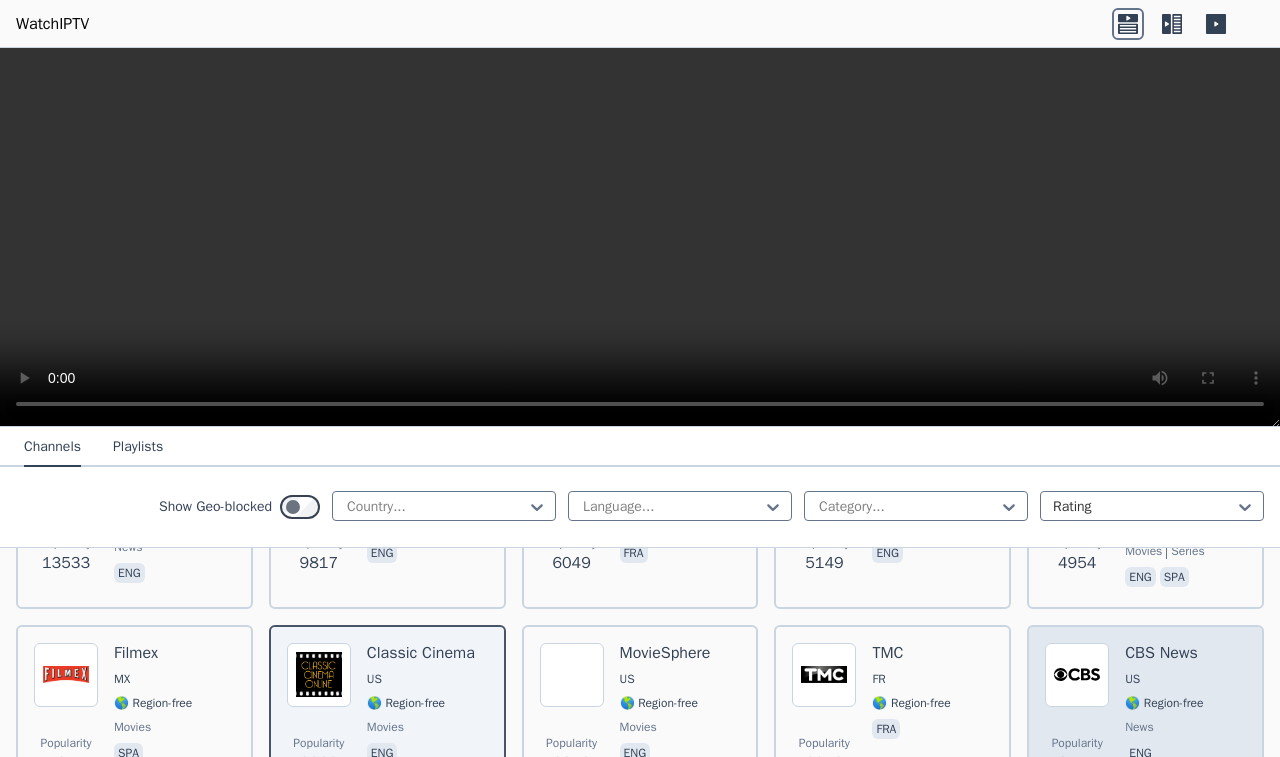 click at bounding box center (1077, 675) 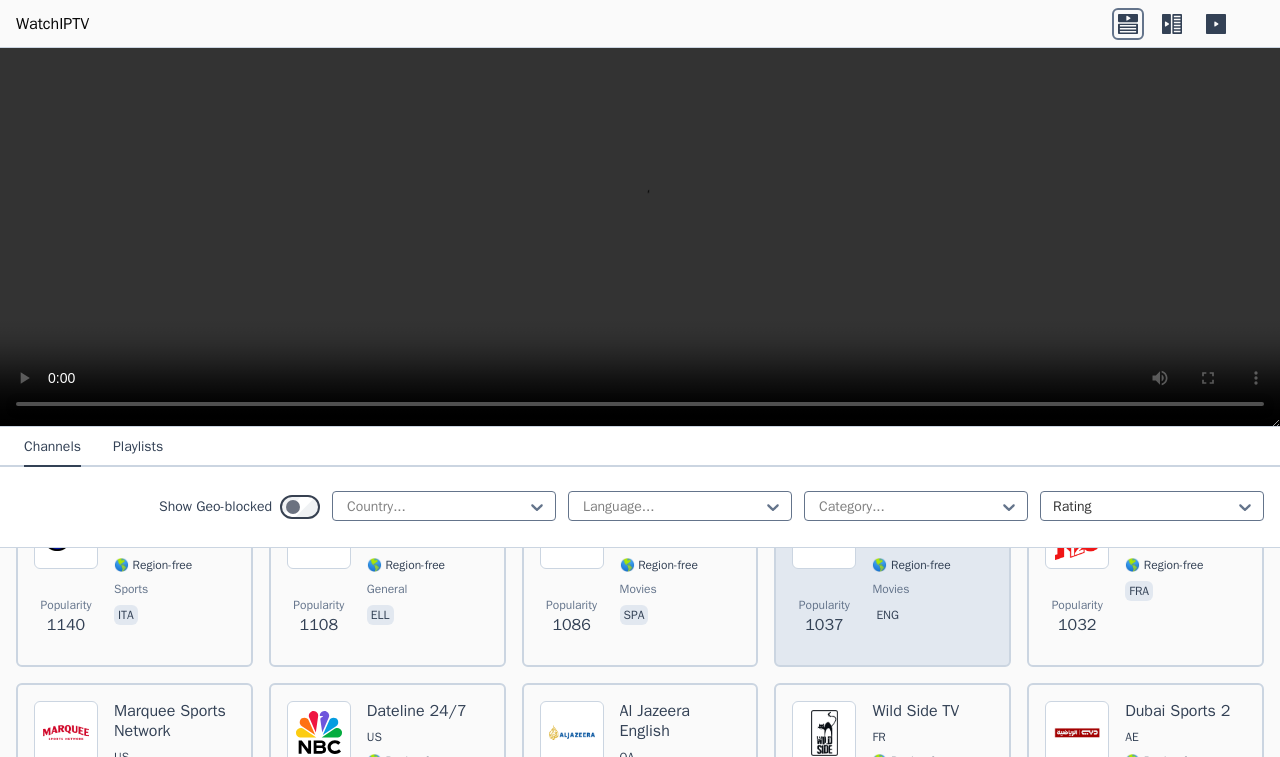 scroll, scrollTop: 2166, scrollLeft: 0, axis: vertical 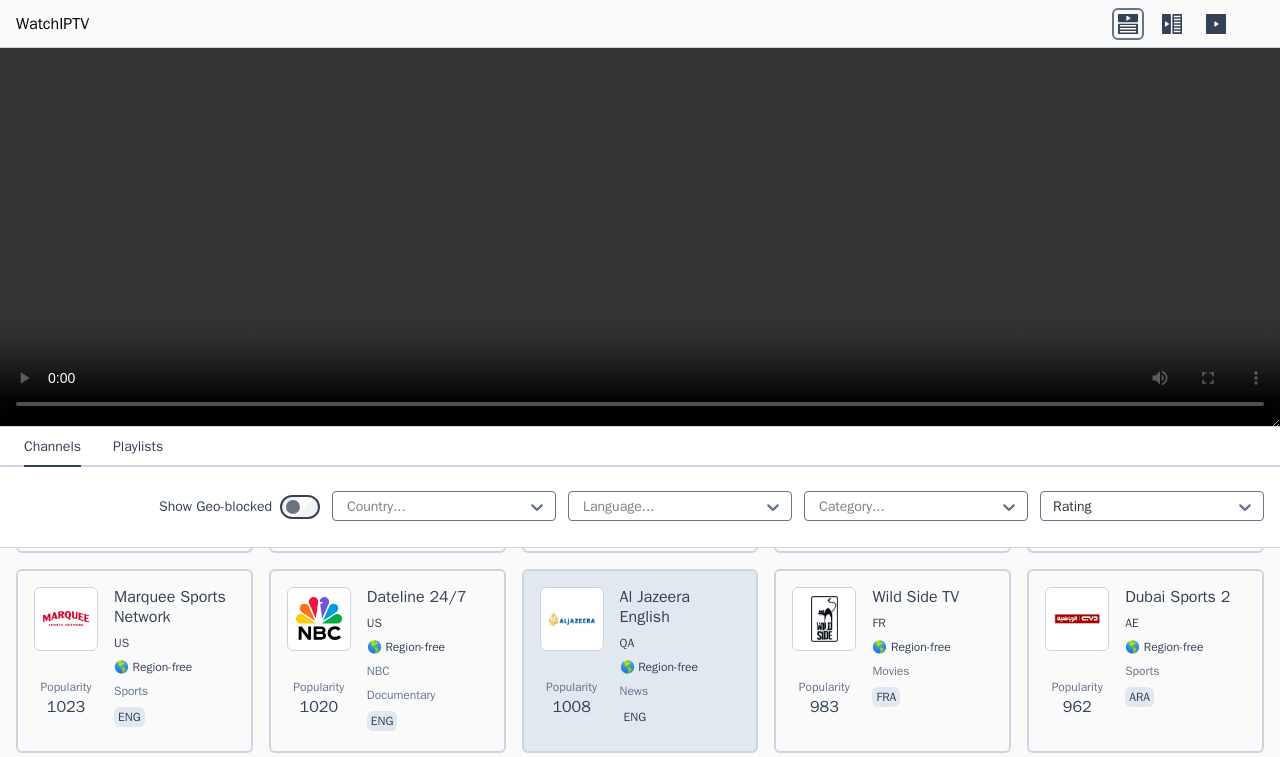 click on "Al Jazeera English" at bounding box center (680, 607) 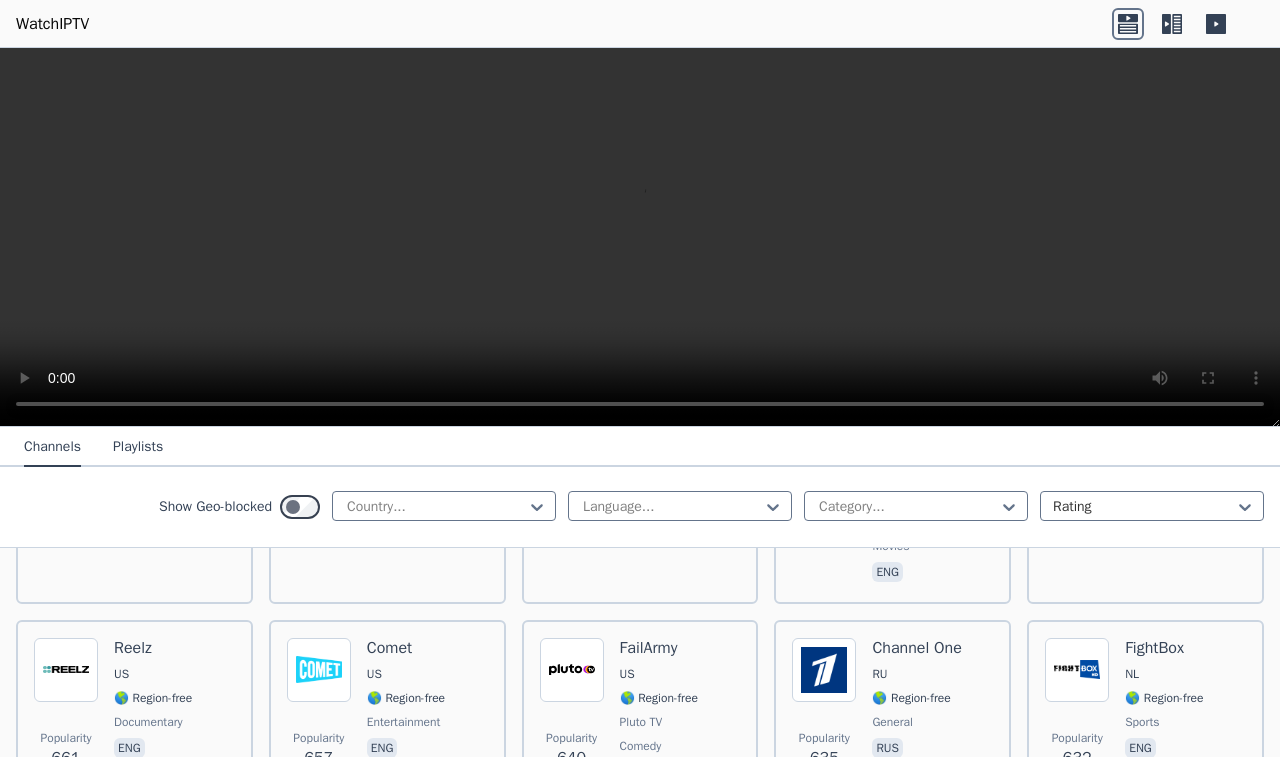 scroll, scrollTop: 3990, scrollLeft: 0, axis: vertical 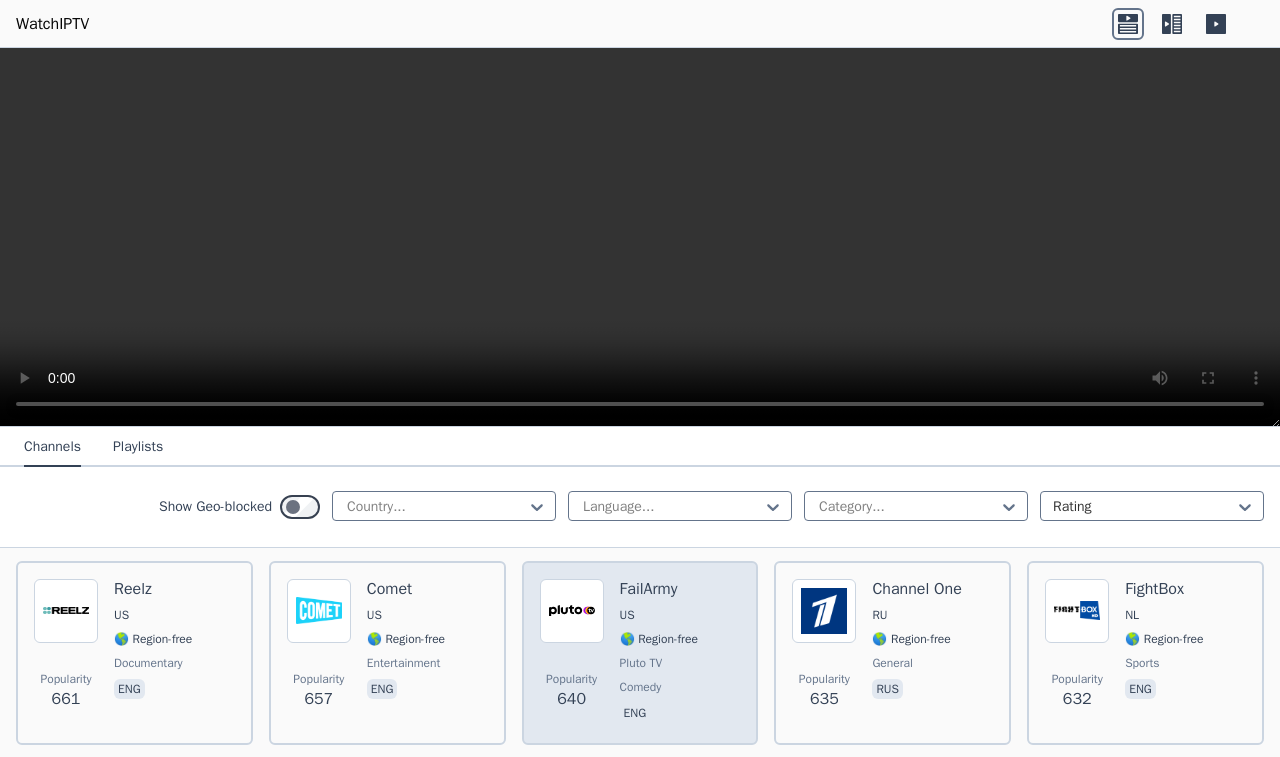 click on "🌎 Region-free" at bounding box center [659, 639] 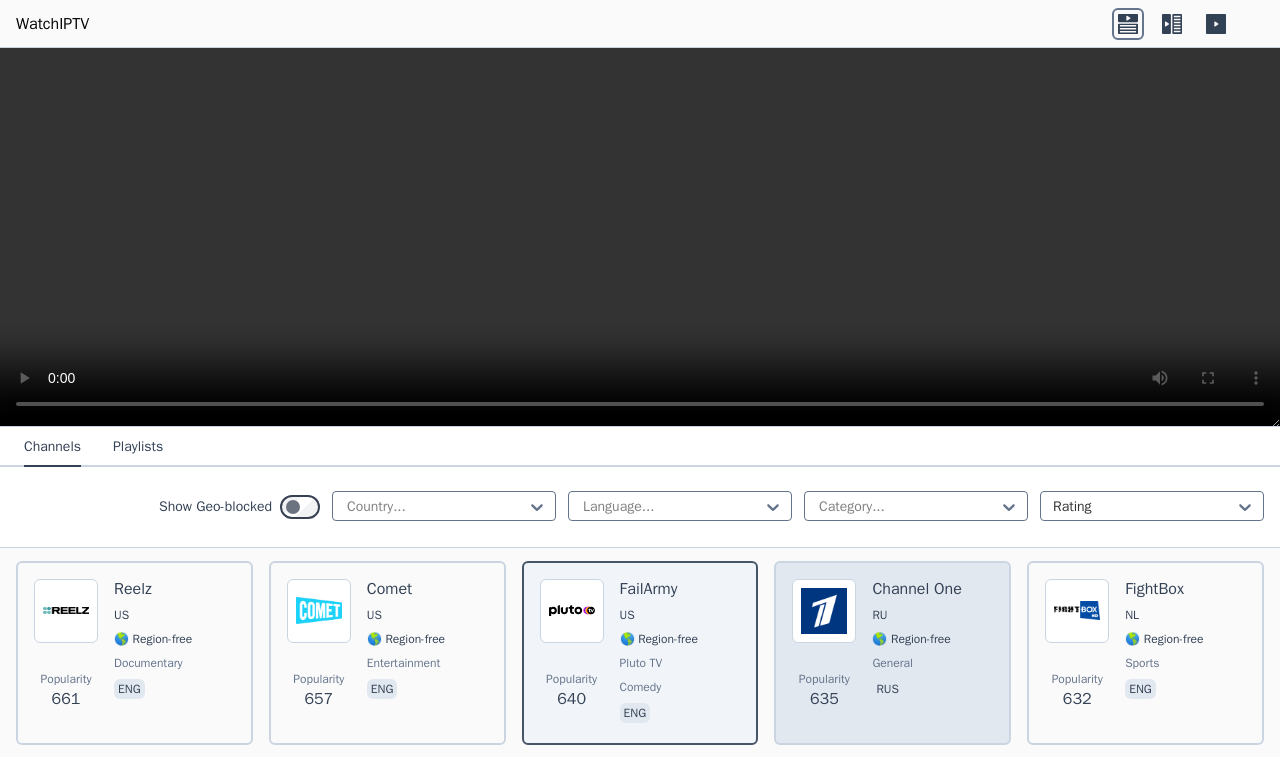 click on "Channel One RU 🌎 Region-free general rus" at bounding box center (916, 653) 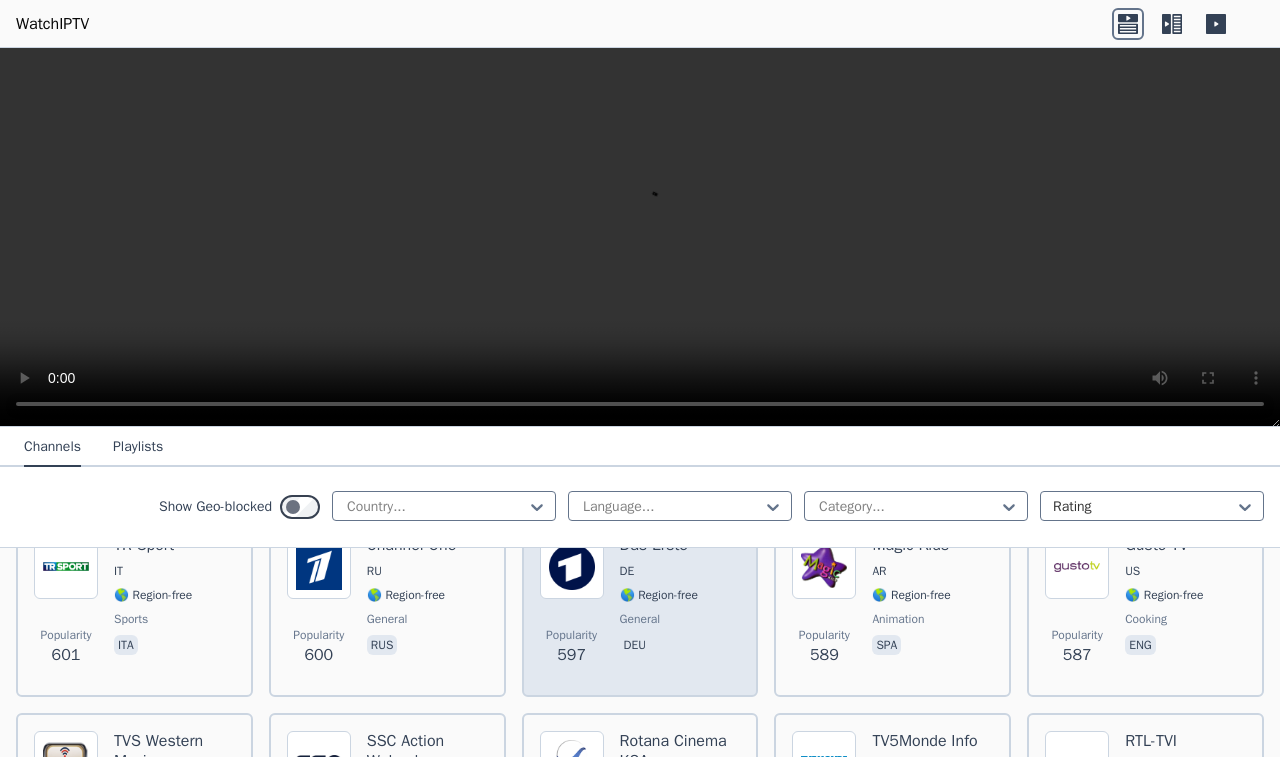 scroll, scrollTop: 4446, scrollLeft: 0, axis: vertical 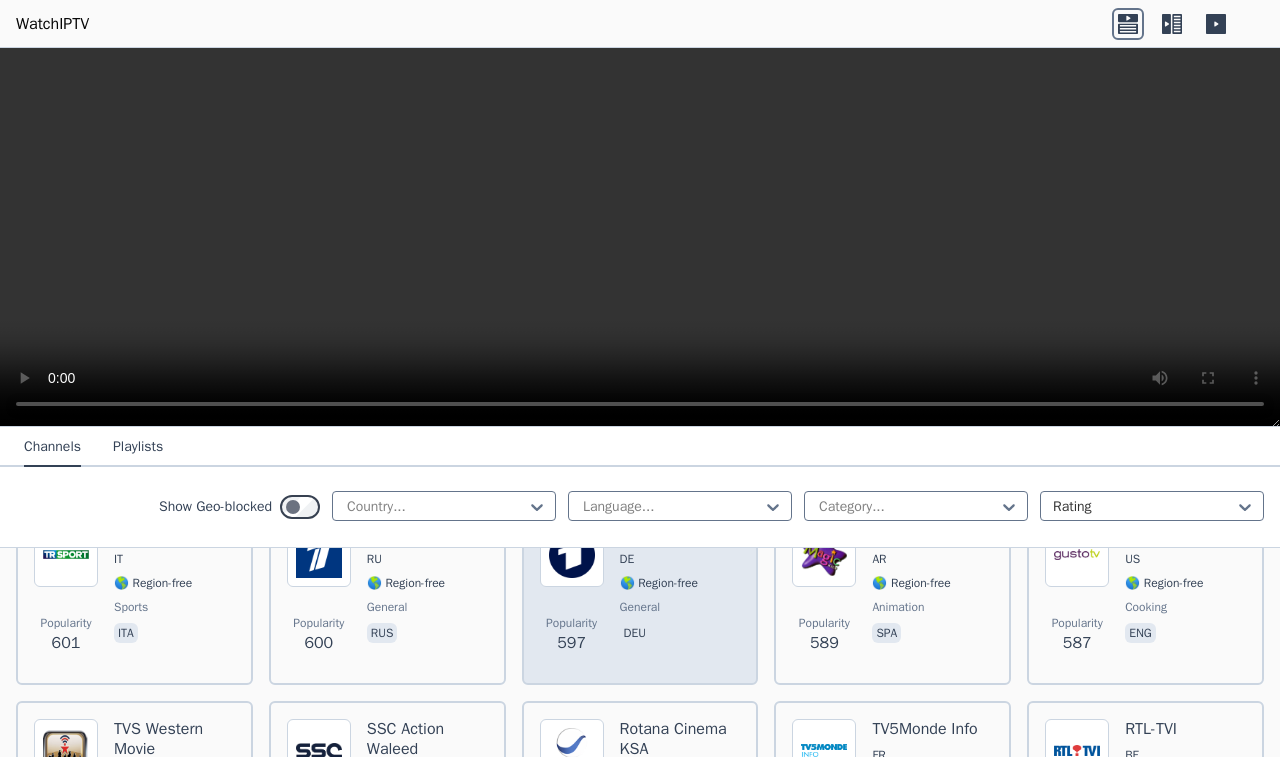 click on "Das Erste DE 🌎 Region-free general deu" at bounding box center [659, 595] 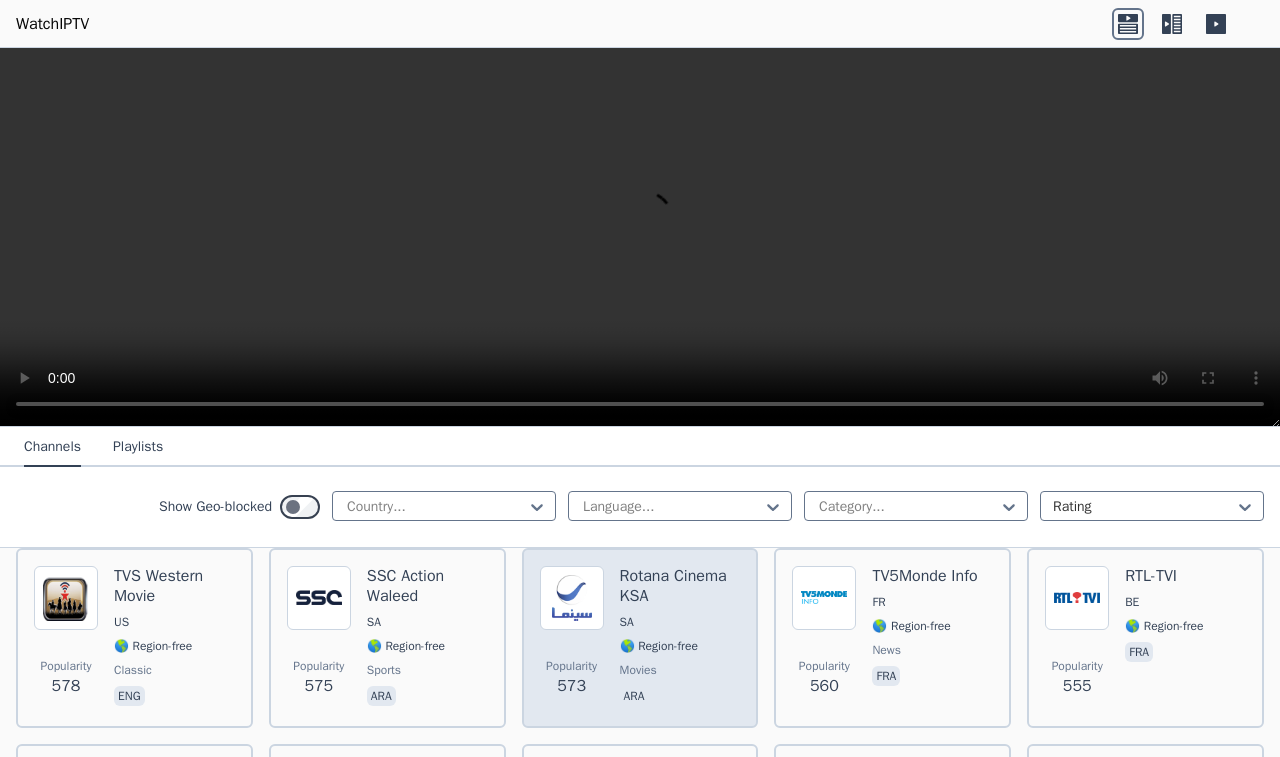 scroll, scrollTop: 4560, scrollLeft: 0, axis: vertical 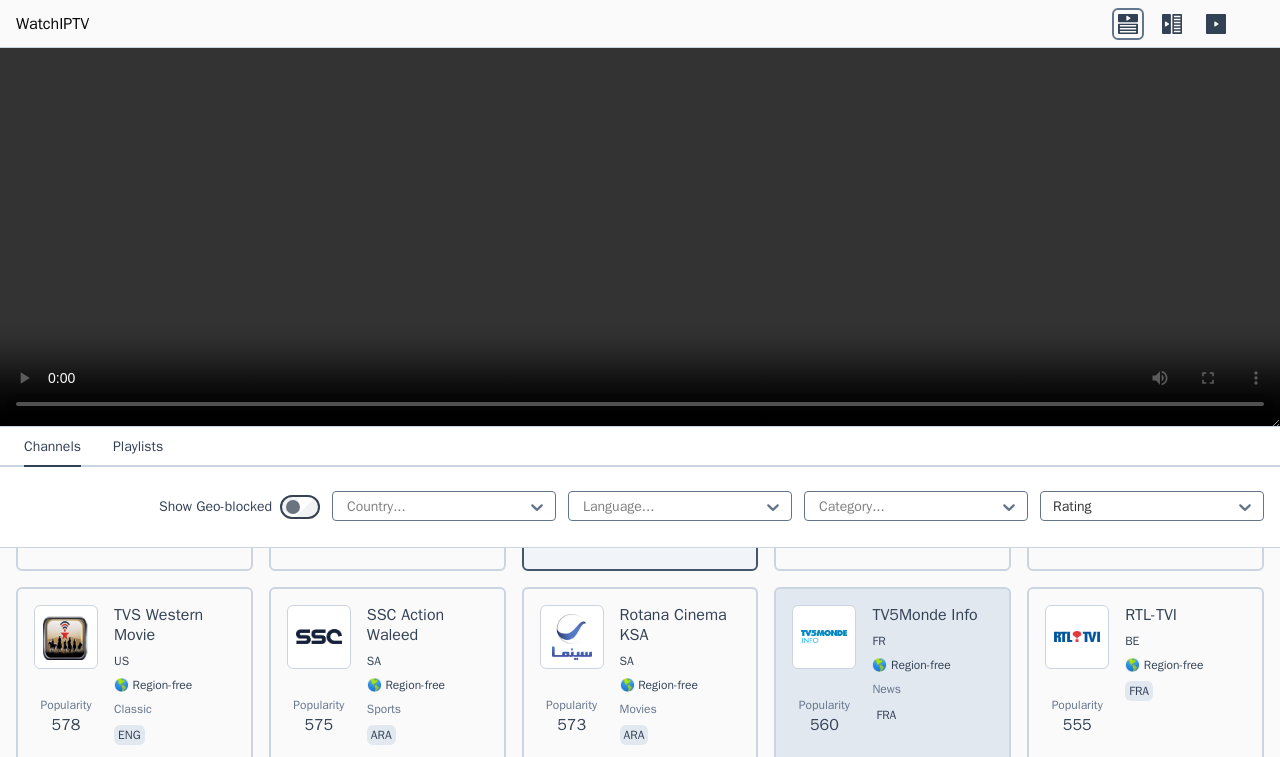 click on "FR" at bounding box center (878, 641) 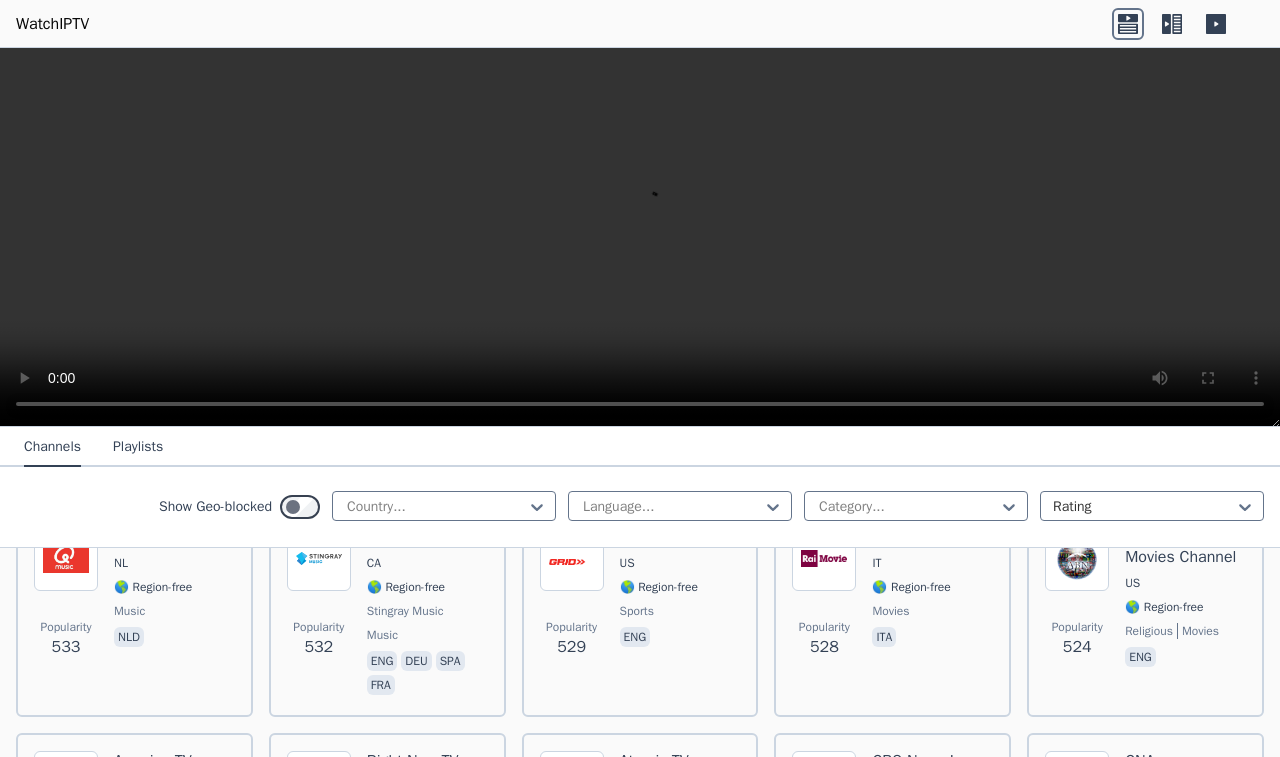 scroll, scrollTop: 5016, scrollLeft: 0, axis: vertical 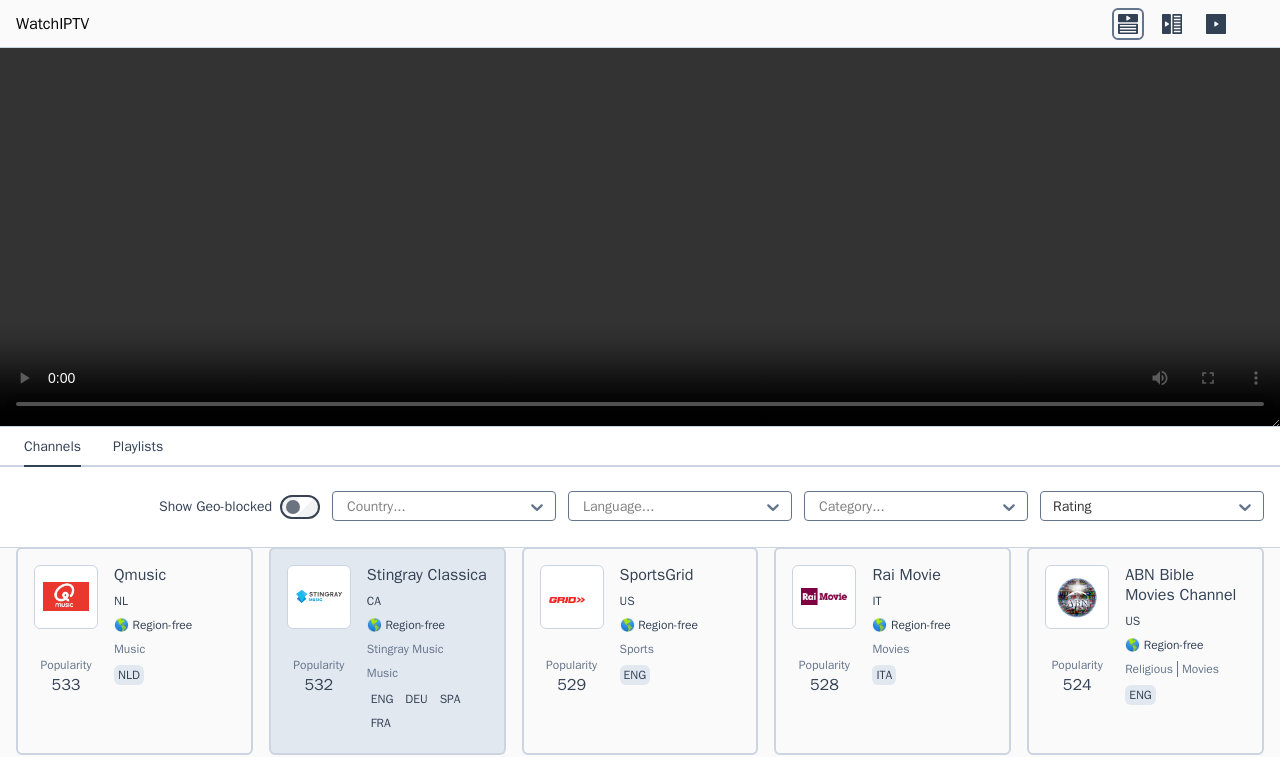 click on "Stingray Classica" at bounding box center [427, 575] 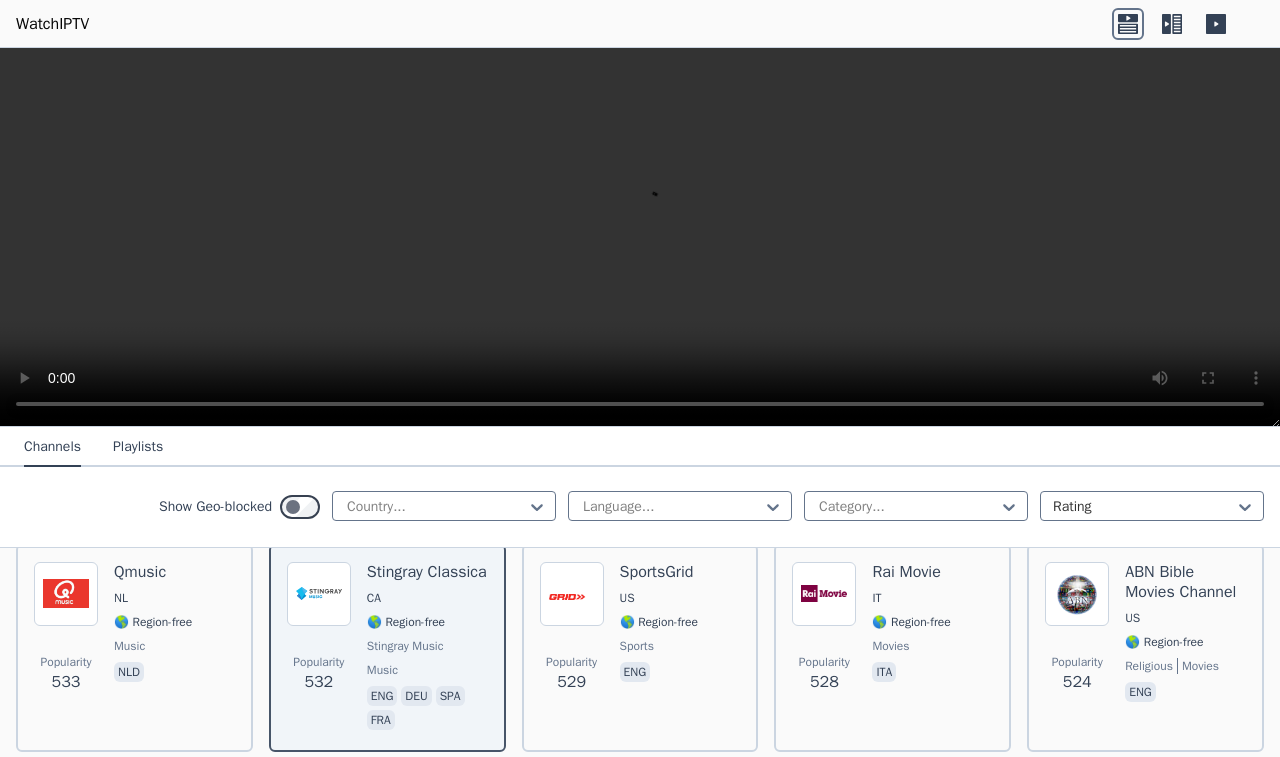 scroll, scrollTop: 5016, scrollLeft: 0, axis: vertical 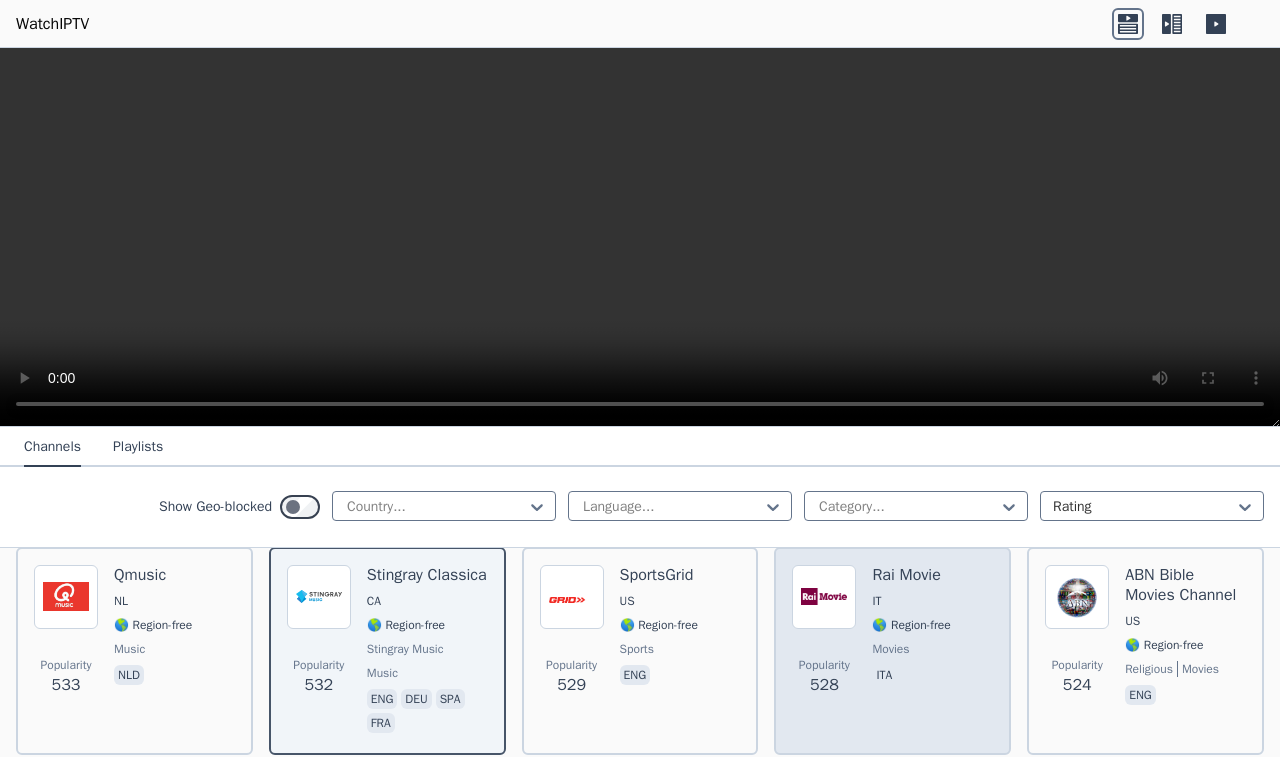 click on "IT" at bounding box center (911, 601) 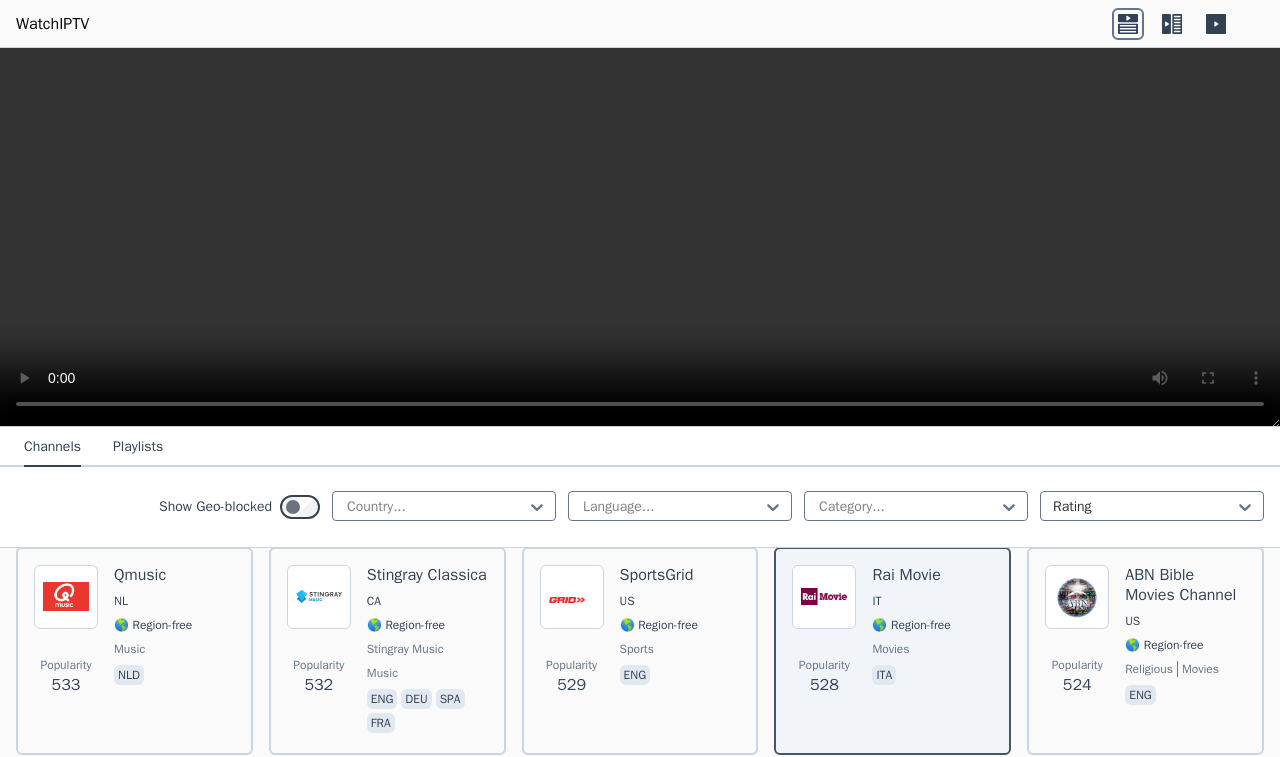 click 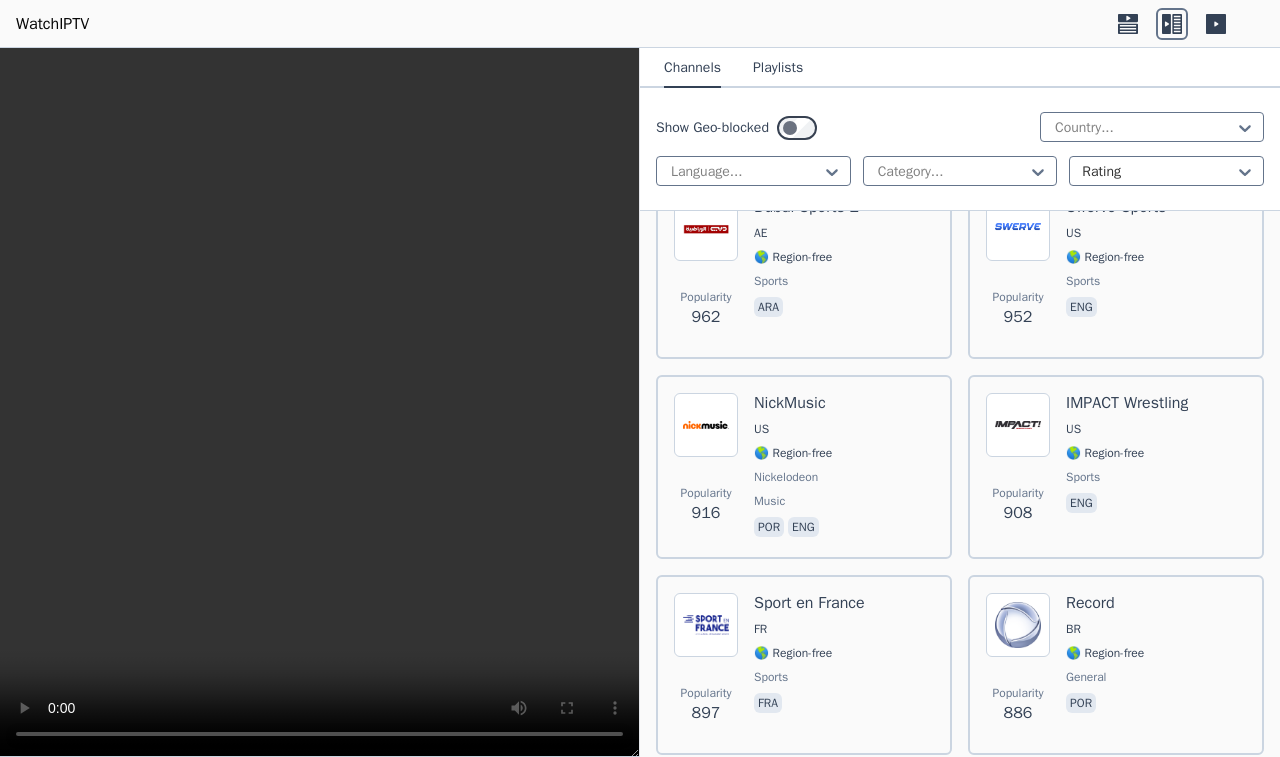 scroll, scrollTop: 5586, scrollLeft: 0, axis: vertical 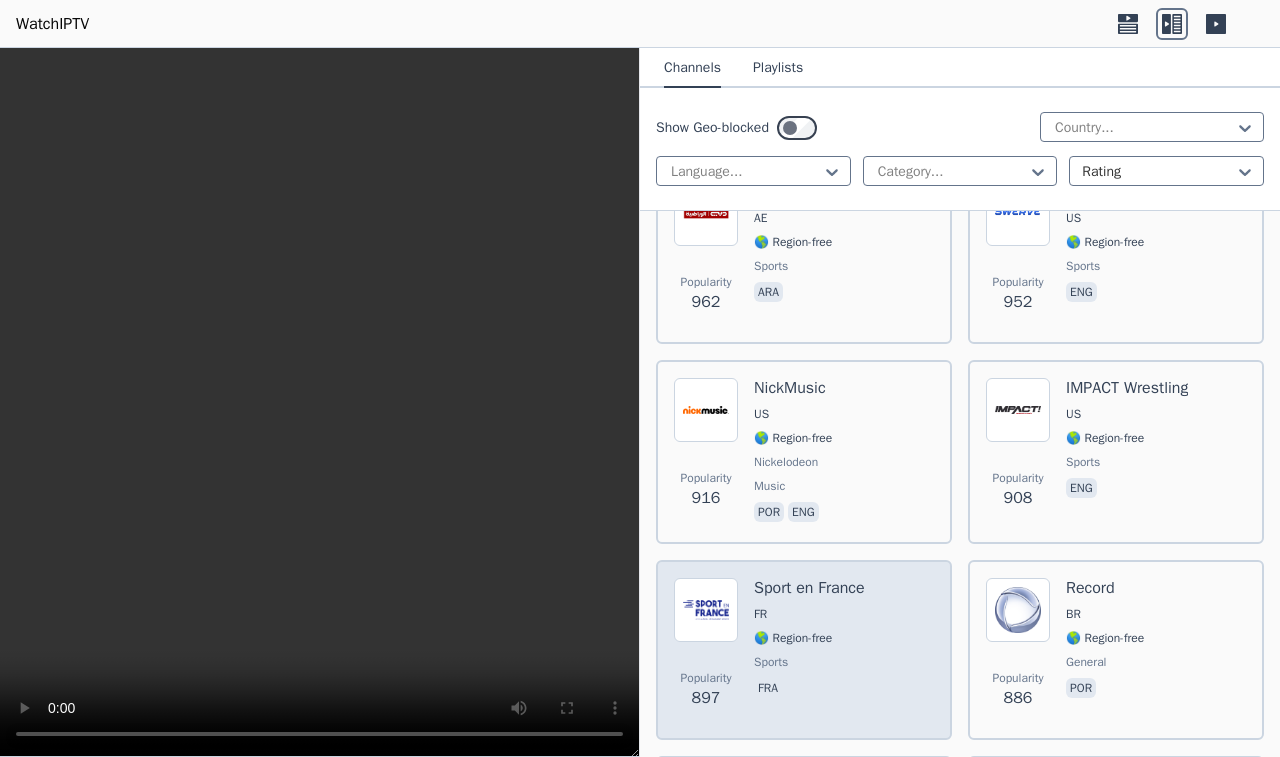 click on "Sport en France FR 🌎 Region-free sports fra" at bounding box center (809, 650) 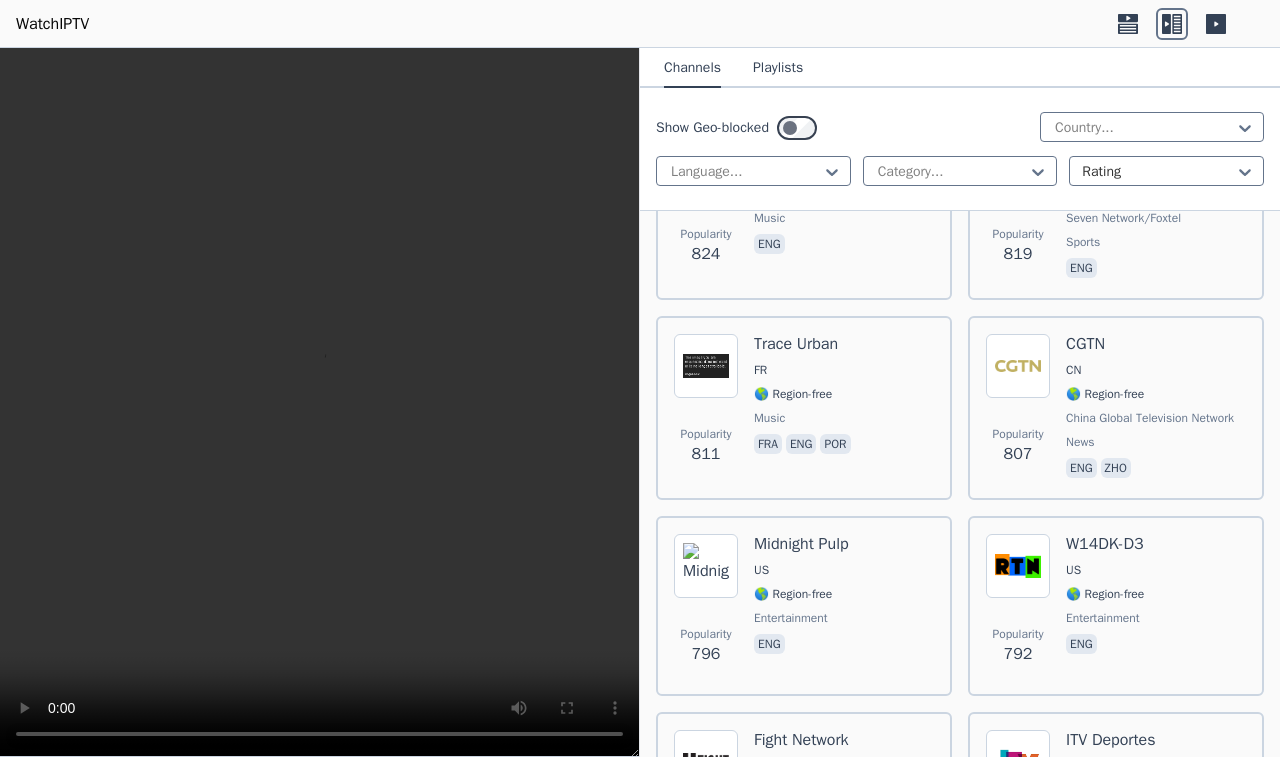 scroll, scrollTop: 7068, scrollLeft: 0, axis: vertical 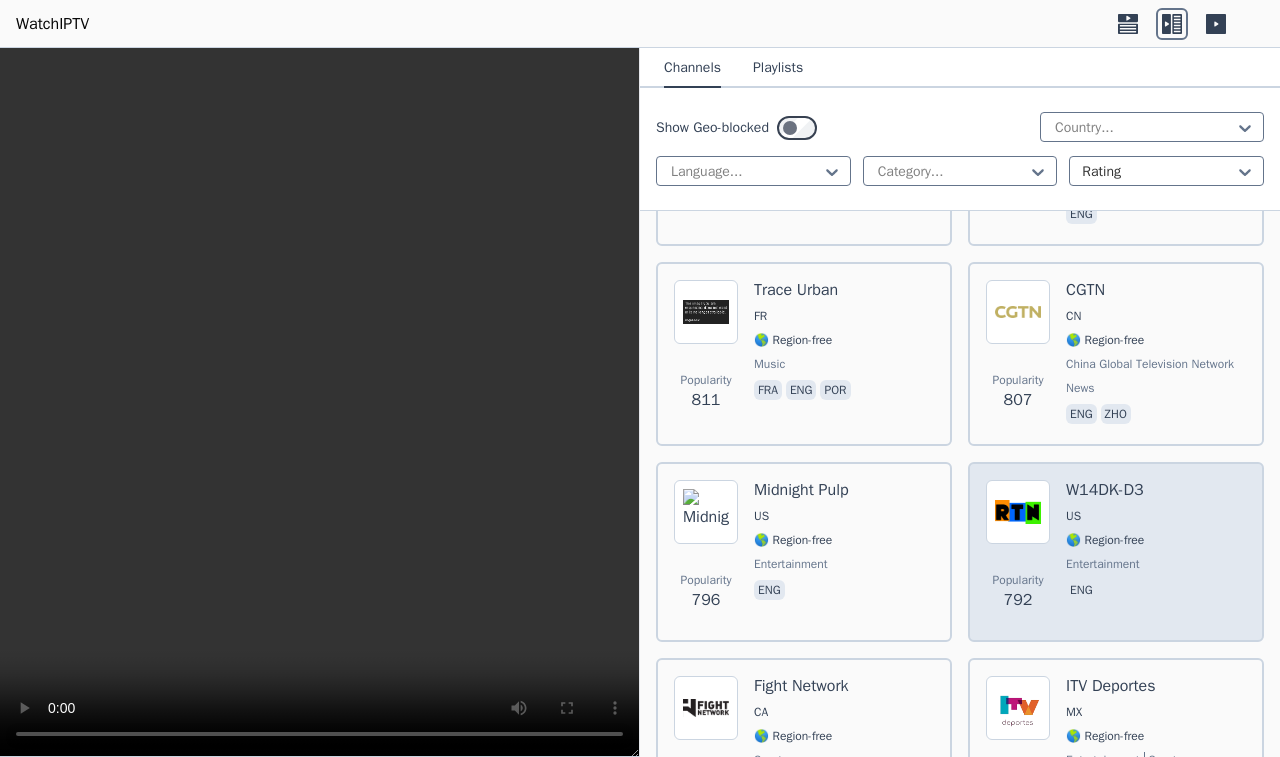 click on "W14DK-D3" at bounding box center [1105, 490] 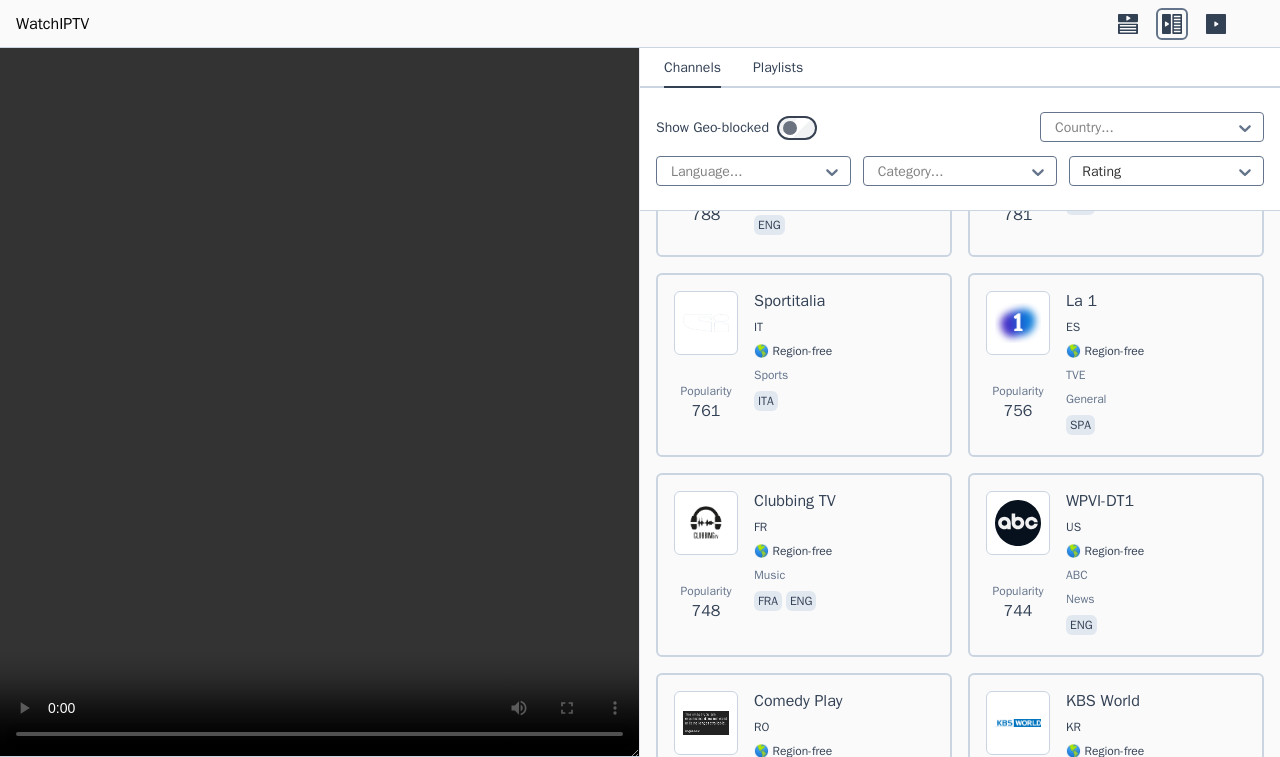 scroll, scrollTop: 7866, scrollLeft: 0, axis: vertical 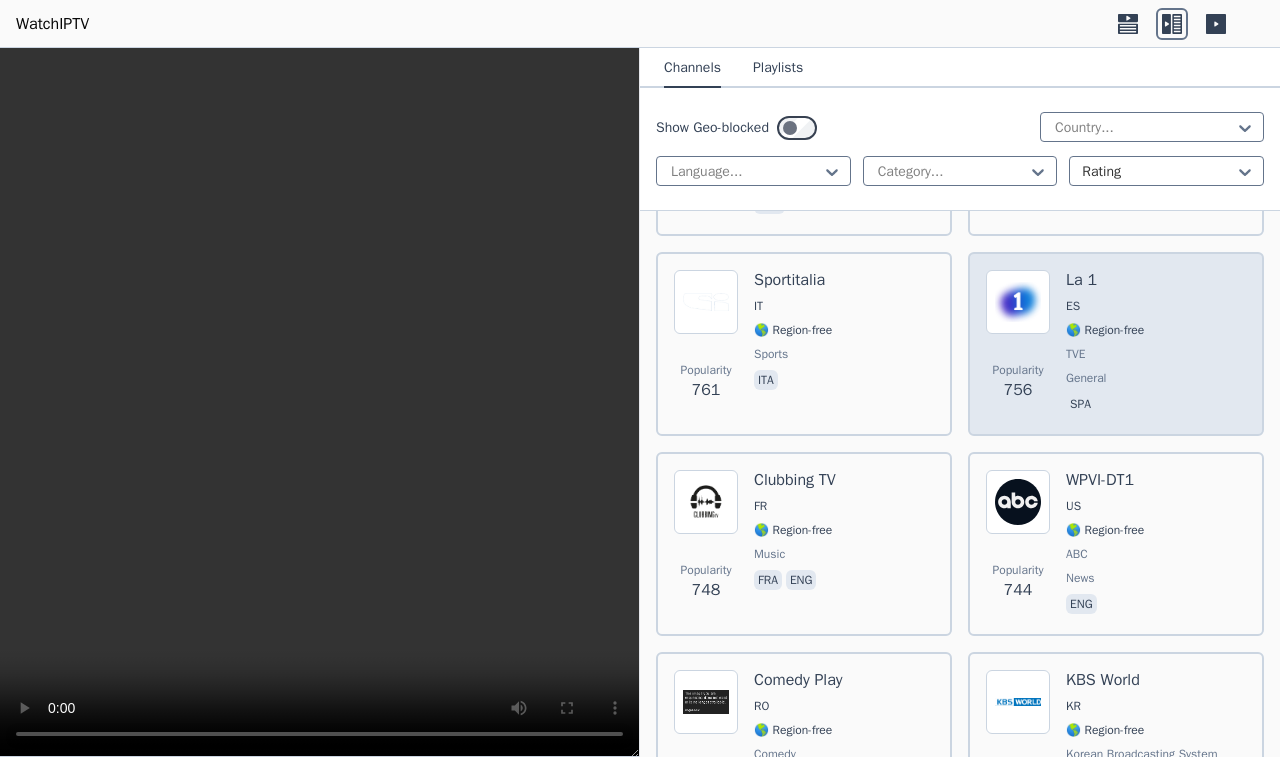 click on "ES" at bounding box center (1105, 306) 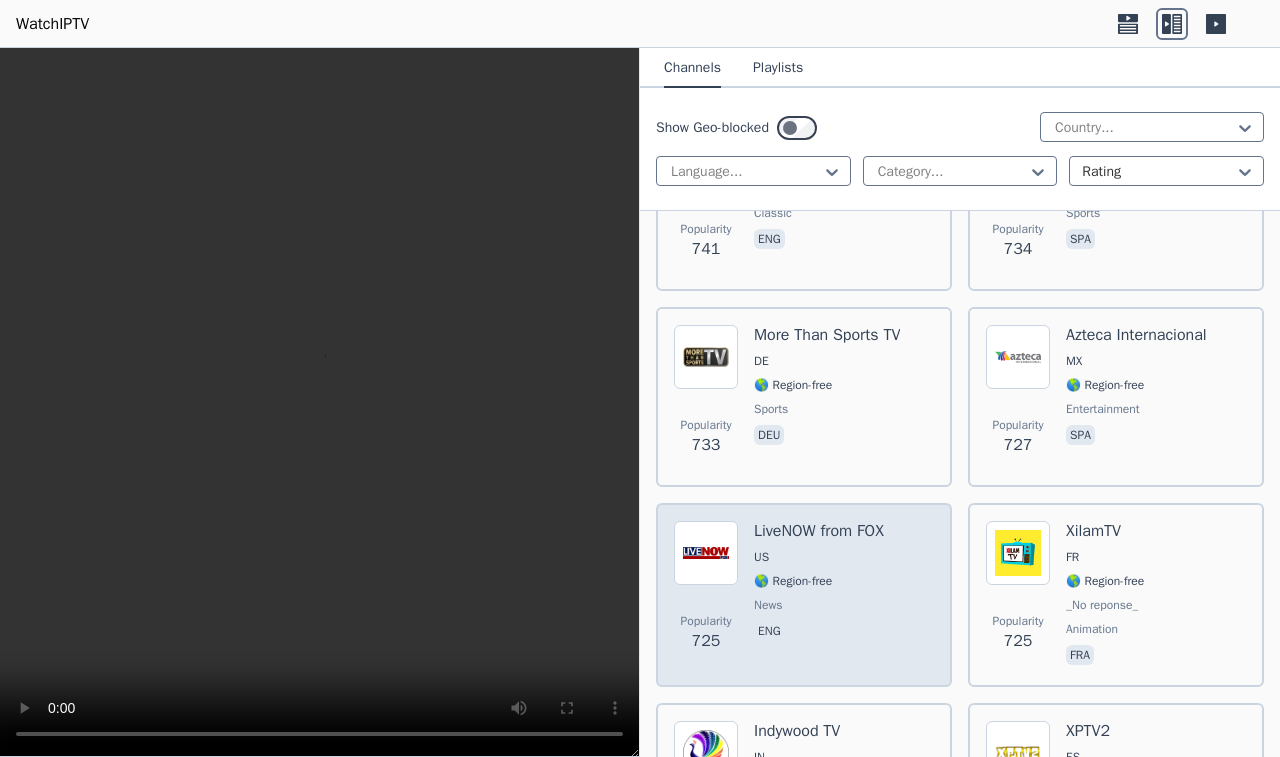 scroll, scrollTop: 8664, scrollLeft: 0, axis: vertical 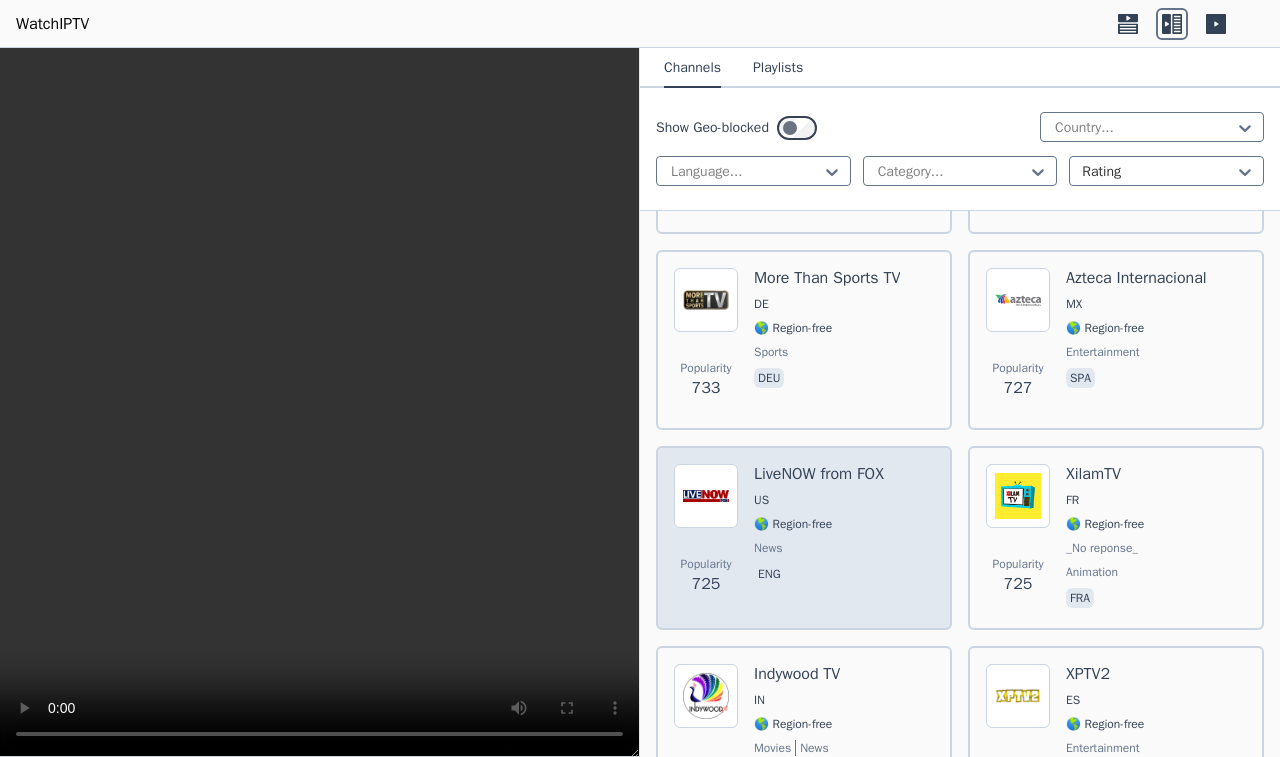 click on "LiveNOW from FOX" at bounding box center (819, 474) 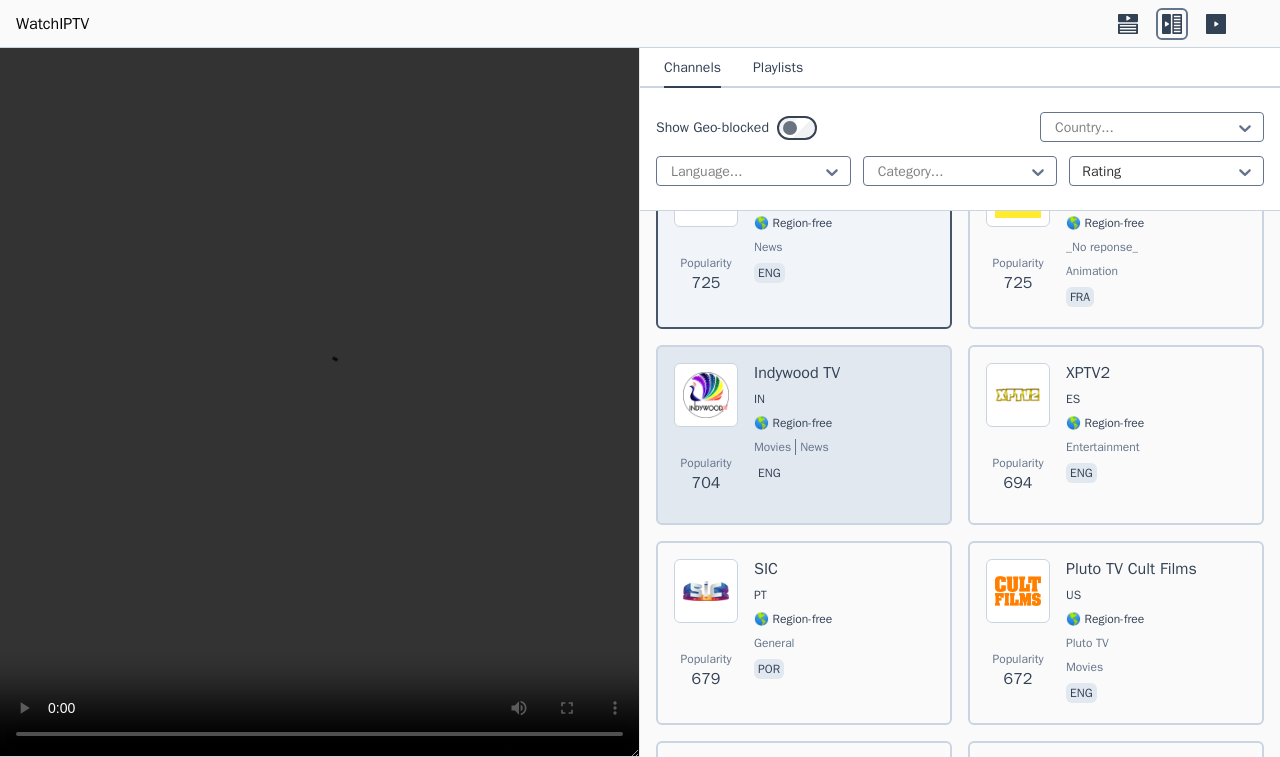 scroll, scrollTop: 9006, scrollLeft: 0, axis: vertical 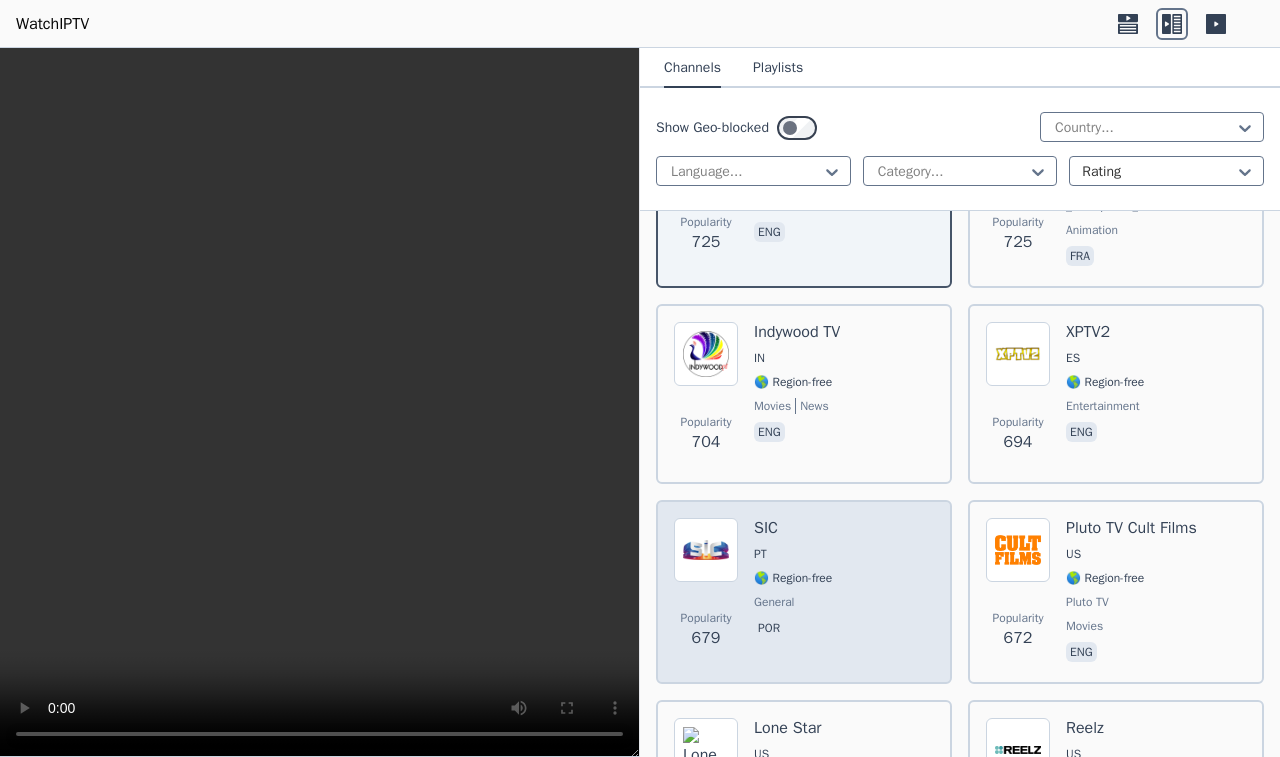 click on "PT" at bounding box center [760, 554] 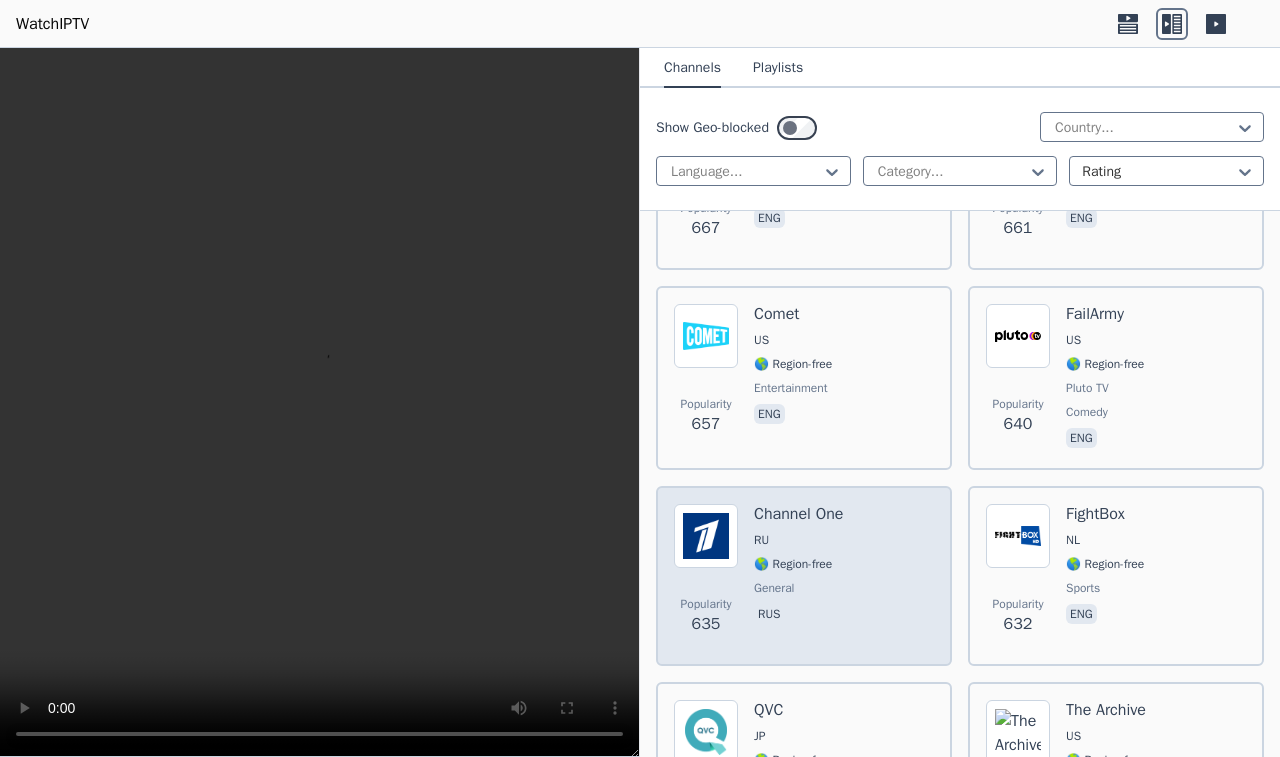 scroll, scrollTop: 9690, scrollLeft: 0, axis: vertical 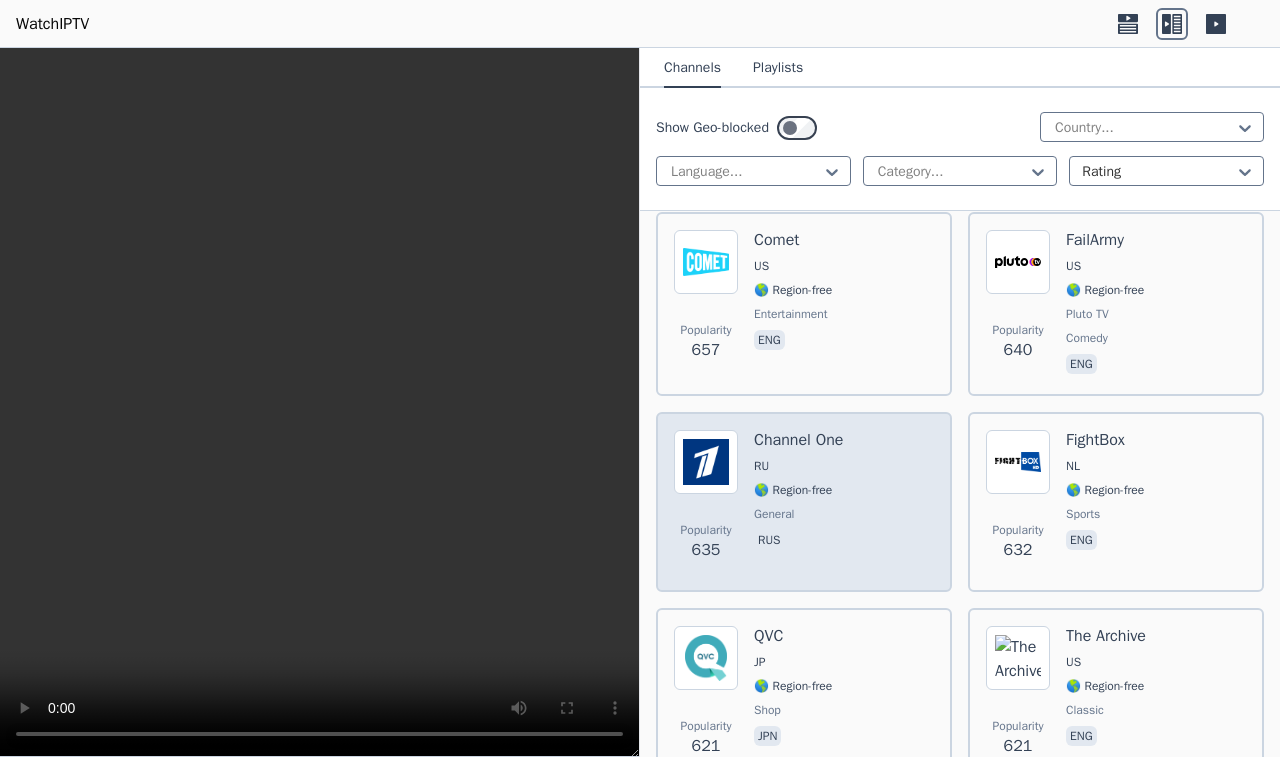 click on "Channel One" at bounding box center (798, 440) 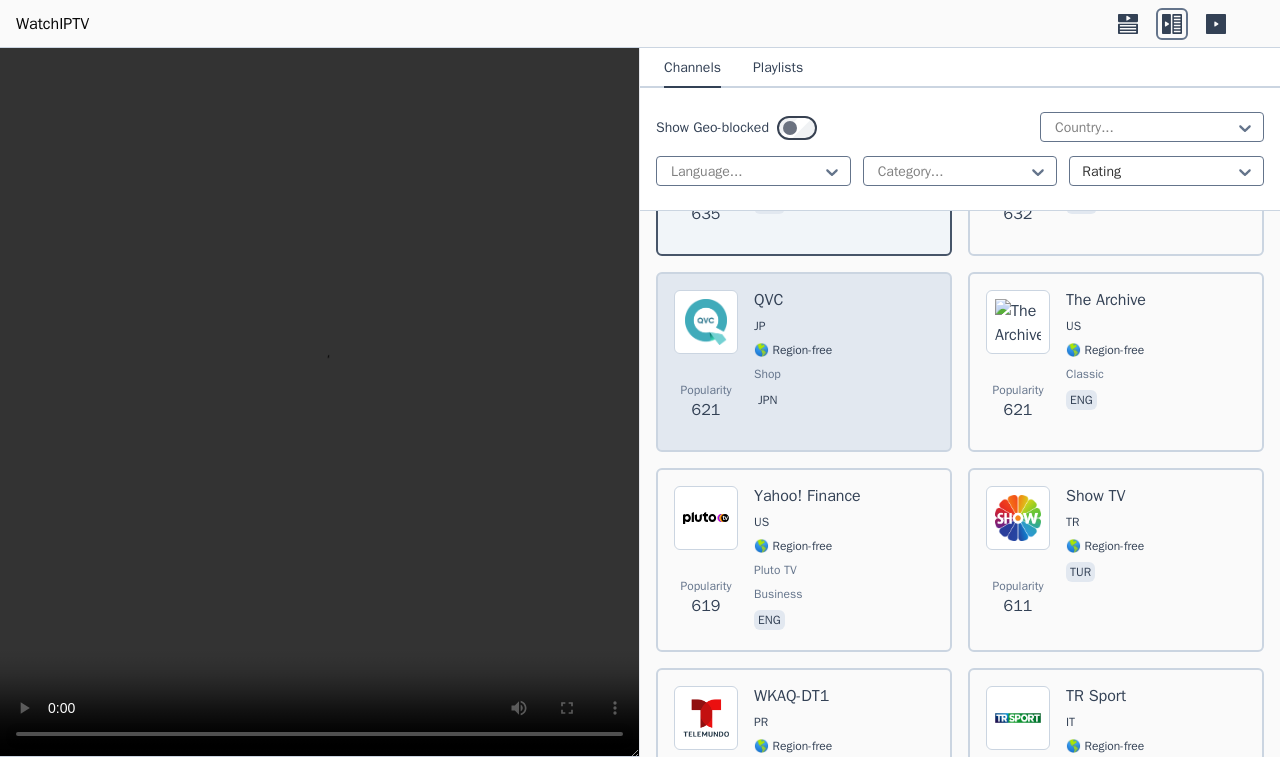 scroll, scrollTop: 10032, scrollLeft: 0, axis: vertical 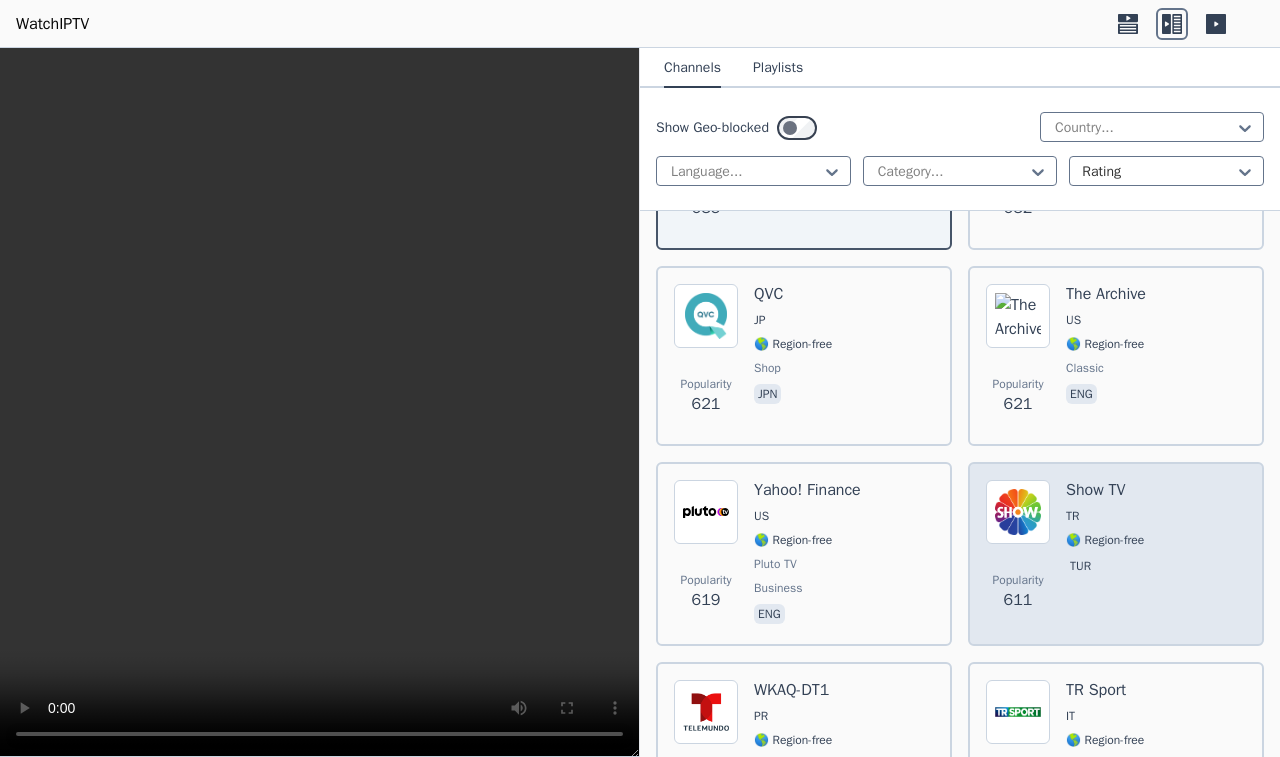 click at bounding box center [1018, 512] 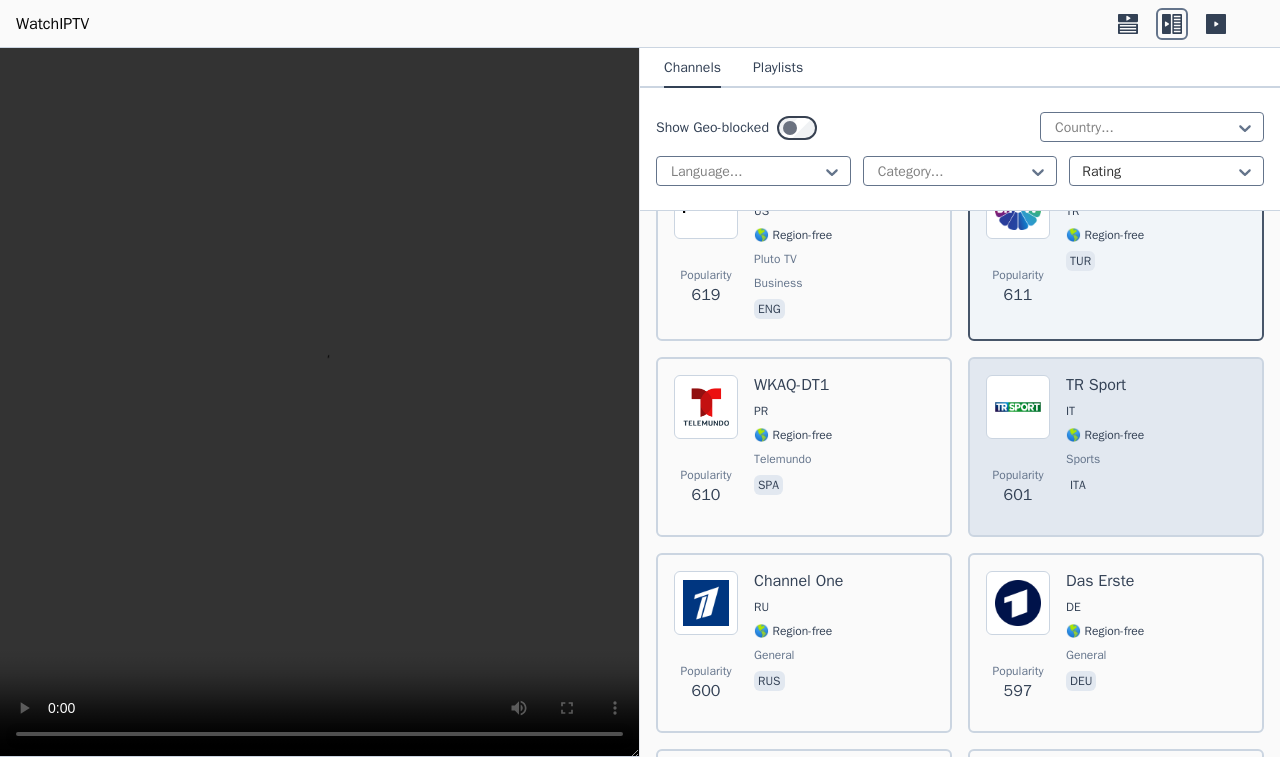 scroll, scrollTop: 10374, scrollLeft: 0, axis: vertical 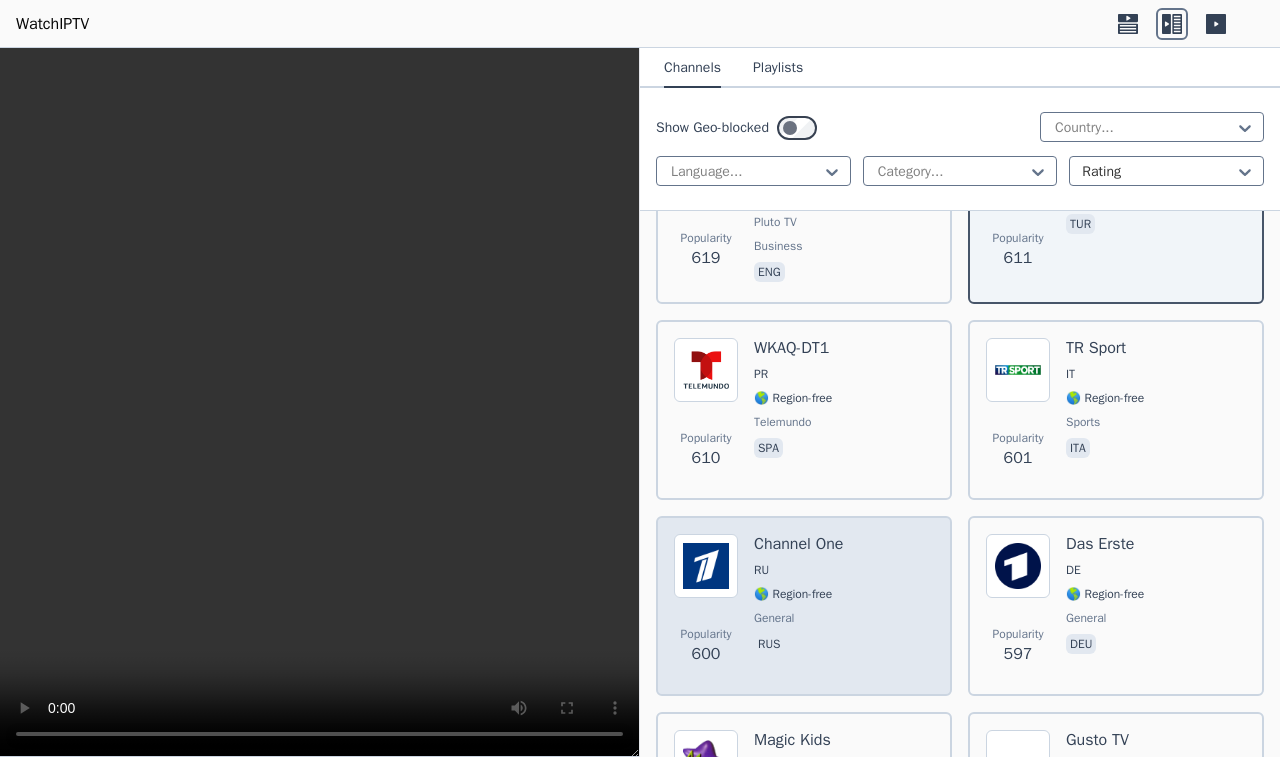 click on "RU" at bounding box center [798, 570] 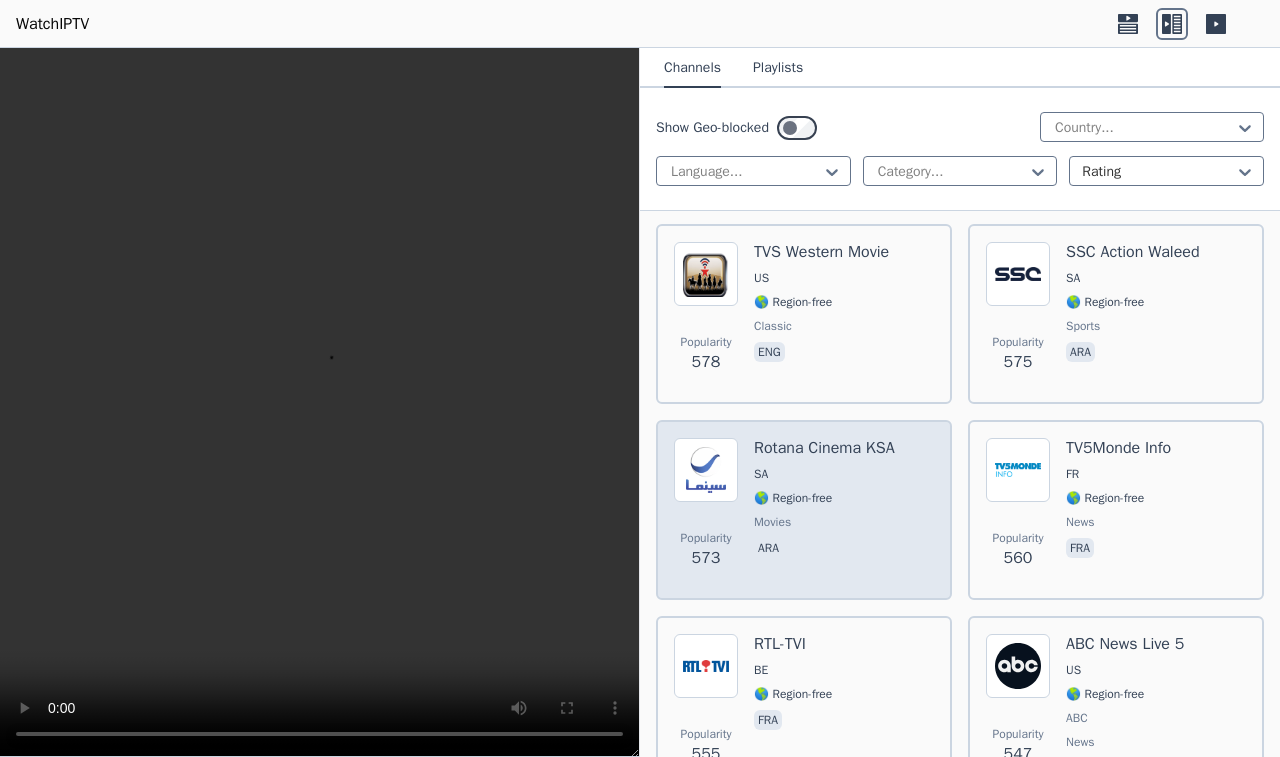 scroll, scrollTop: 11172, scrollLeft: 0, axis: vertical 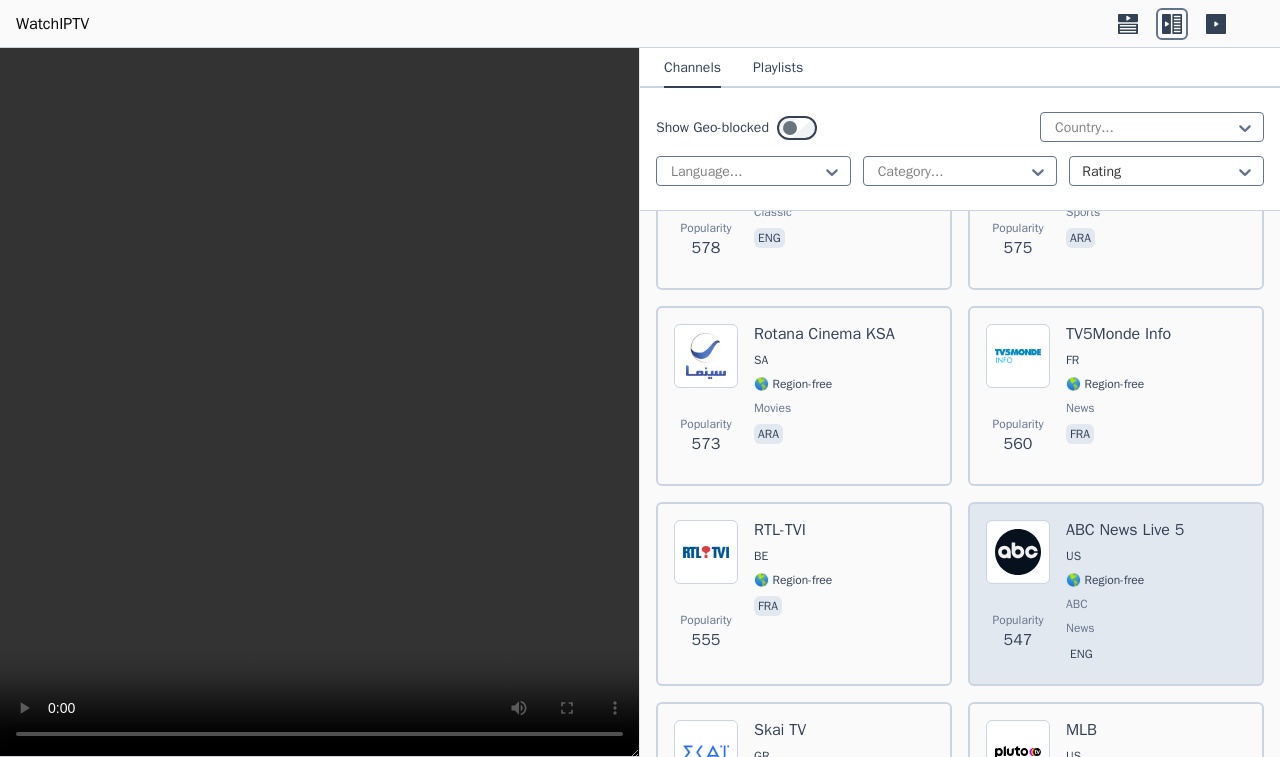 click on "🌎 Region-free" at bounding box center (1105, 580) 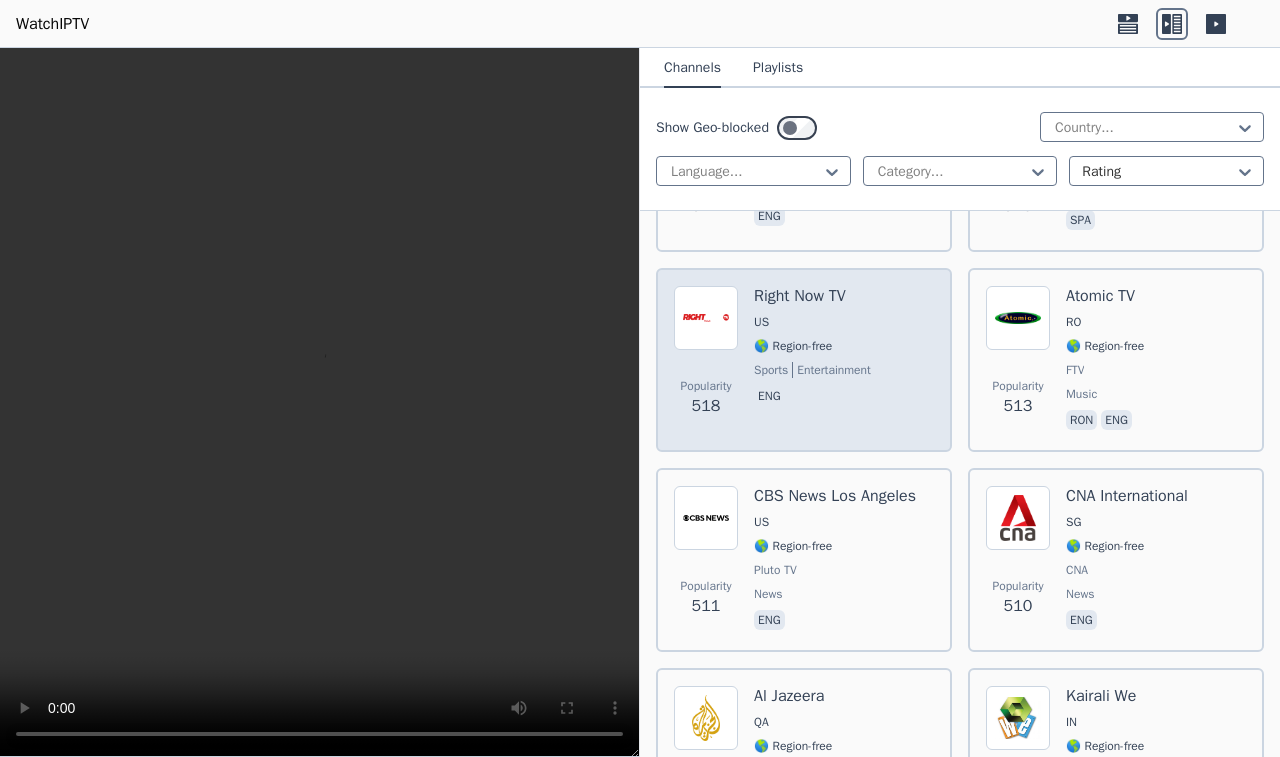 scroll, scrollTop: 12654, scrollLeft: 0, axis: vertical 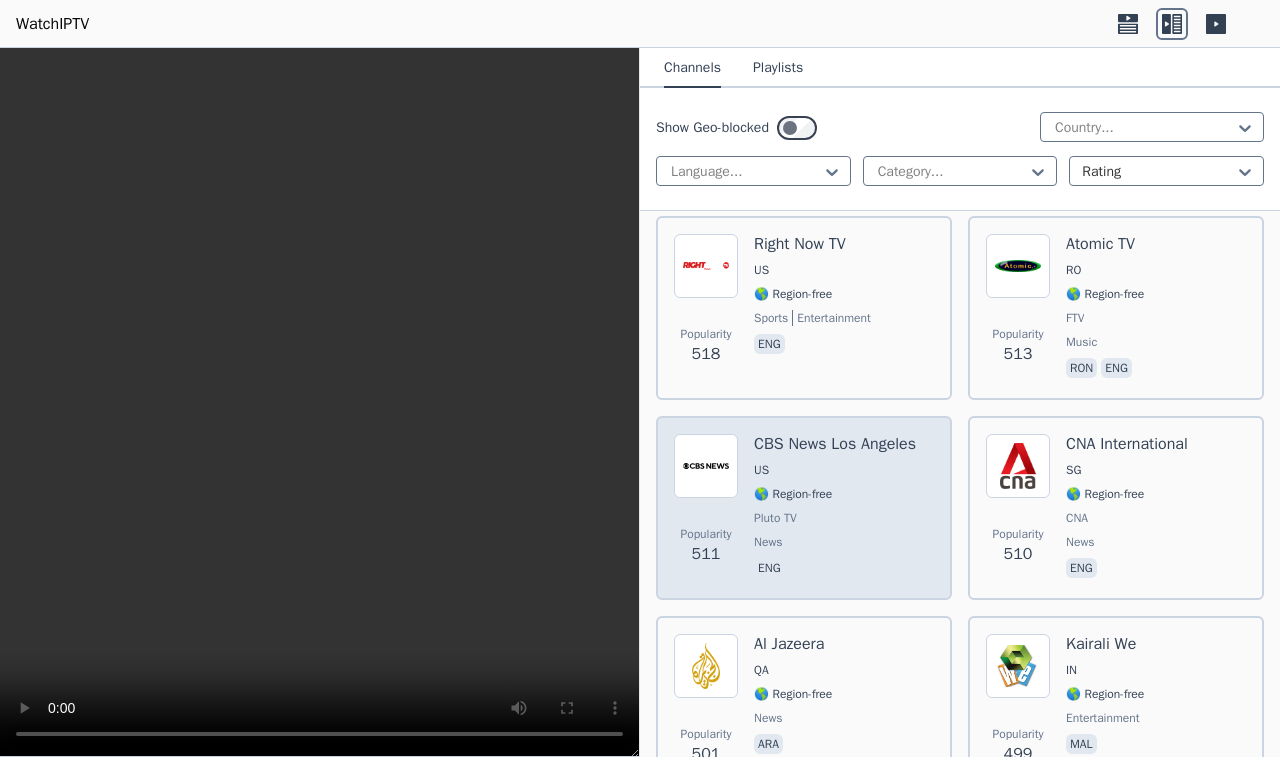 click on "Pluto TV" at bounding box center [835, 518] 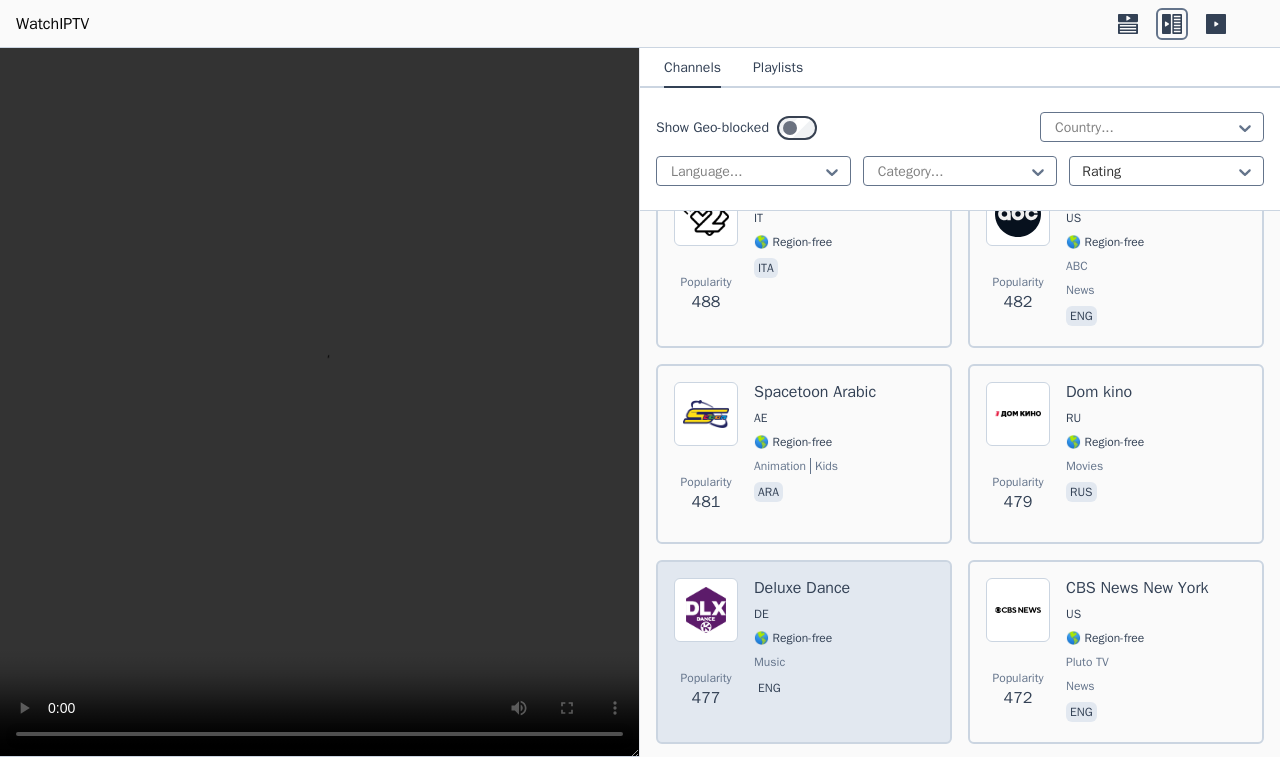 scroll, scrollTop: 13452, scrollLeft: 0, axis: vertical 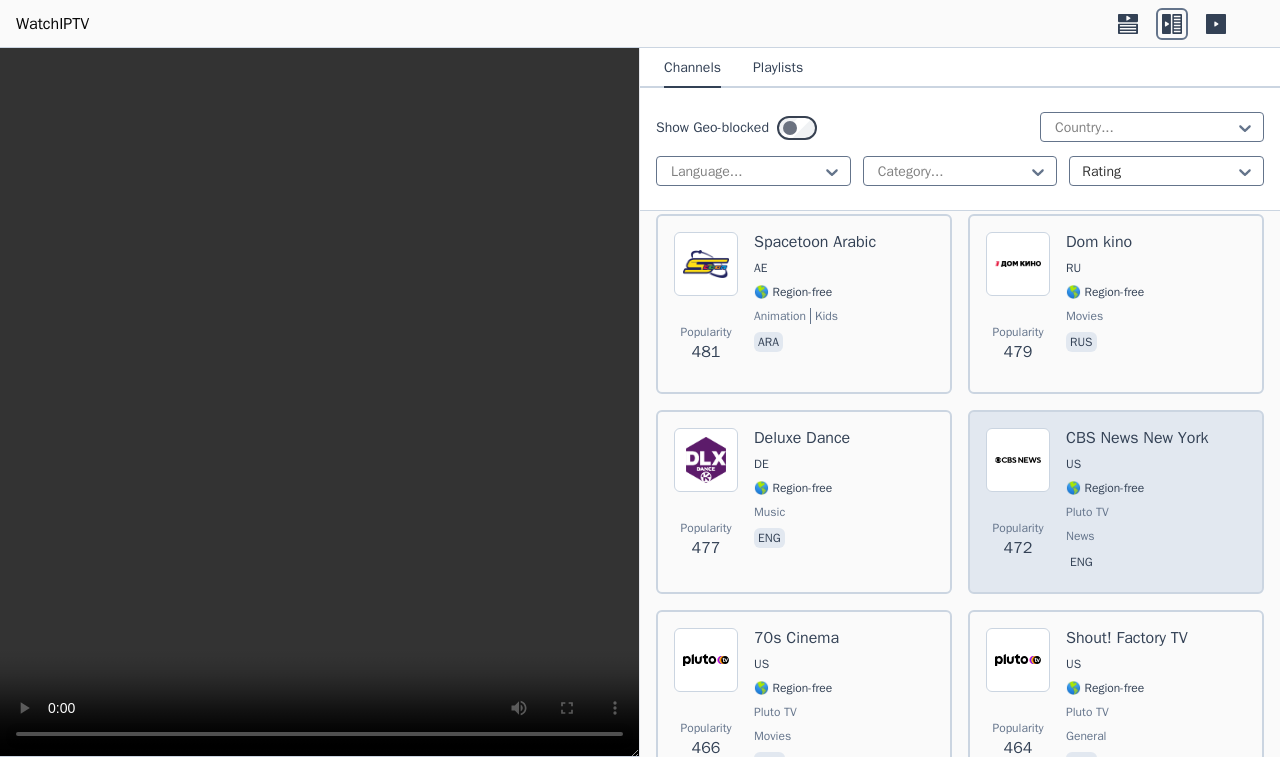 click on "🌎 Region-free" at bounding box center (1105, 488) 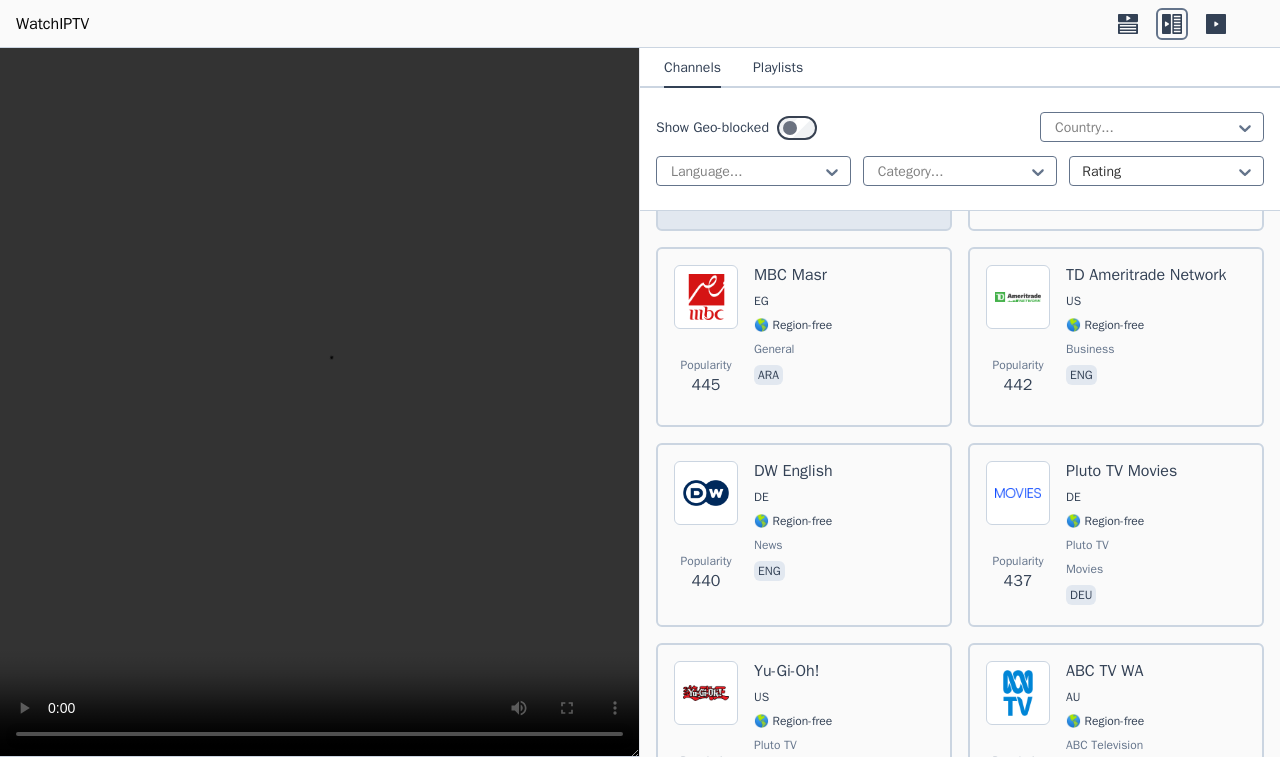 scroll, scrollTop: 15048, scrollLeft: 0, axis: vertical 